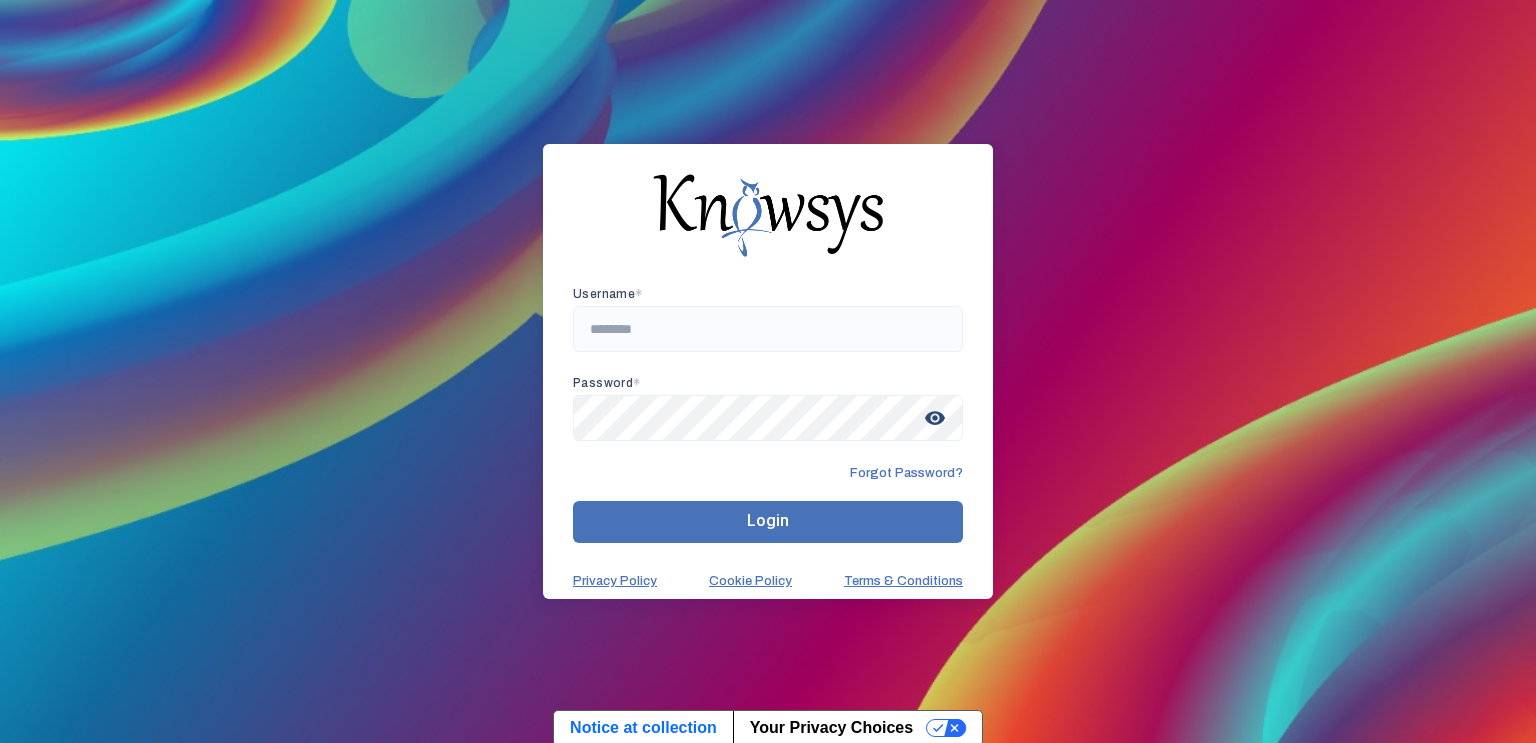 scroll, scrollTop: 0, scrollLeft: 0, axis: both 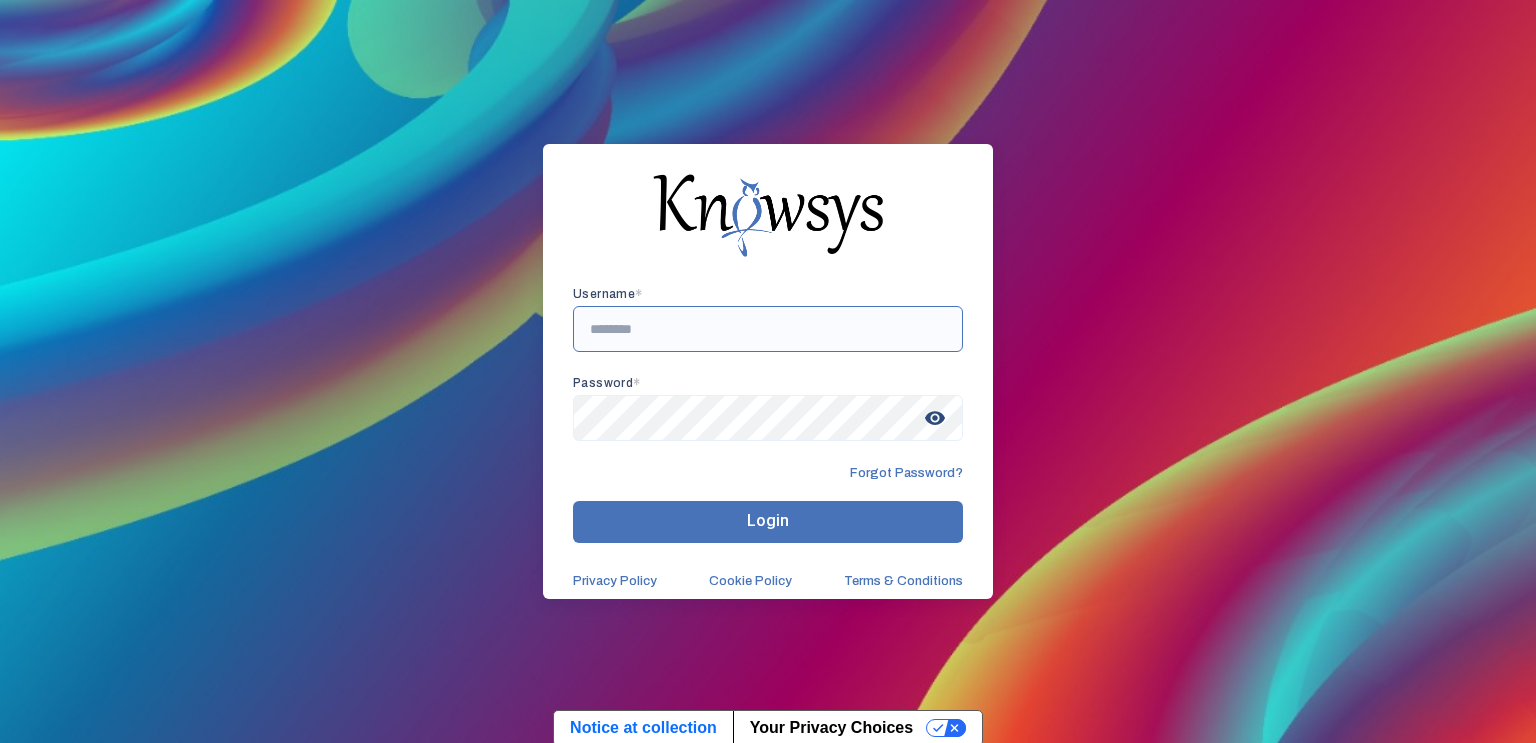 click at bounding box center [768, 329] 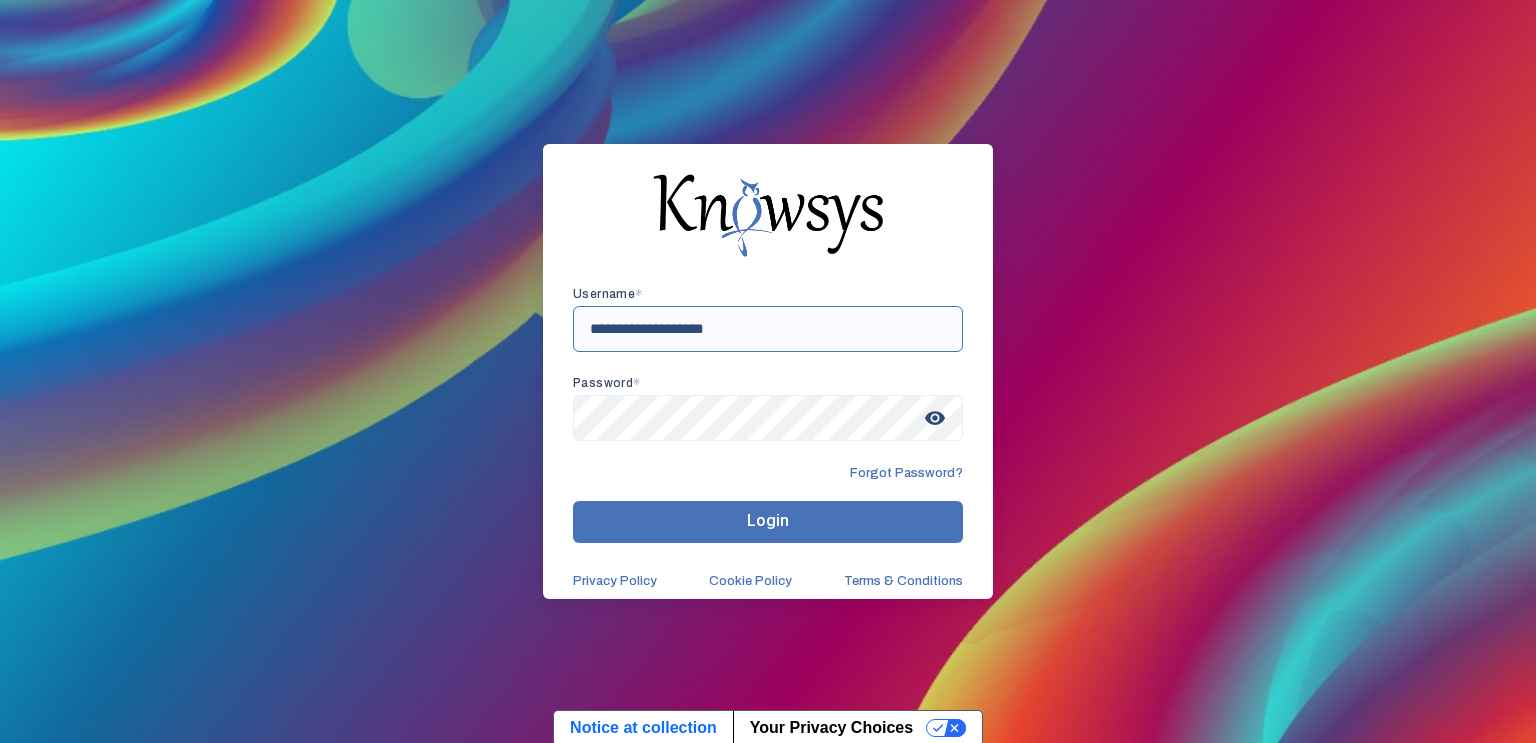 type on "**********" 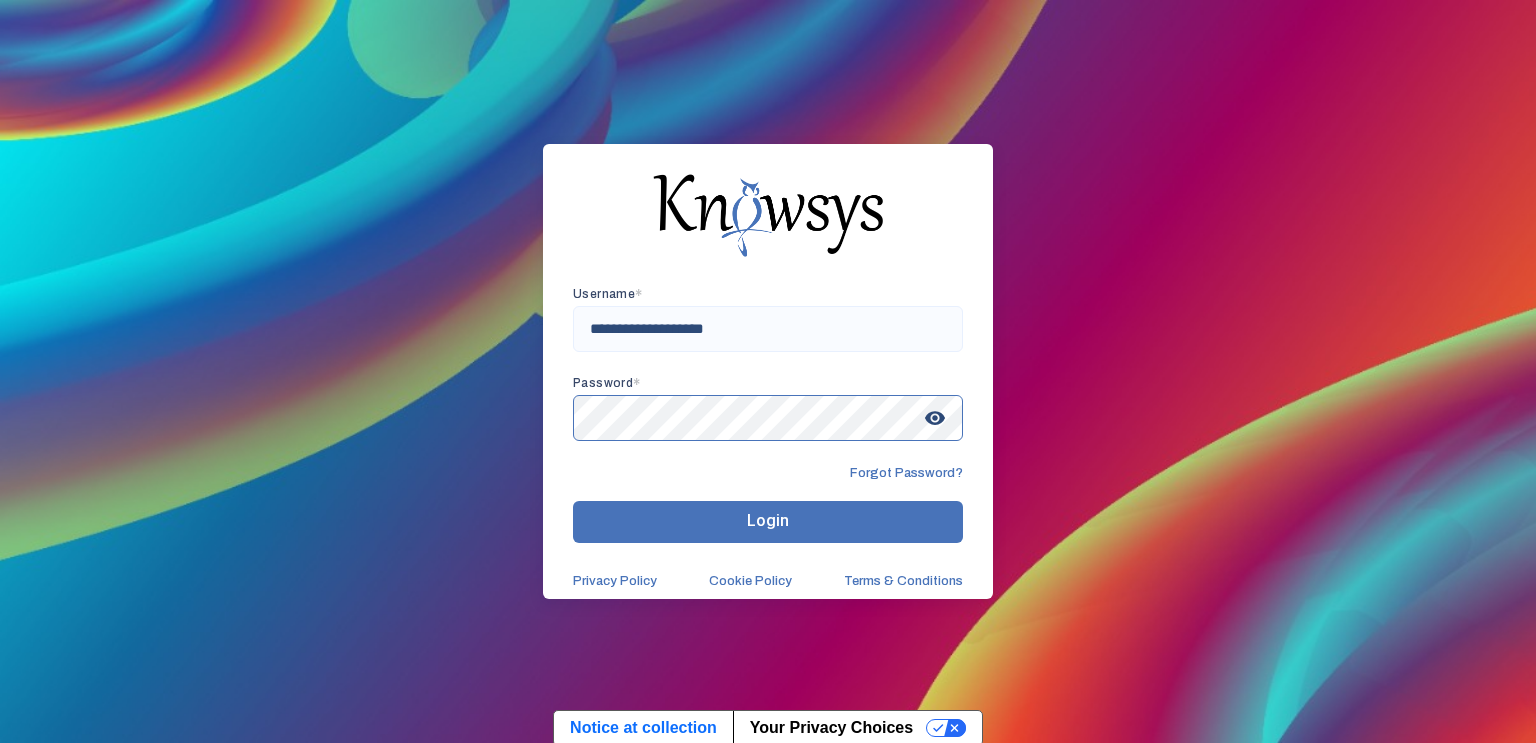 click on "Login" at bounding box center (768, 522) 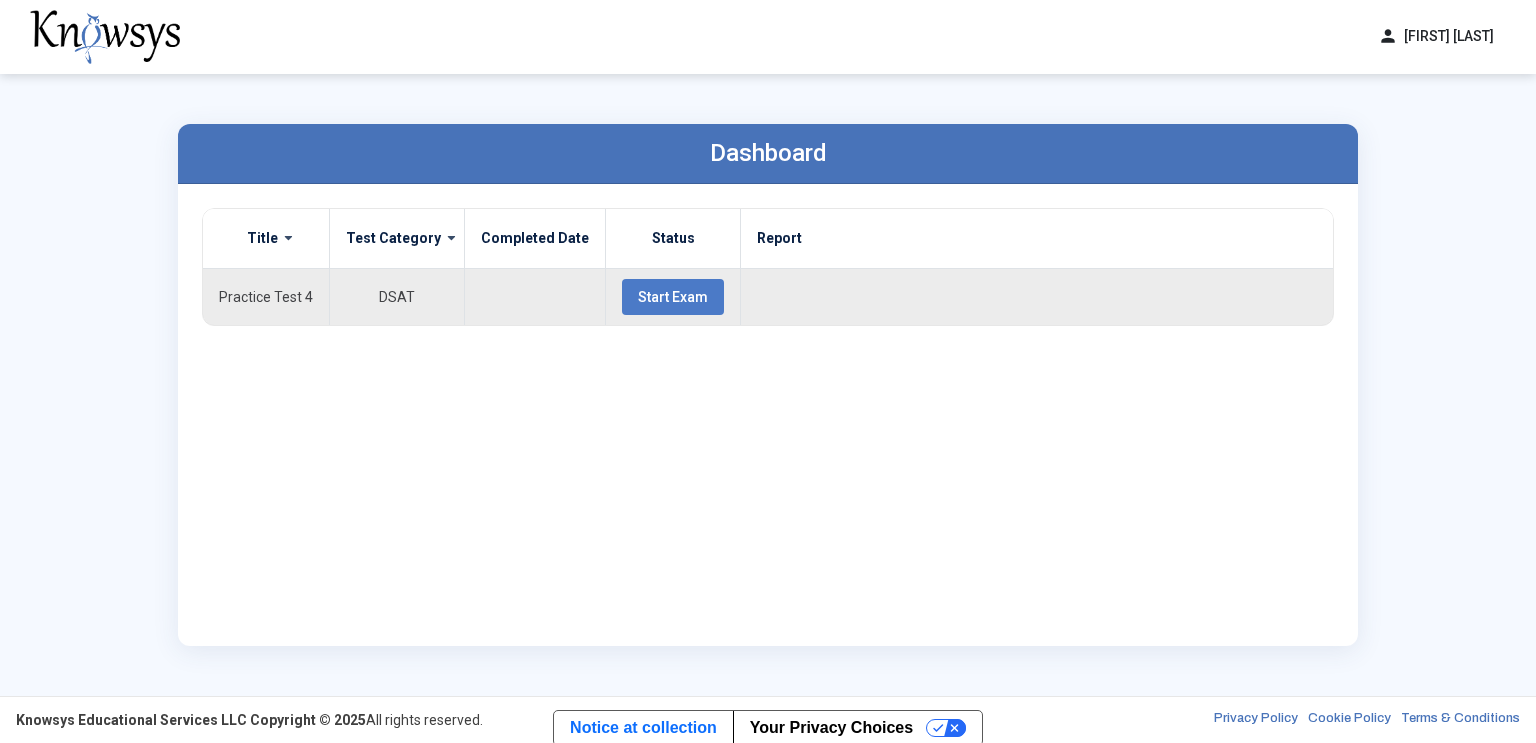 click on "Start Exam" at bounding box center [673, 297] 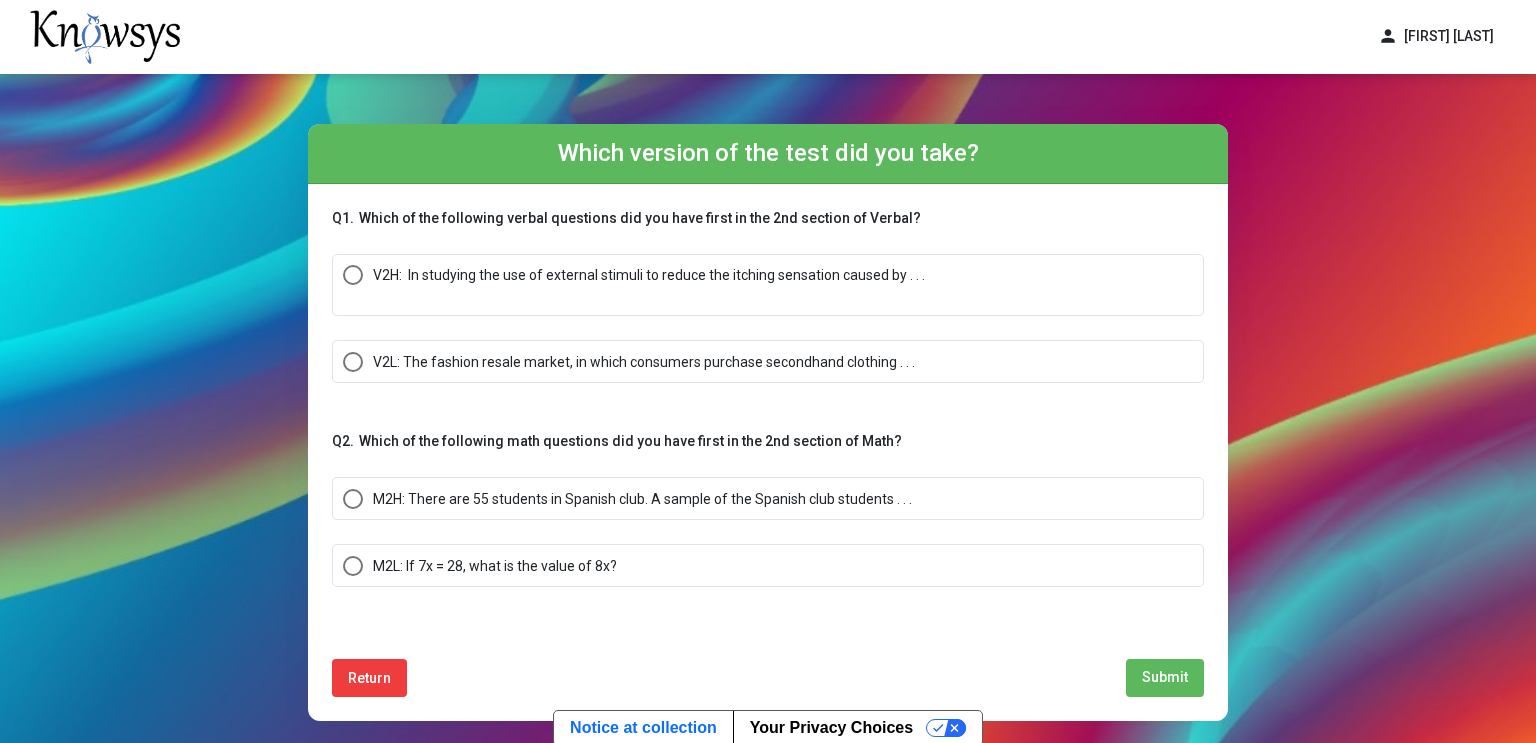 click at bounding box center (649, 295) 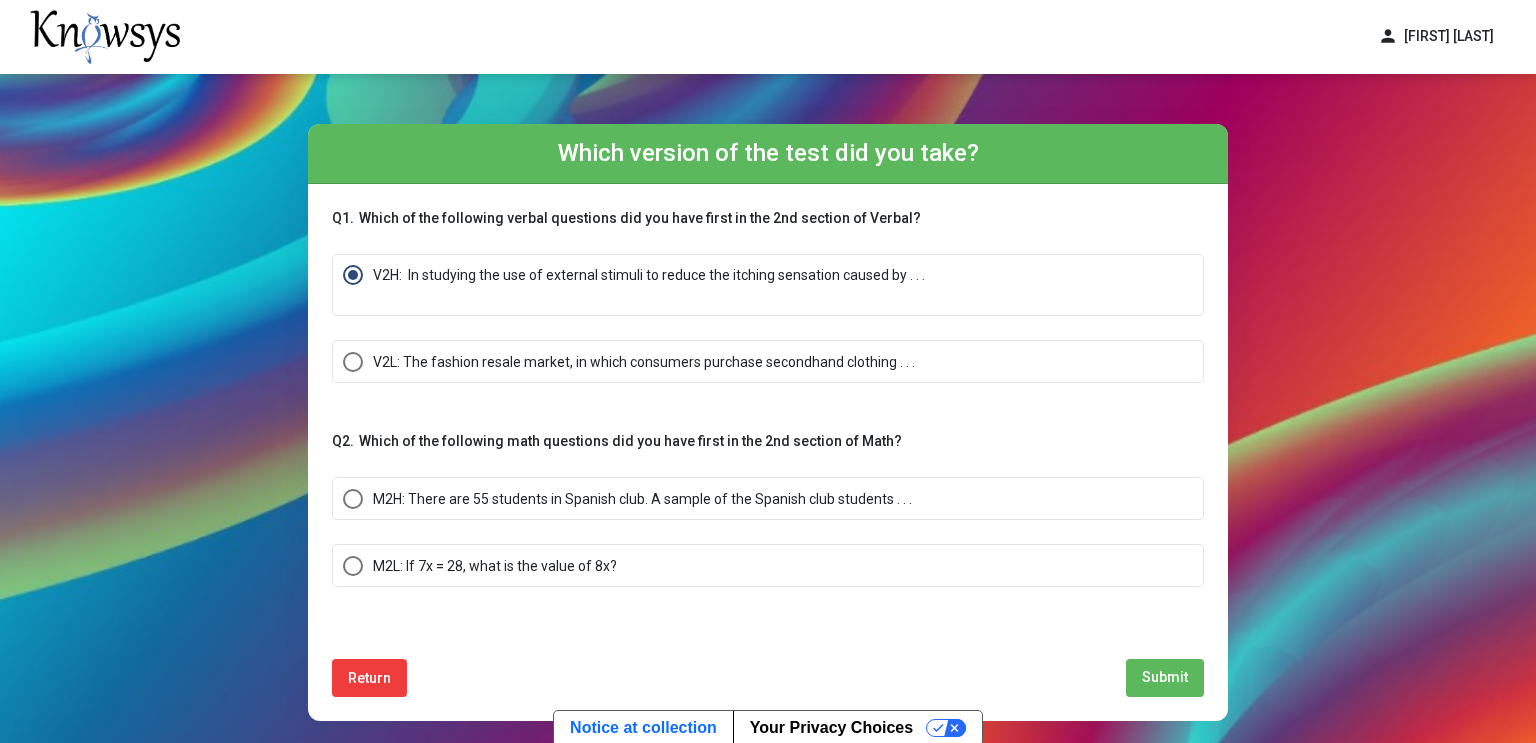 click on "M2H: There are 55 students in Spanish club. A sample of the Spanish club students . . ." at bounding box center [642, 499] 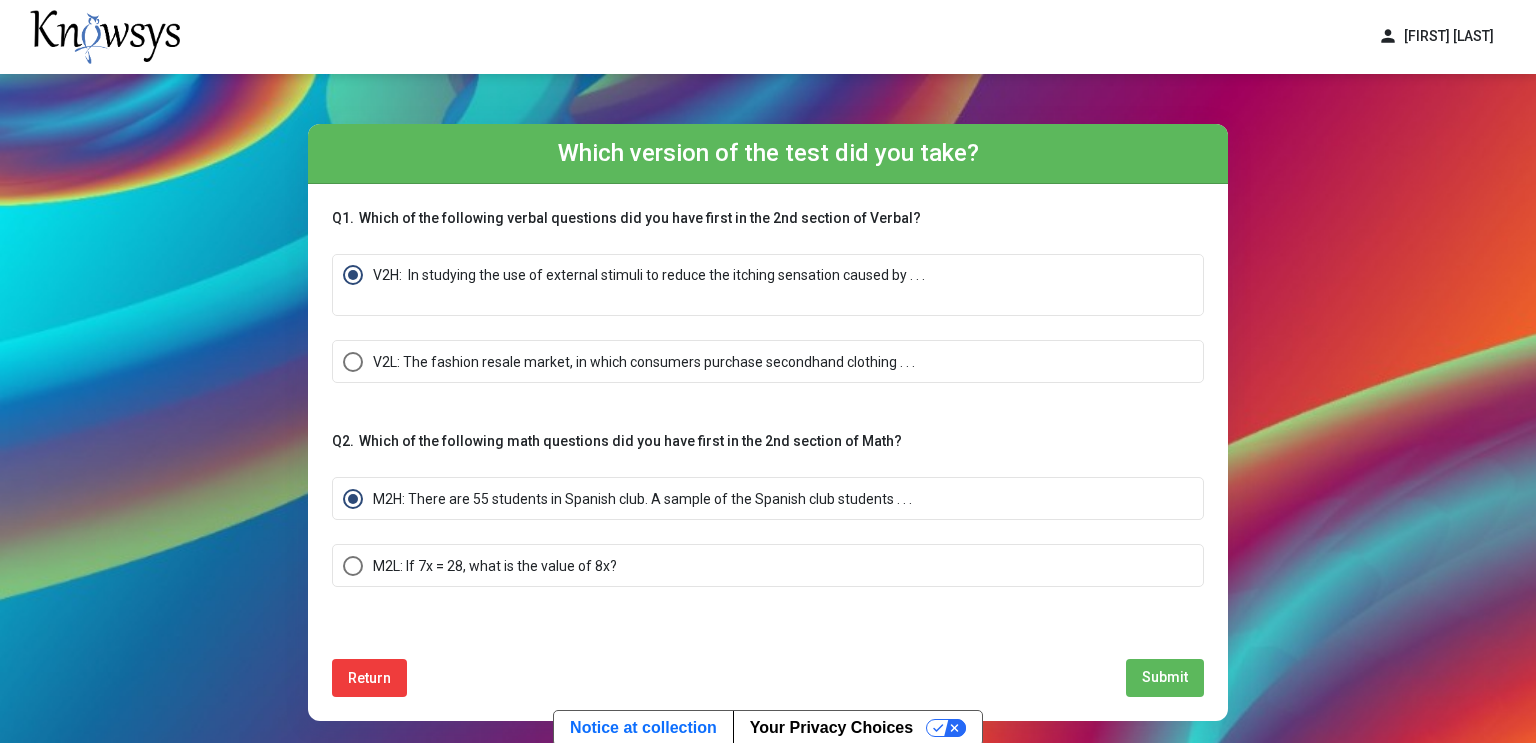 click on "Submit" at bounding box center (1165, 677) 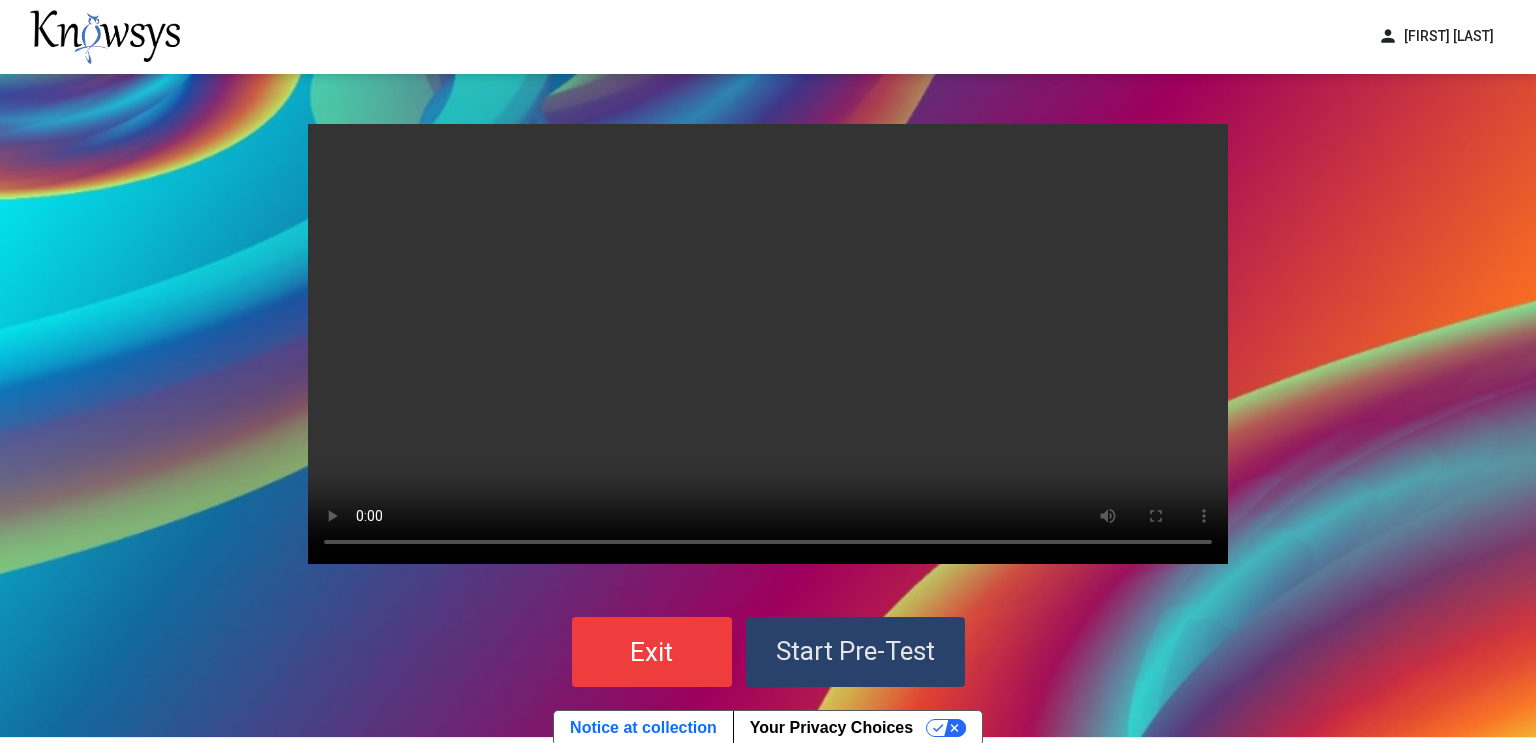click on "Start Pre-Test" at bounding box center (855, 651) 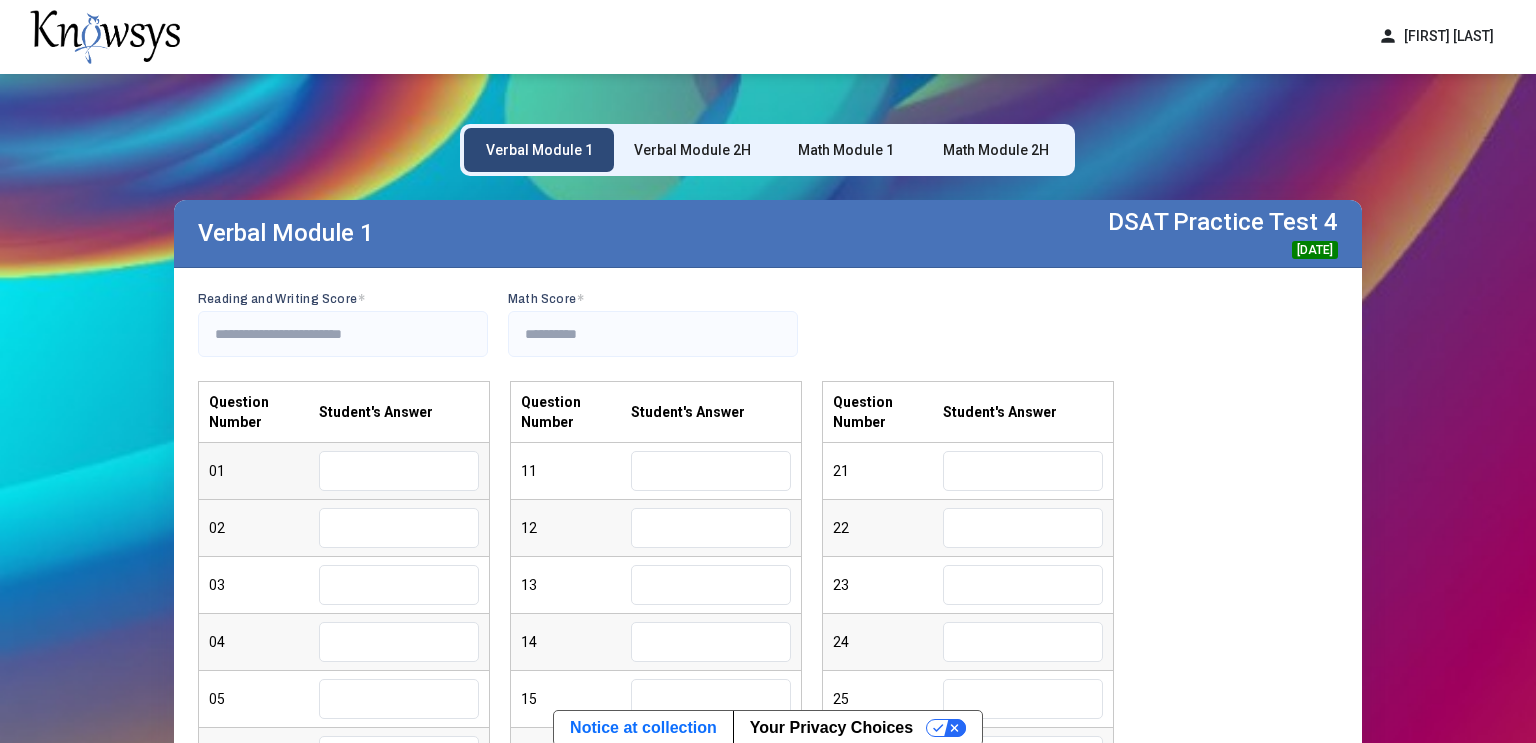 click at bounding box center [399, 471] 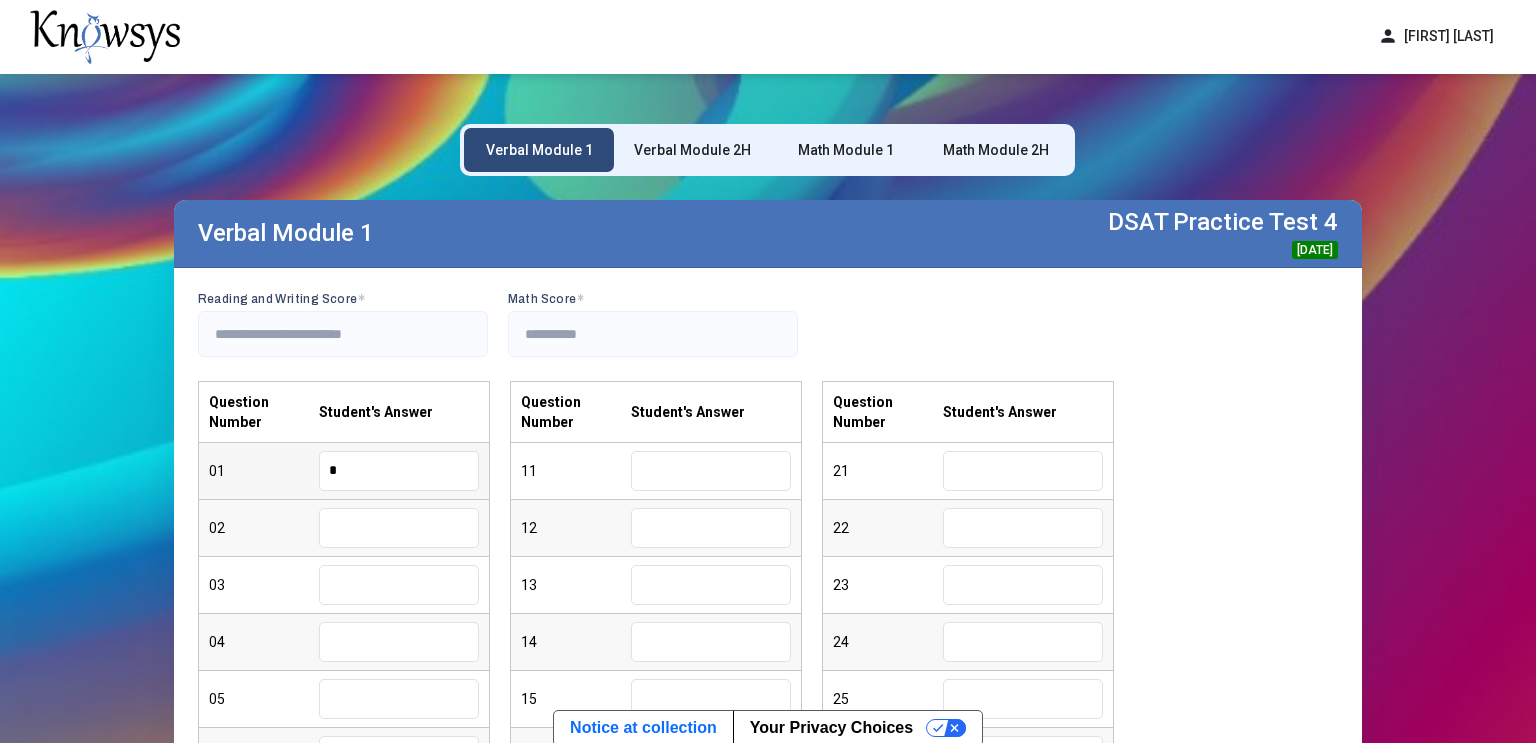type on "*" 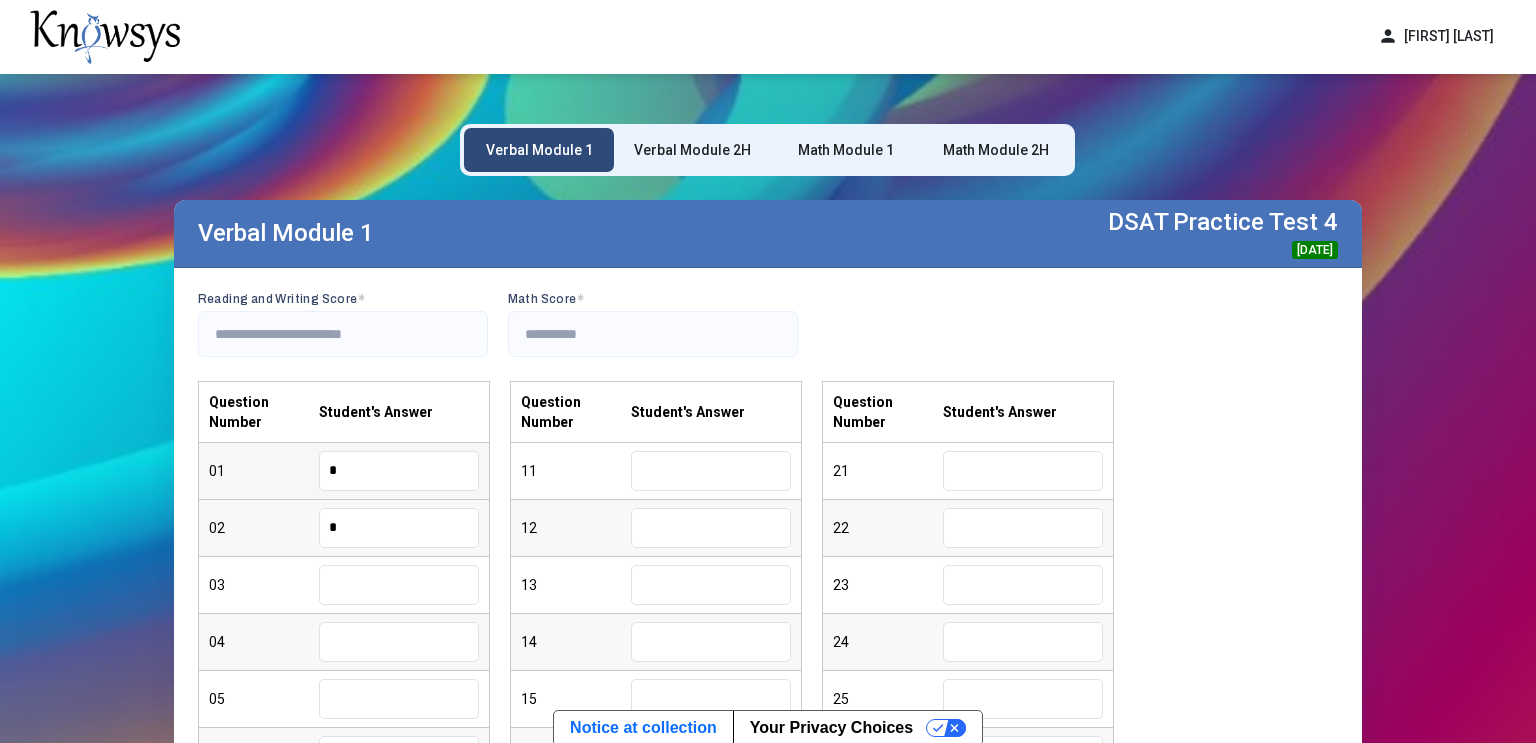 type on "*" 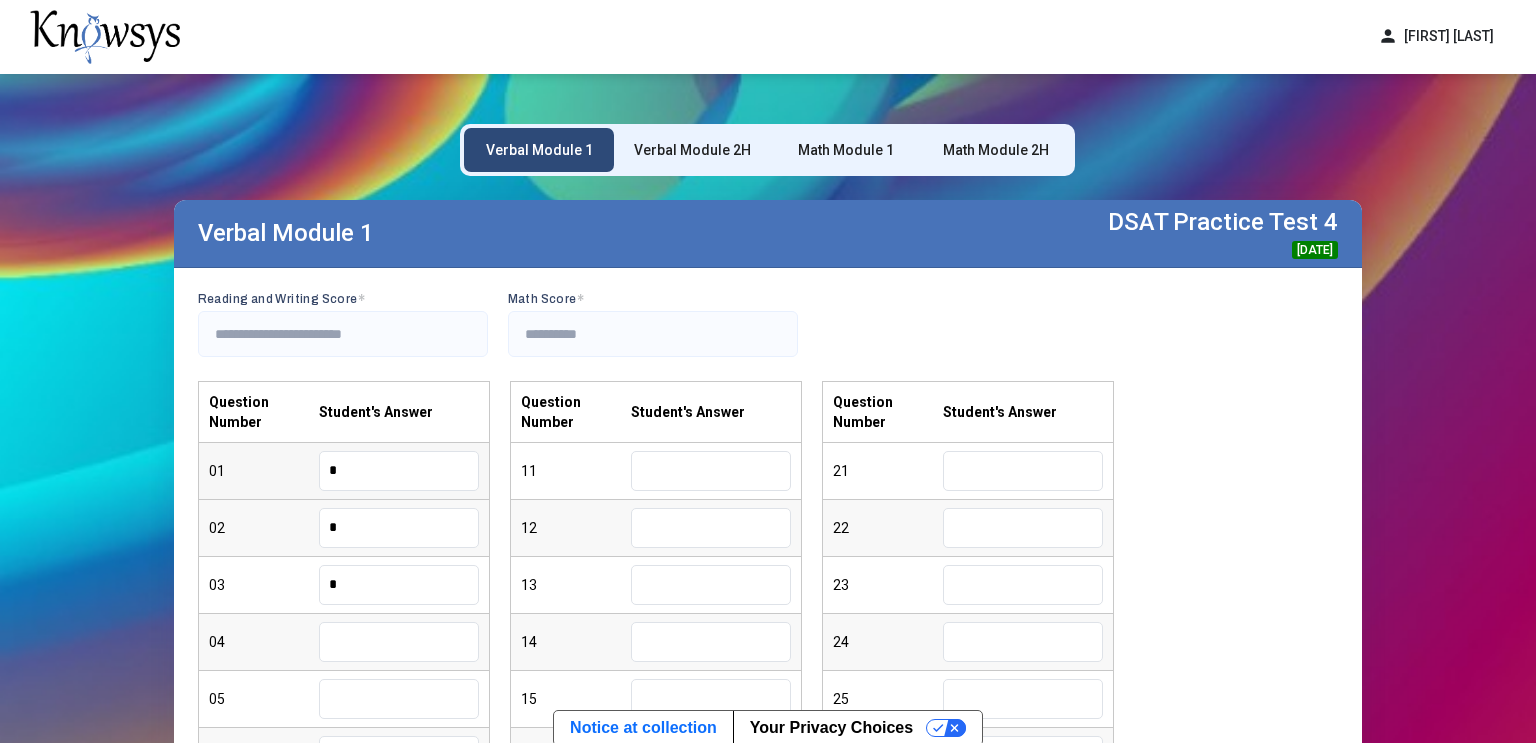type on "*" 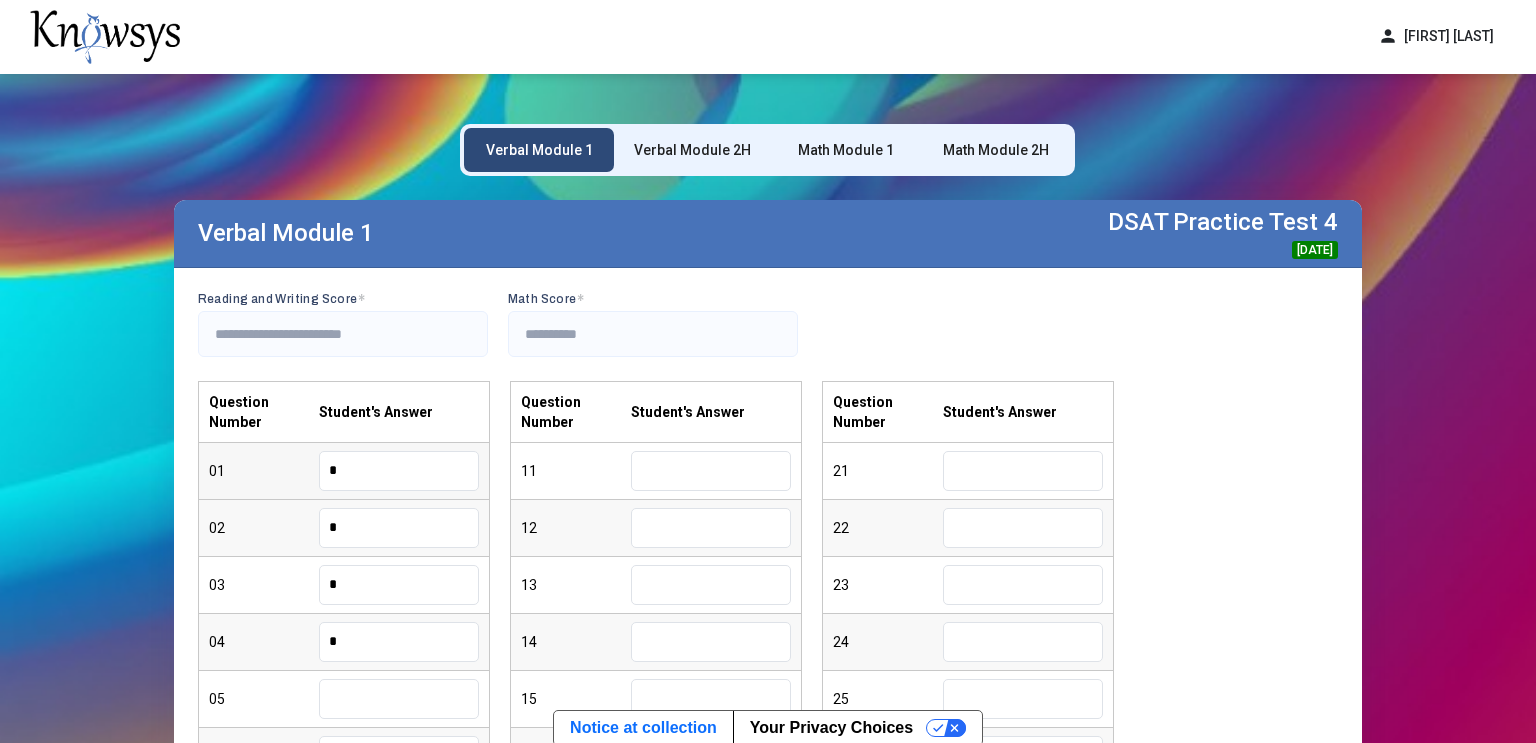 type on "*" 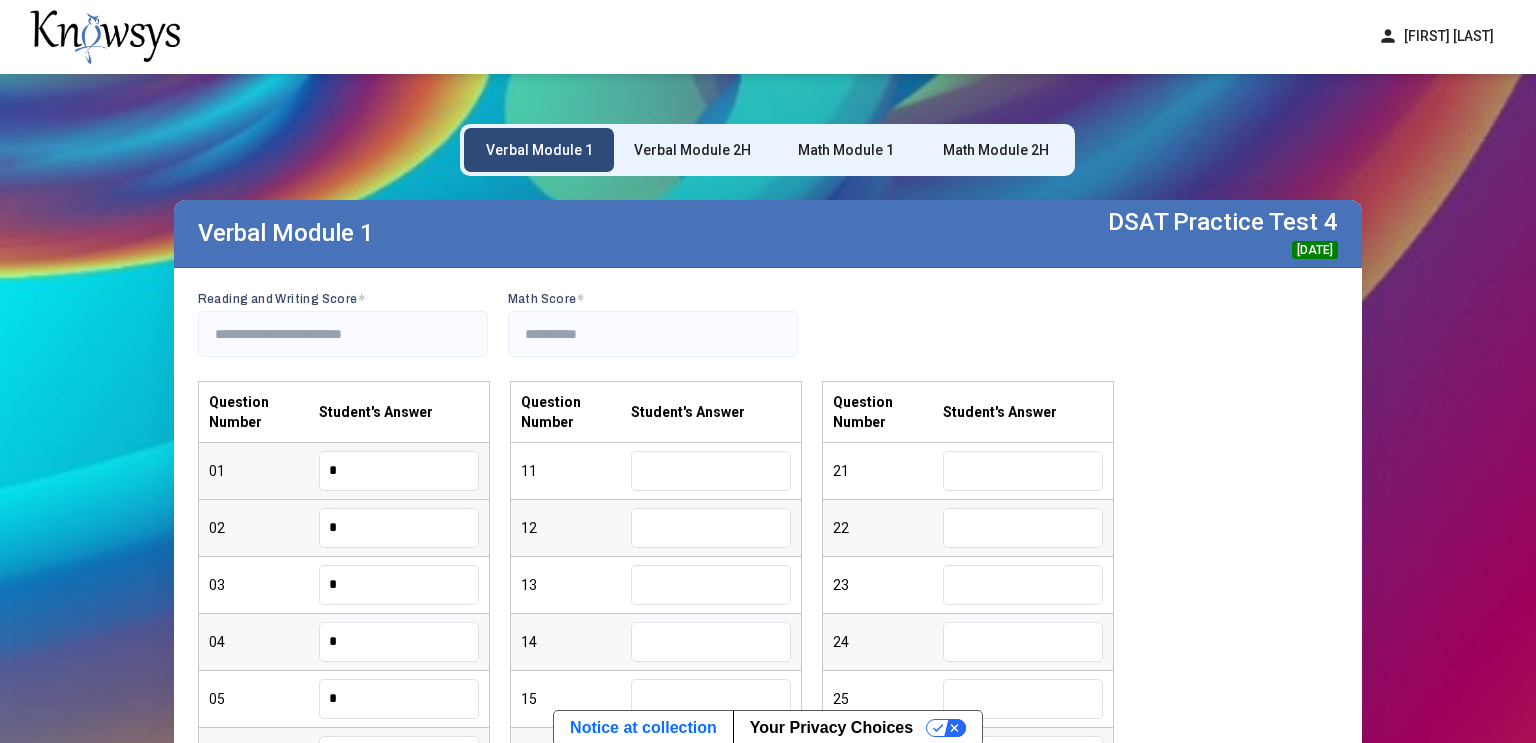 type on "*" 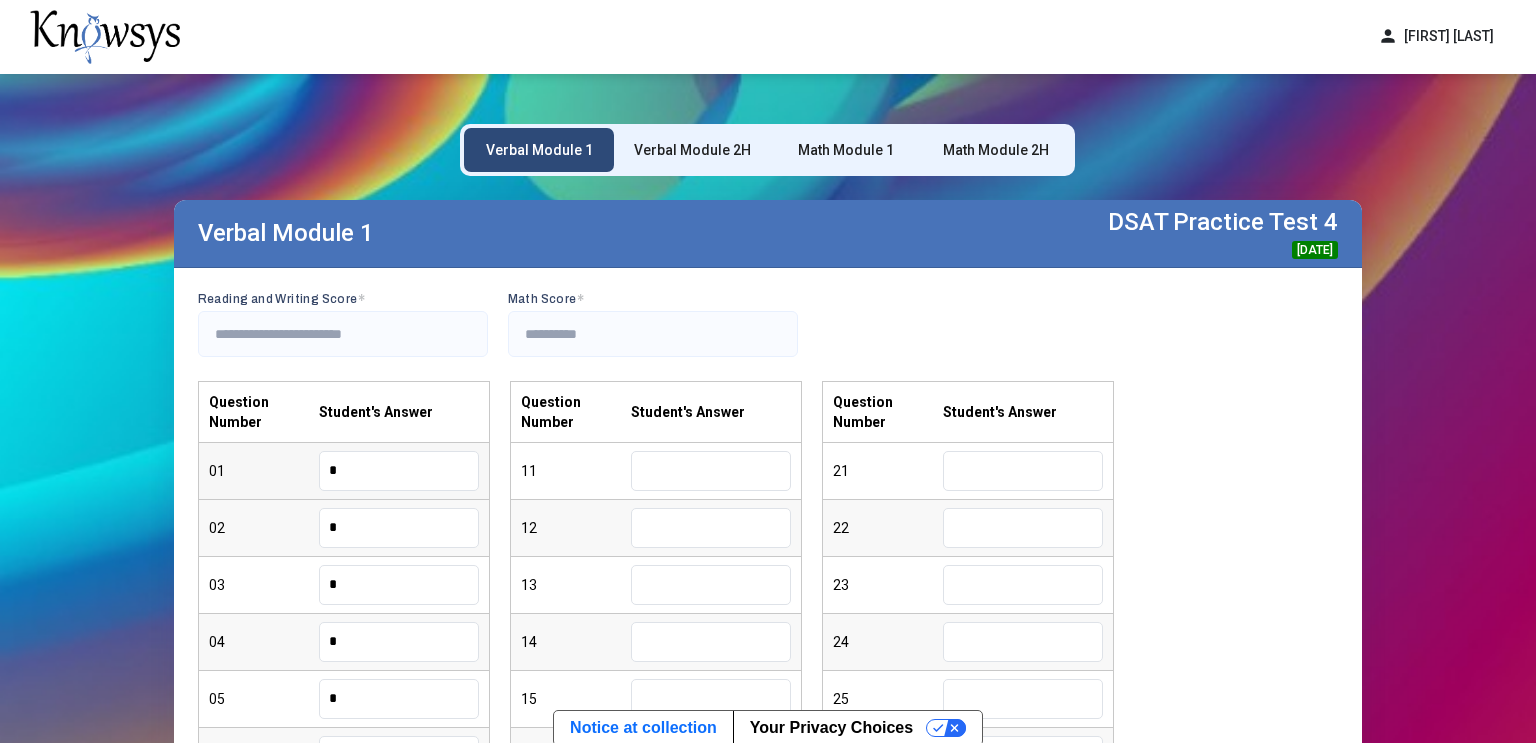 scroll, scrollTop: 31, scrollLeft: 0, axis: vertical 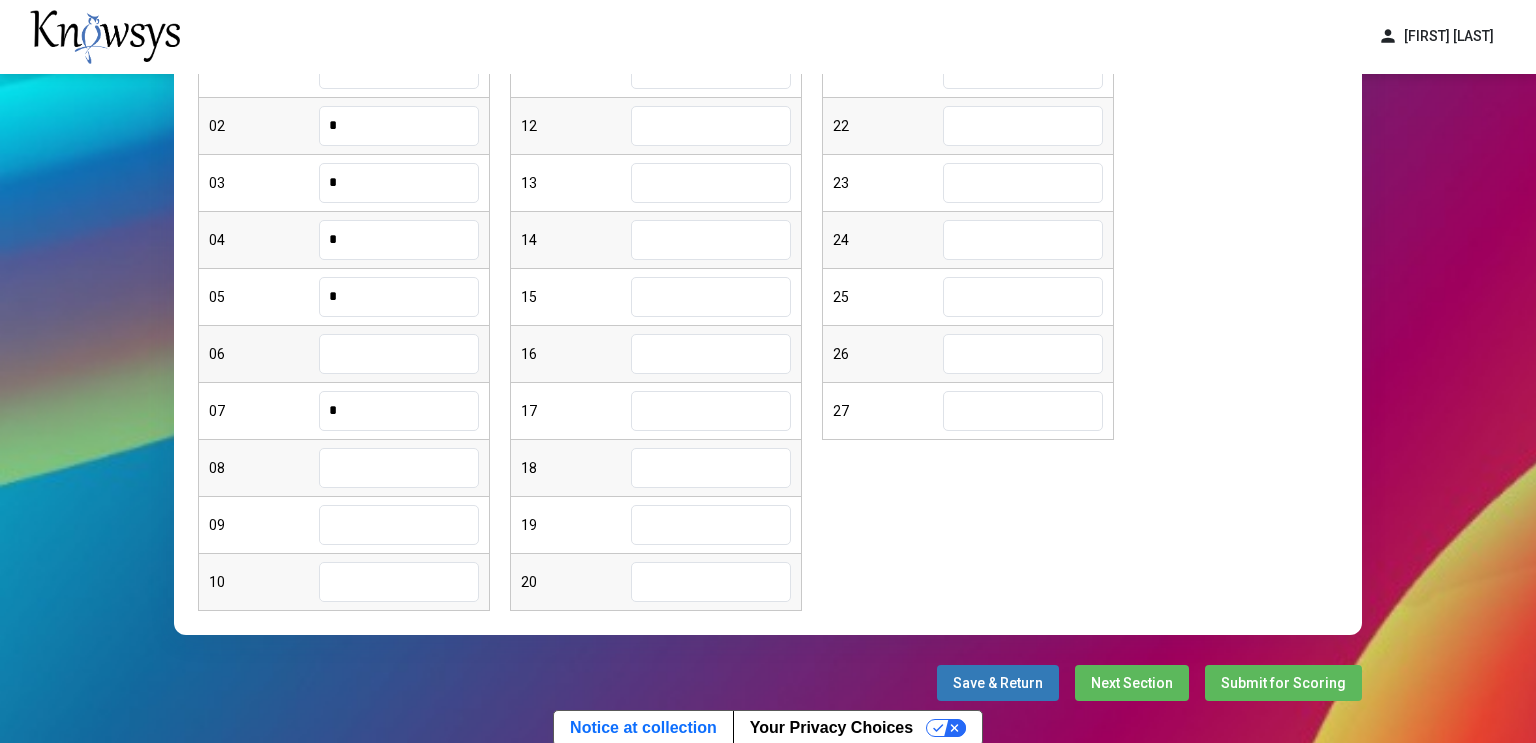 type on "*" 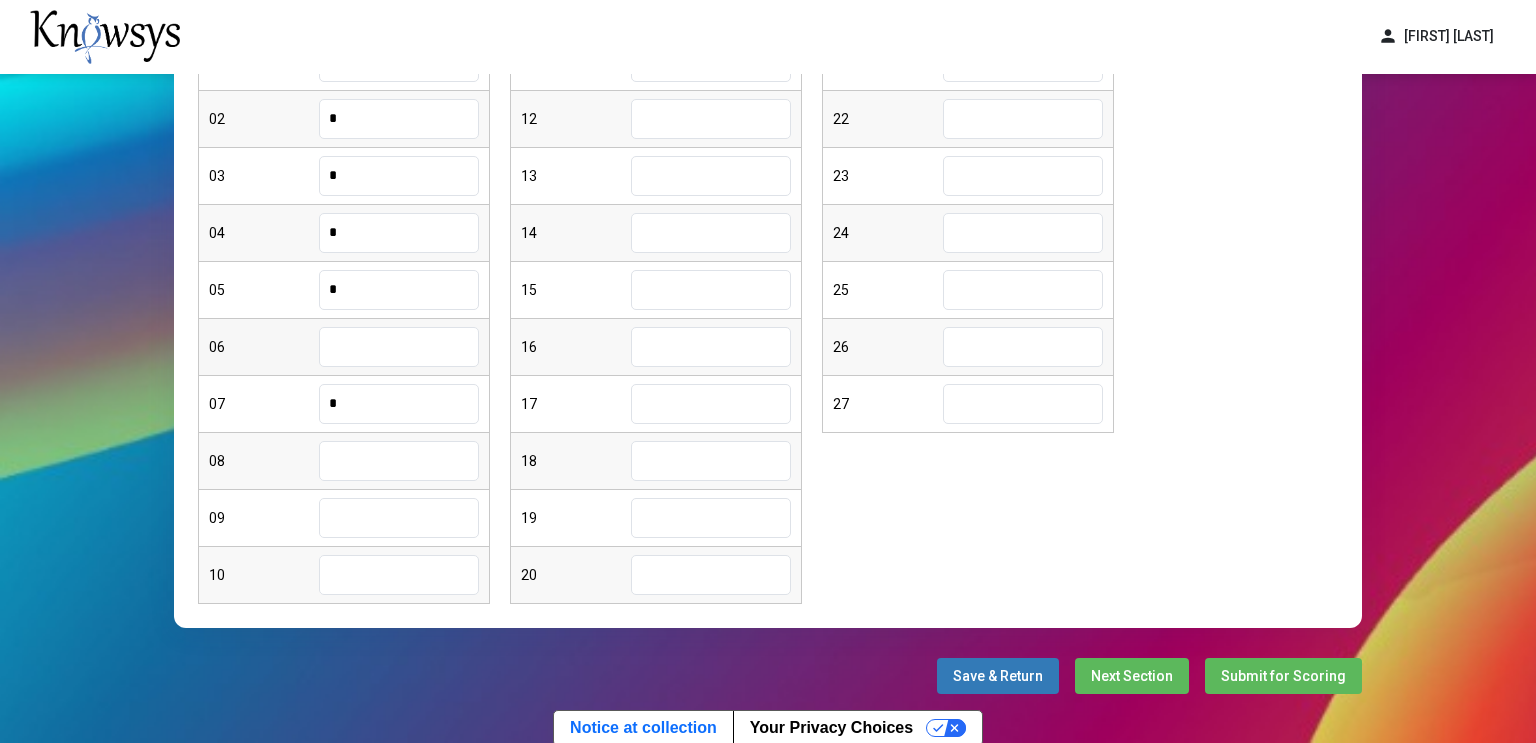 scroll, scrollTop: 453, scrollLeft: 0, axis: vertical 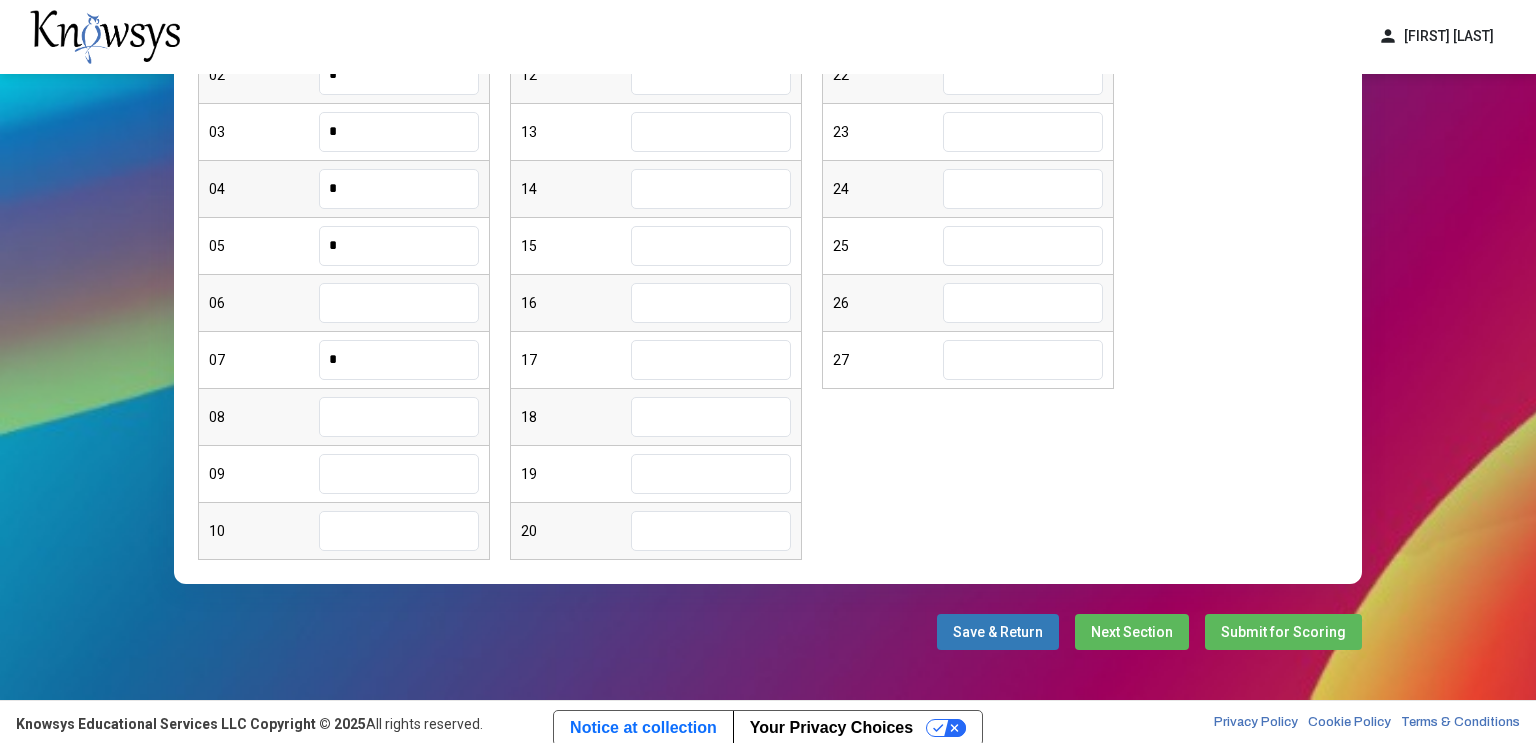 drag, startPoint x: 345, startPoint y: 362, endPoint x: 335, endPoint y: 163, distance: 199.2511 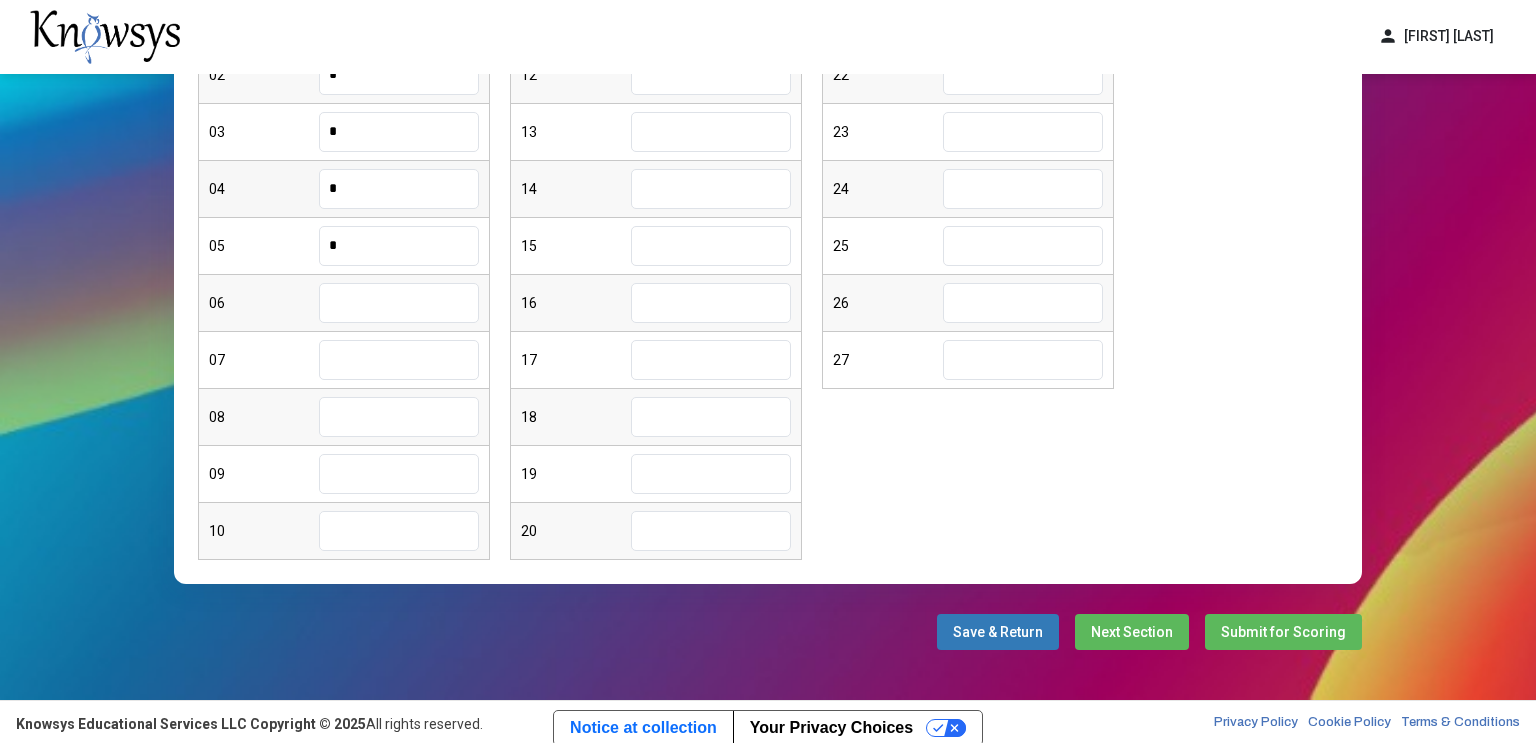 scroll, scrollTop: 0, scrollLeft: 0, axis: both 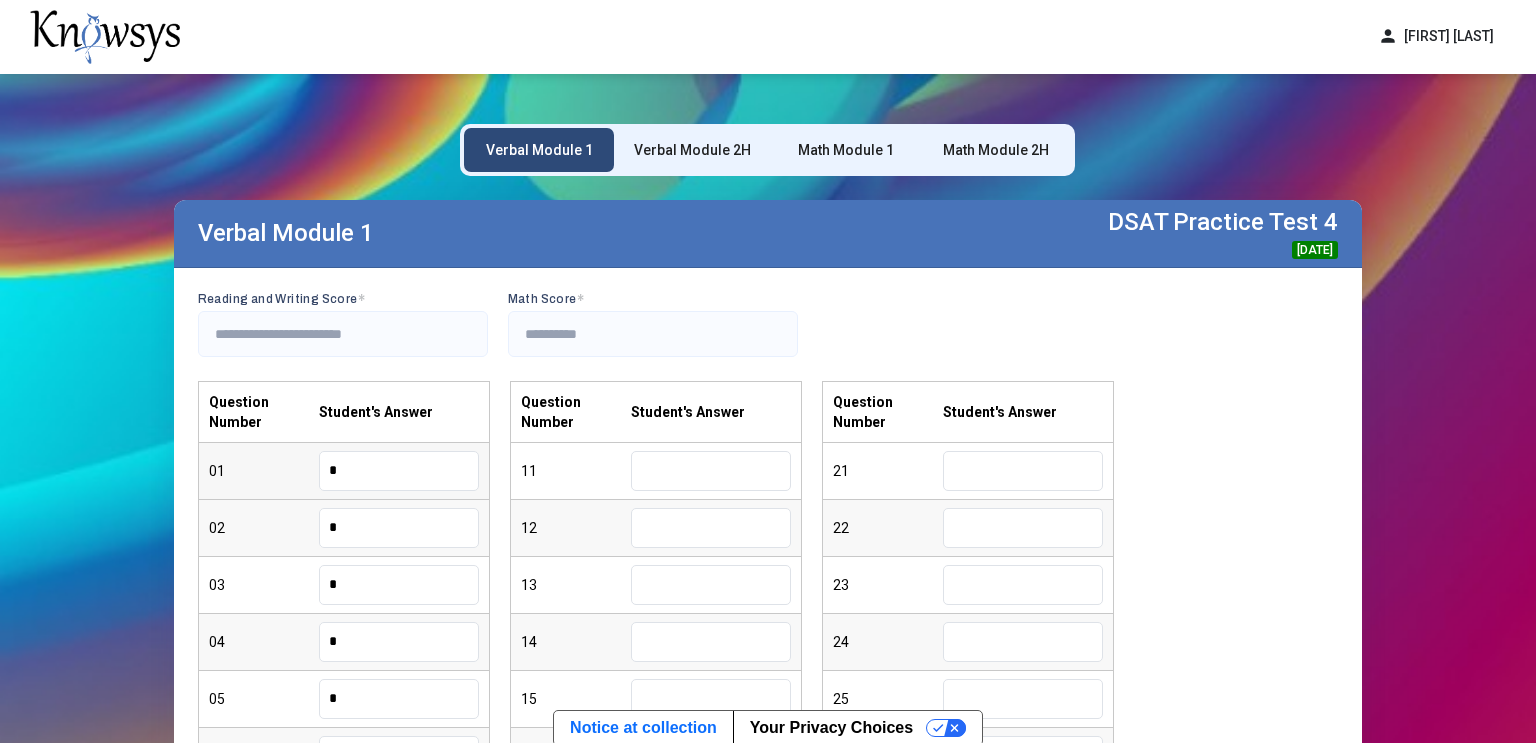 type 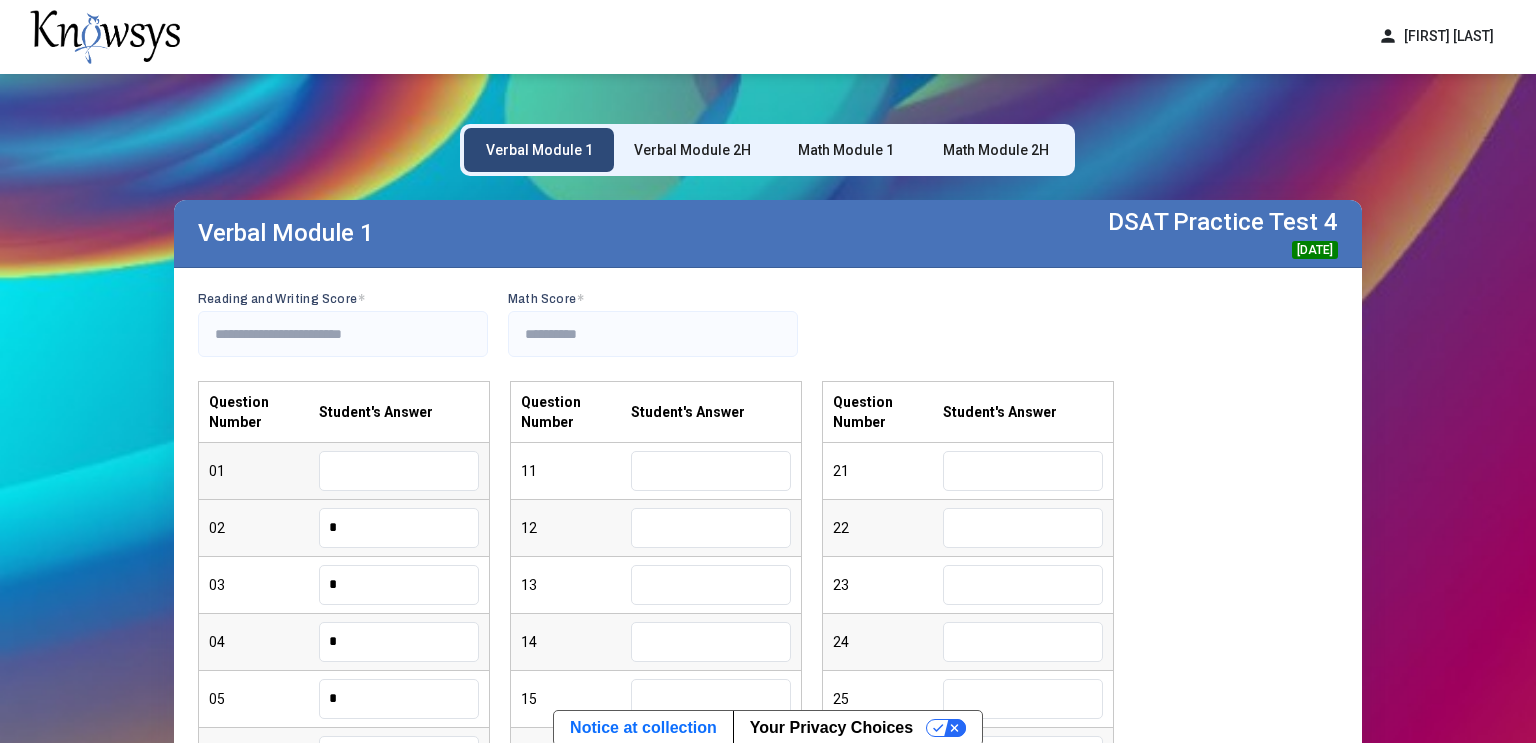 type 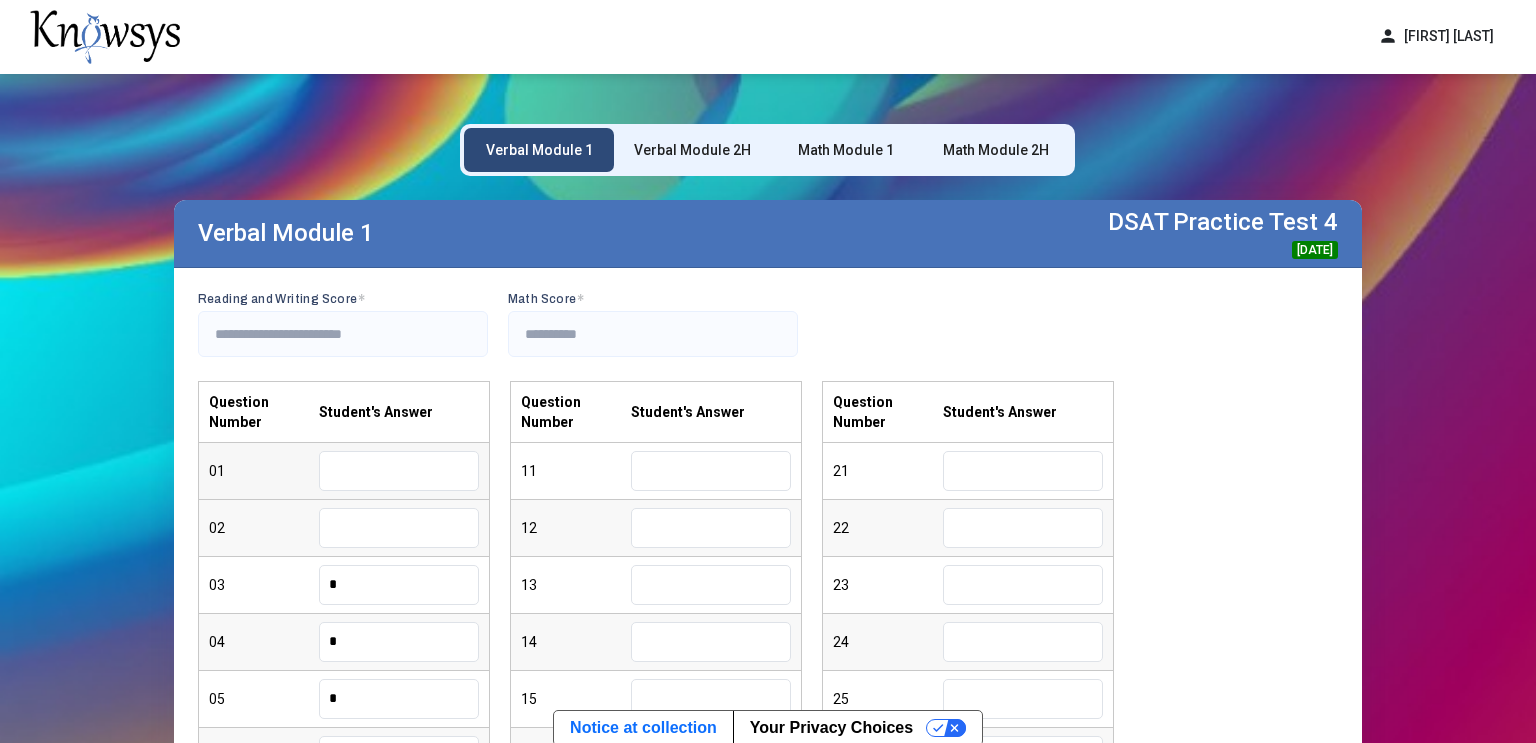 type 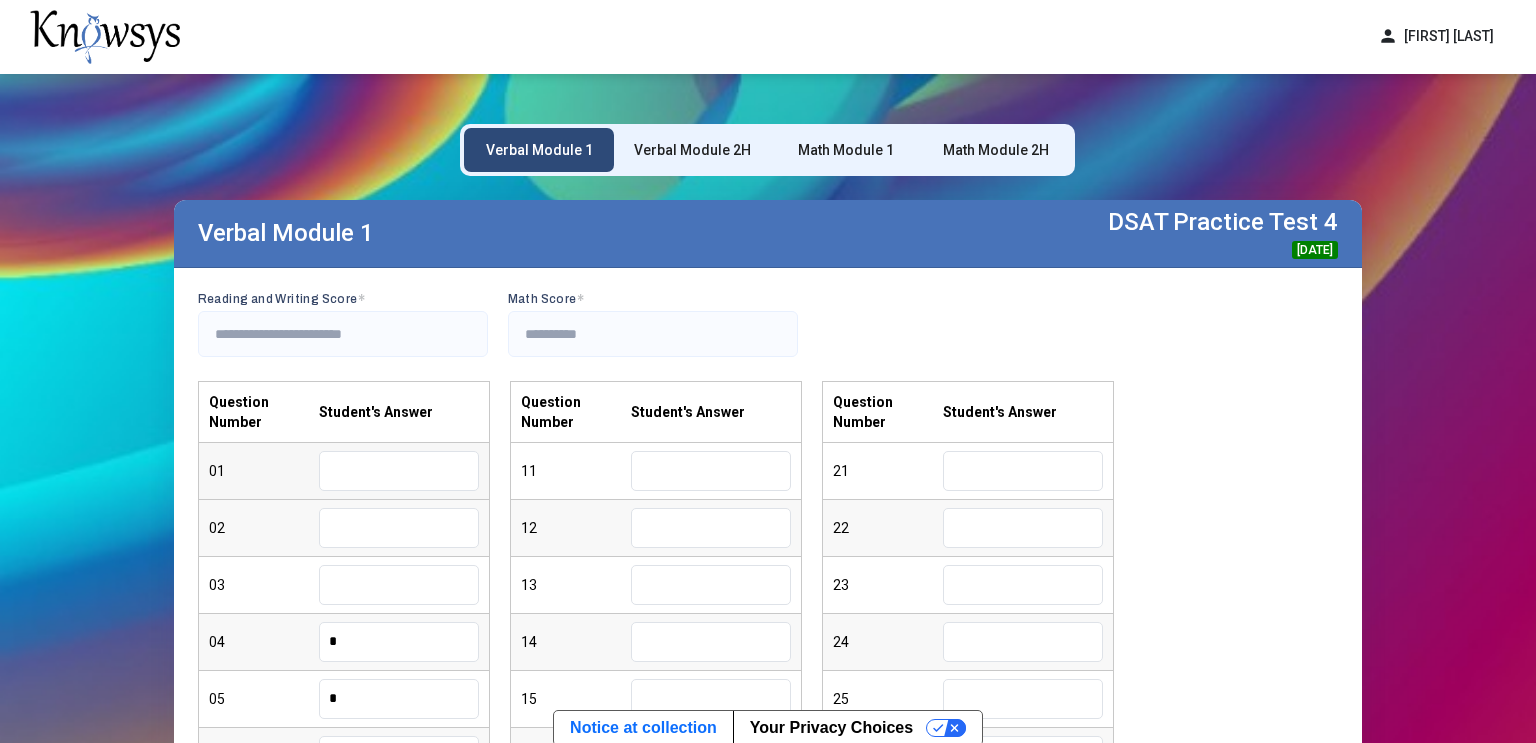 type 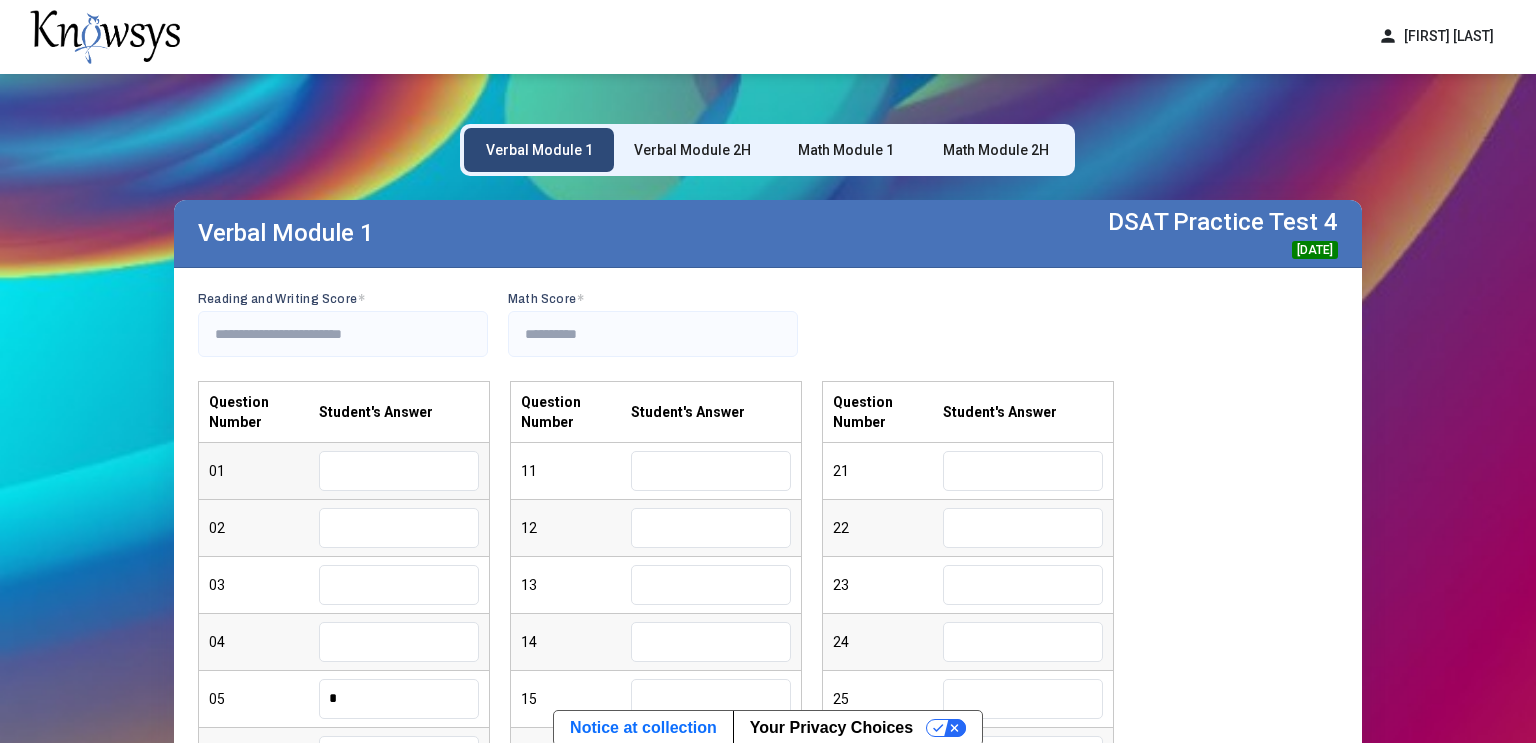 type 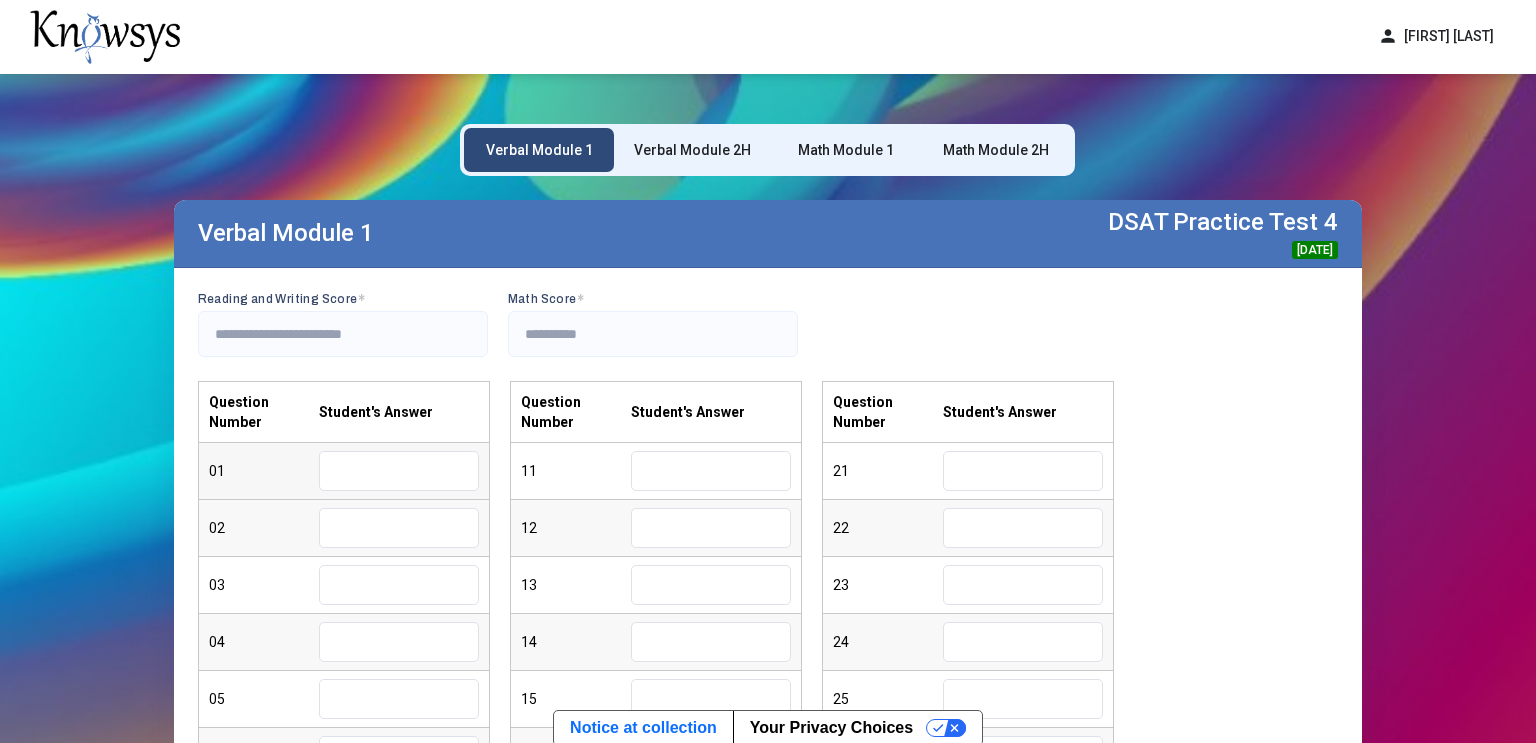 type 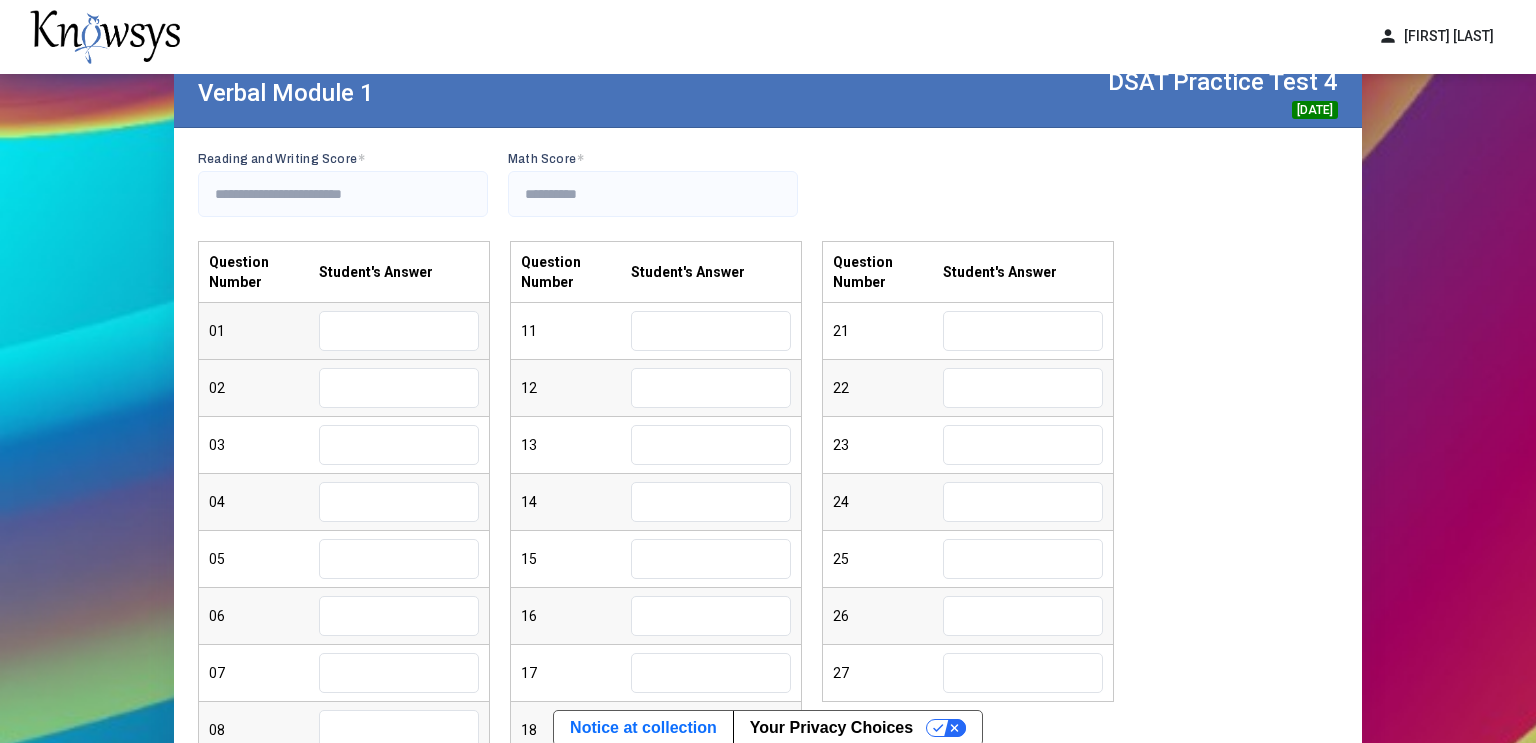 scroll, scrollTop: 168, scrollLeft: 0, axis: vertical 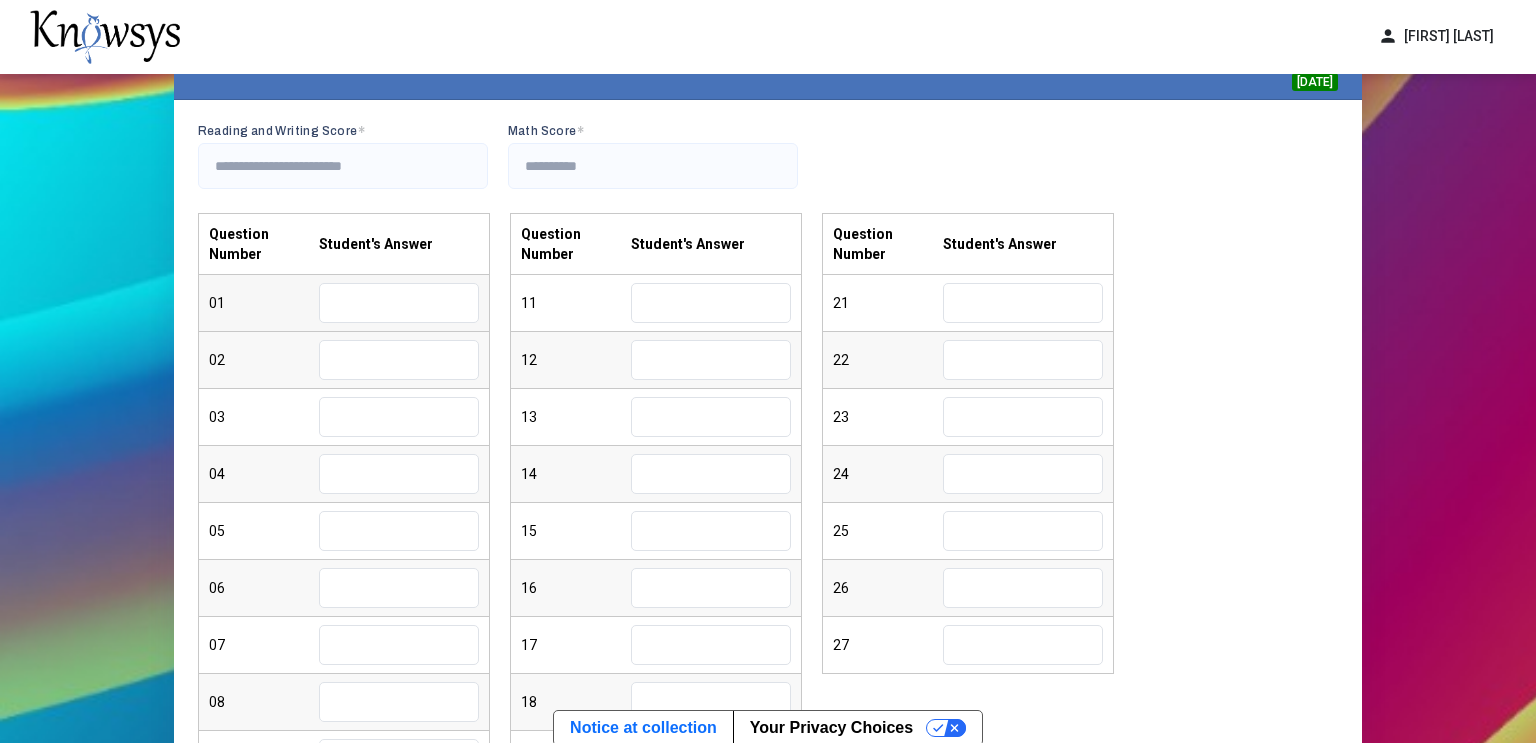 click at bounding box center [399, 303] 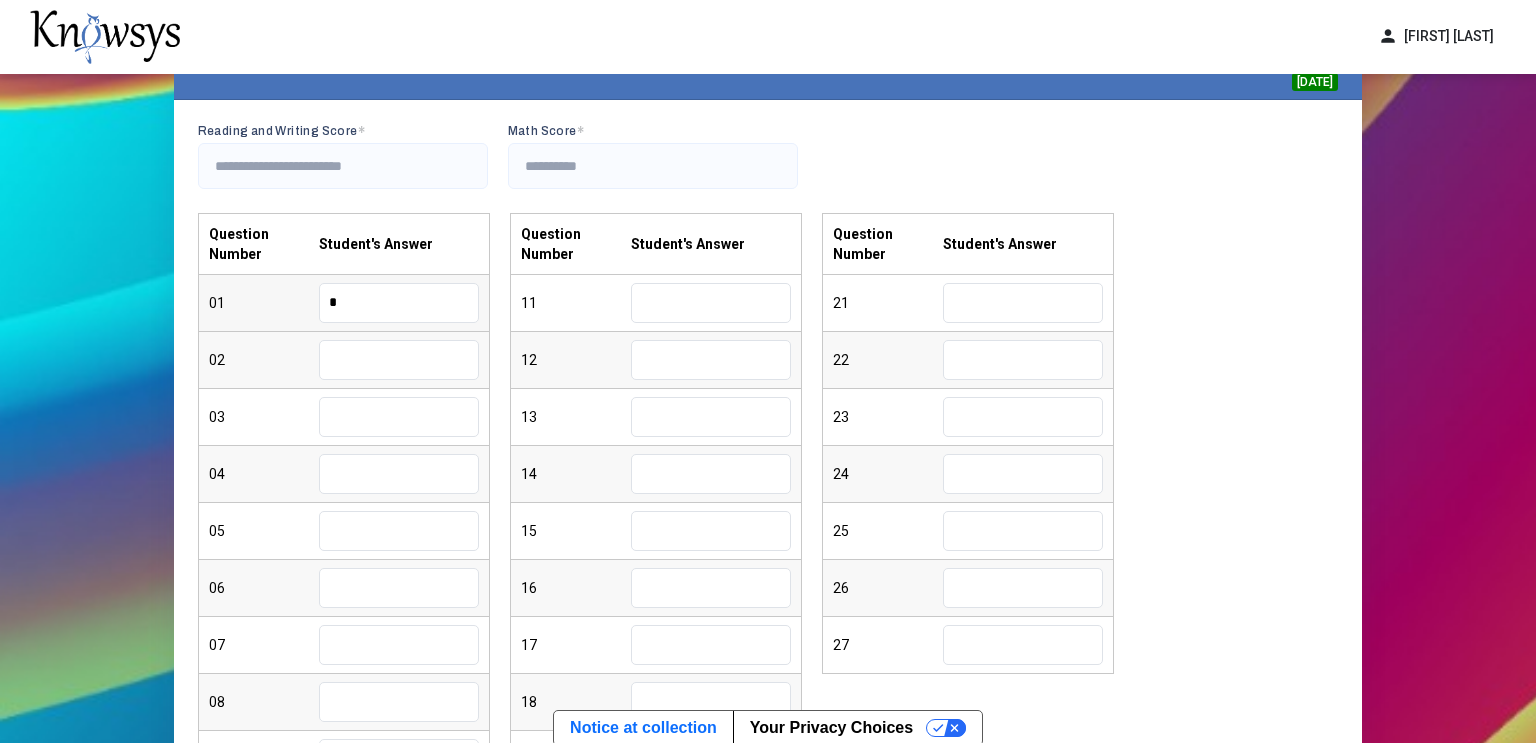 type on "*" 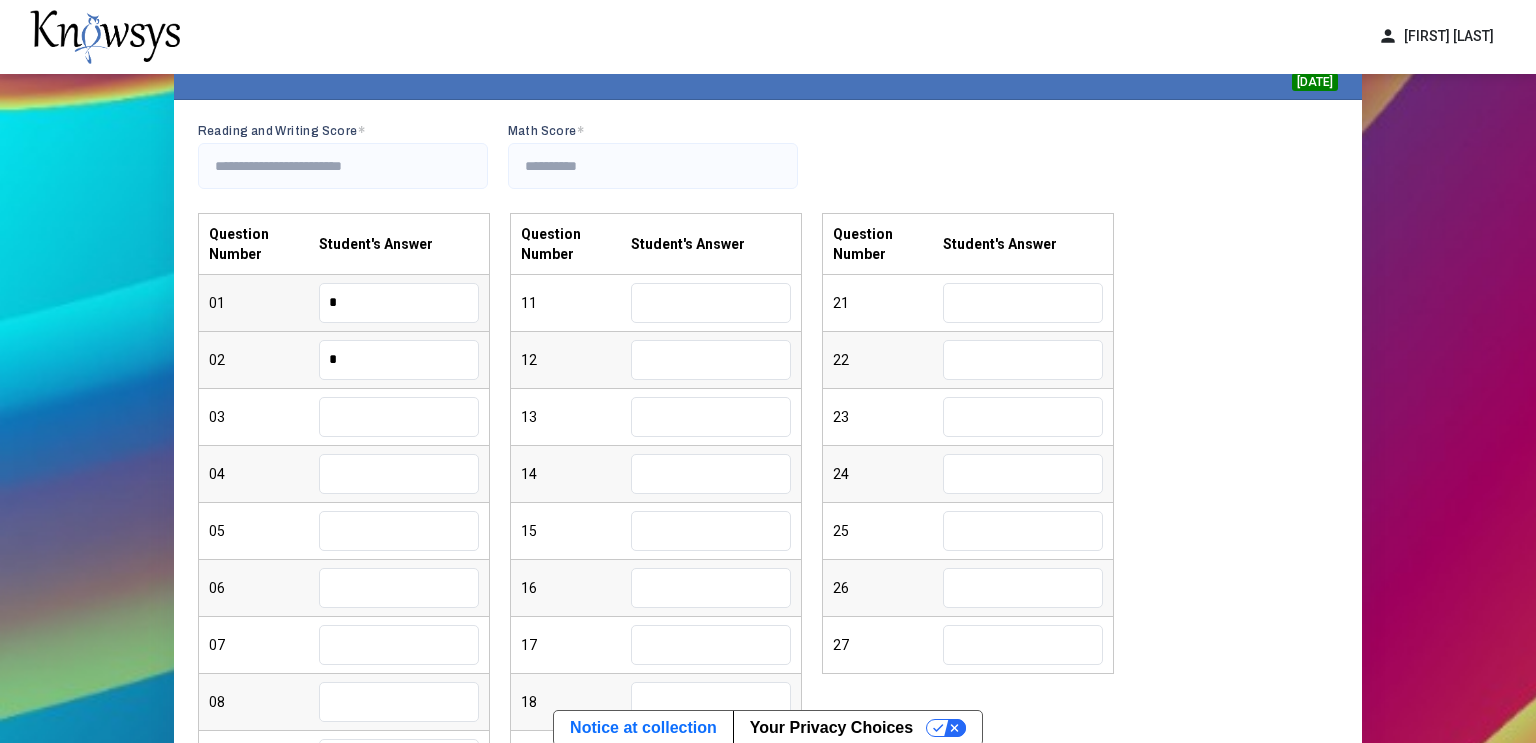 type on "*" 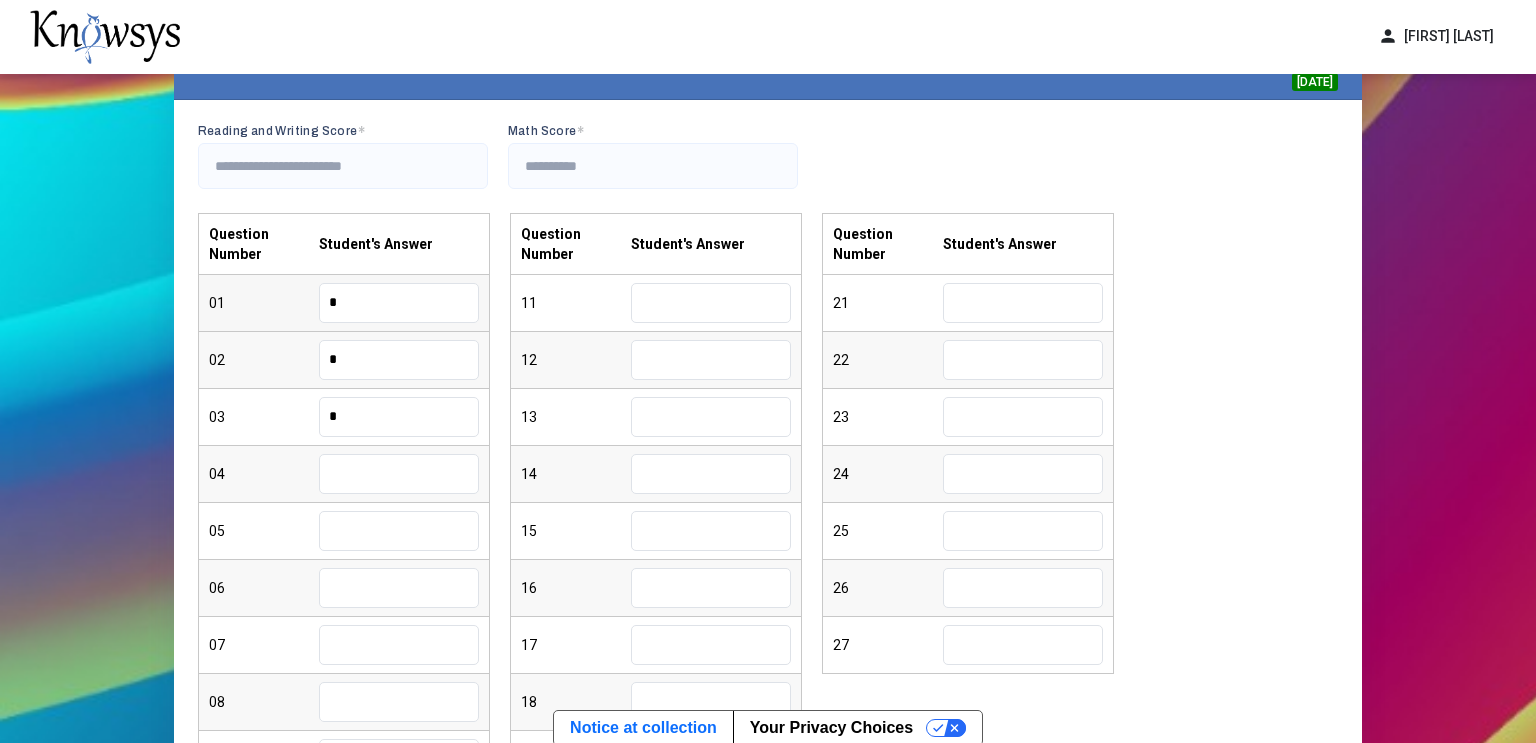 type on "*" 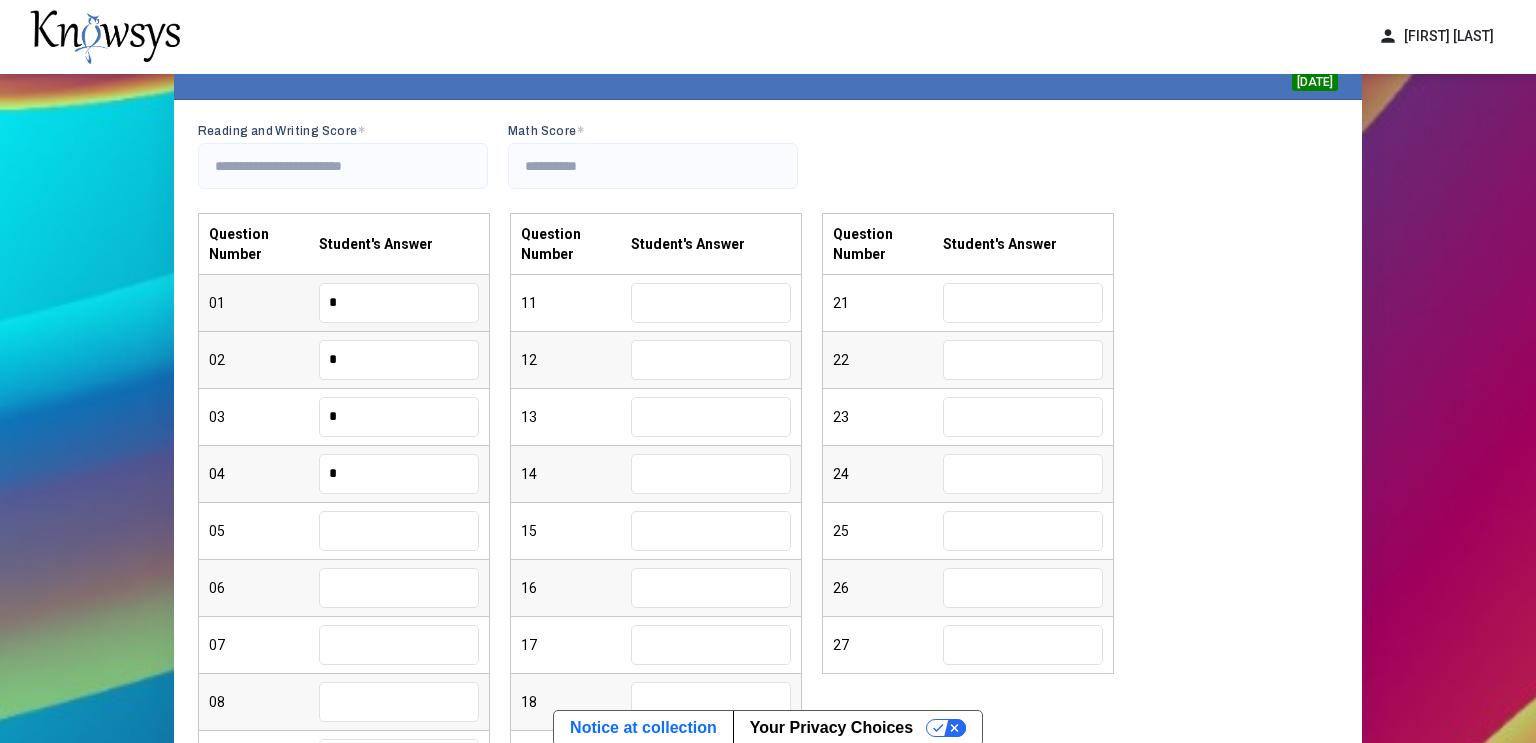 type on "*" 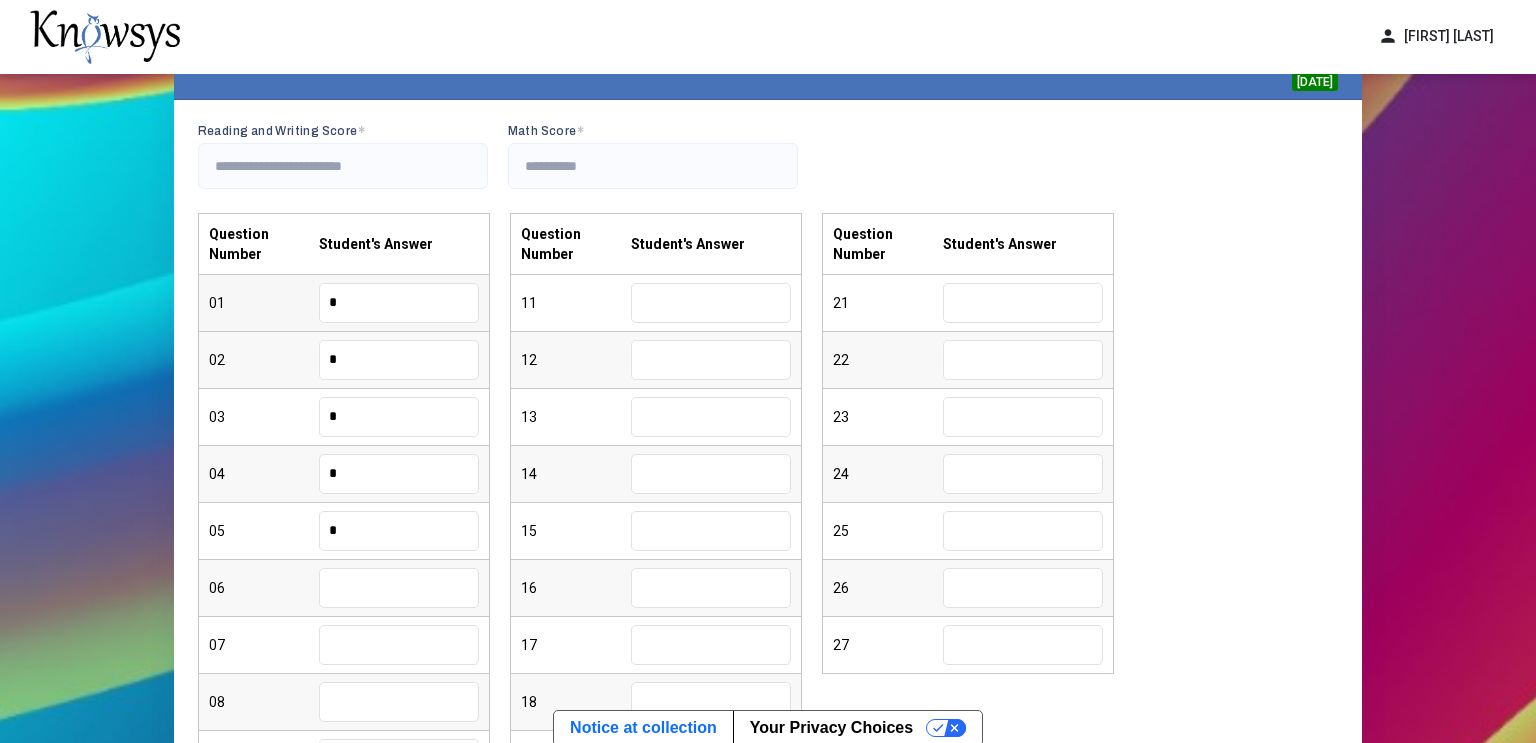 type on "*" 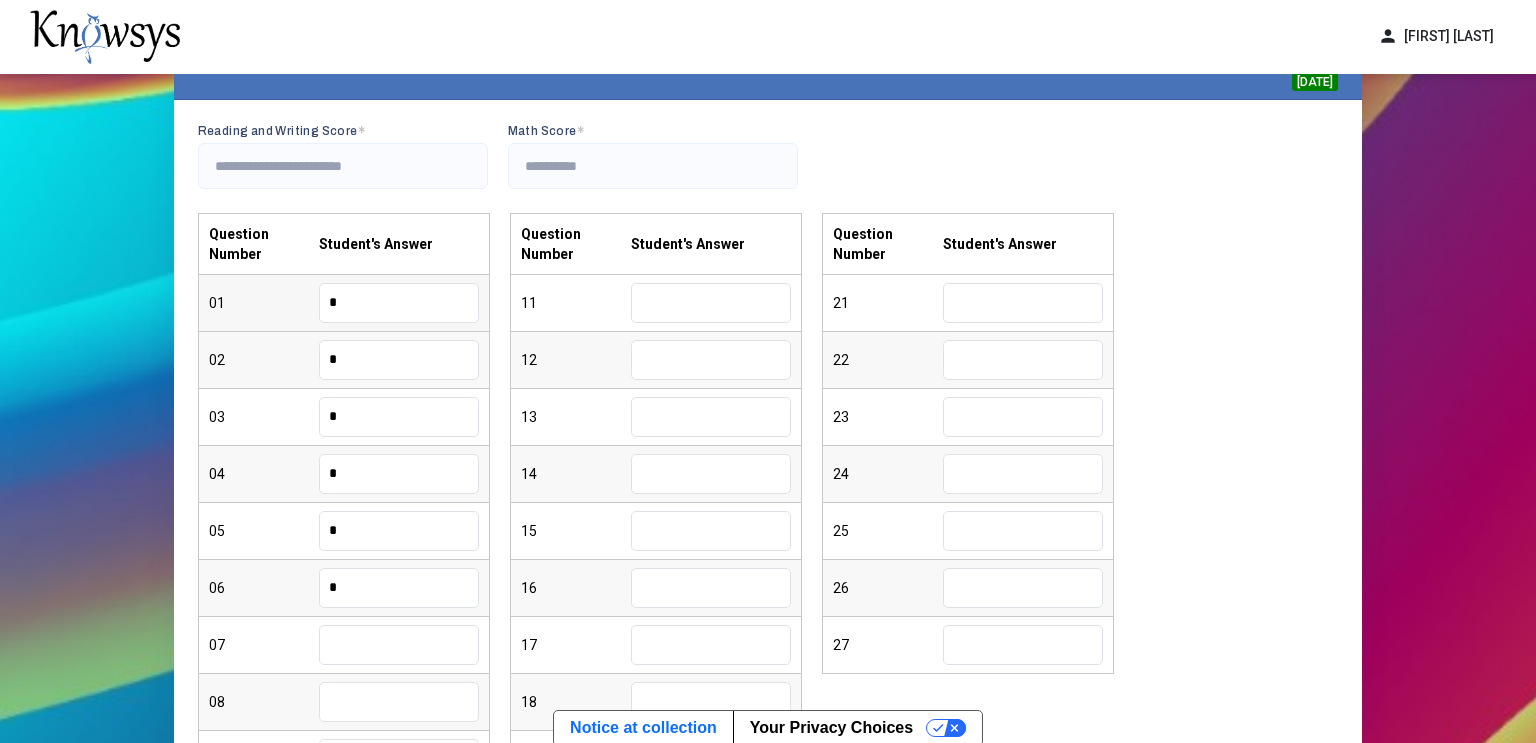 type on "*" 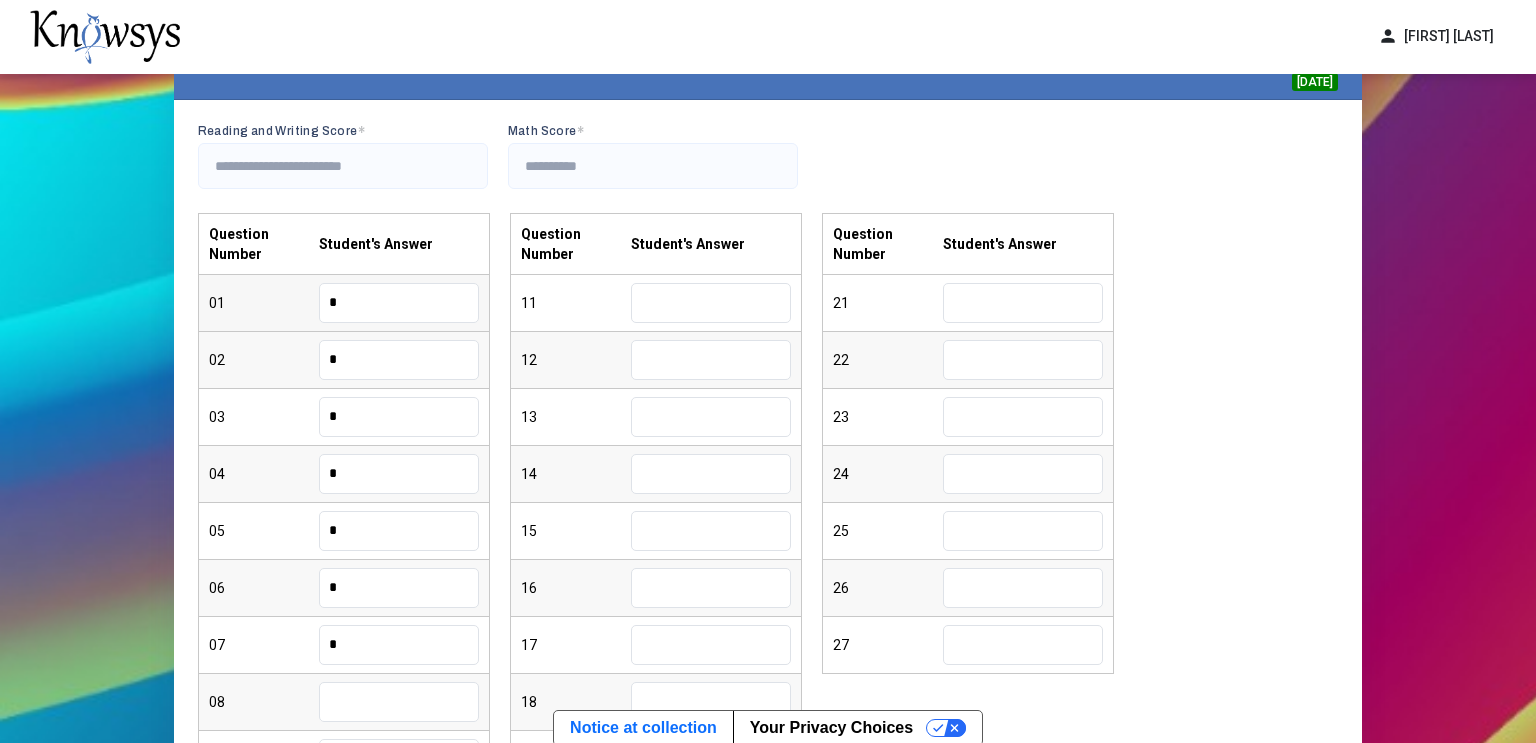 type on "*" 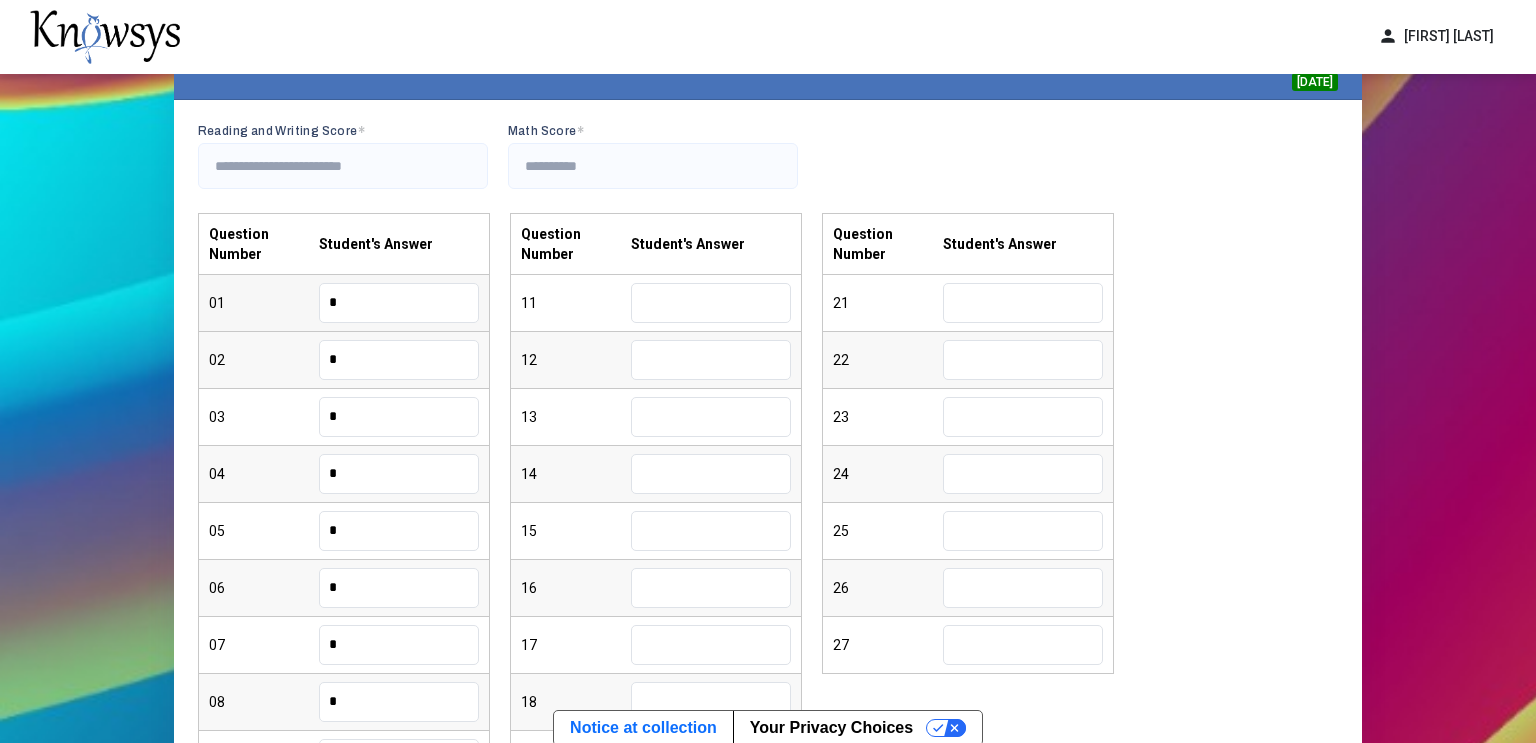 type on "*" 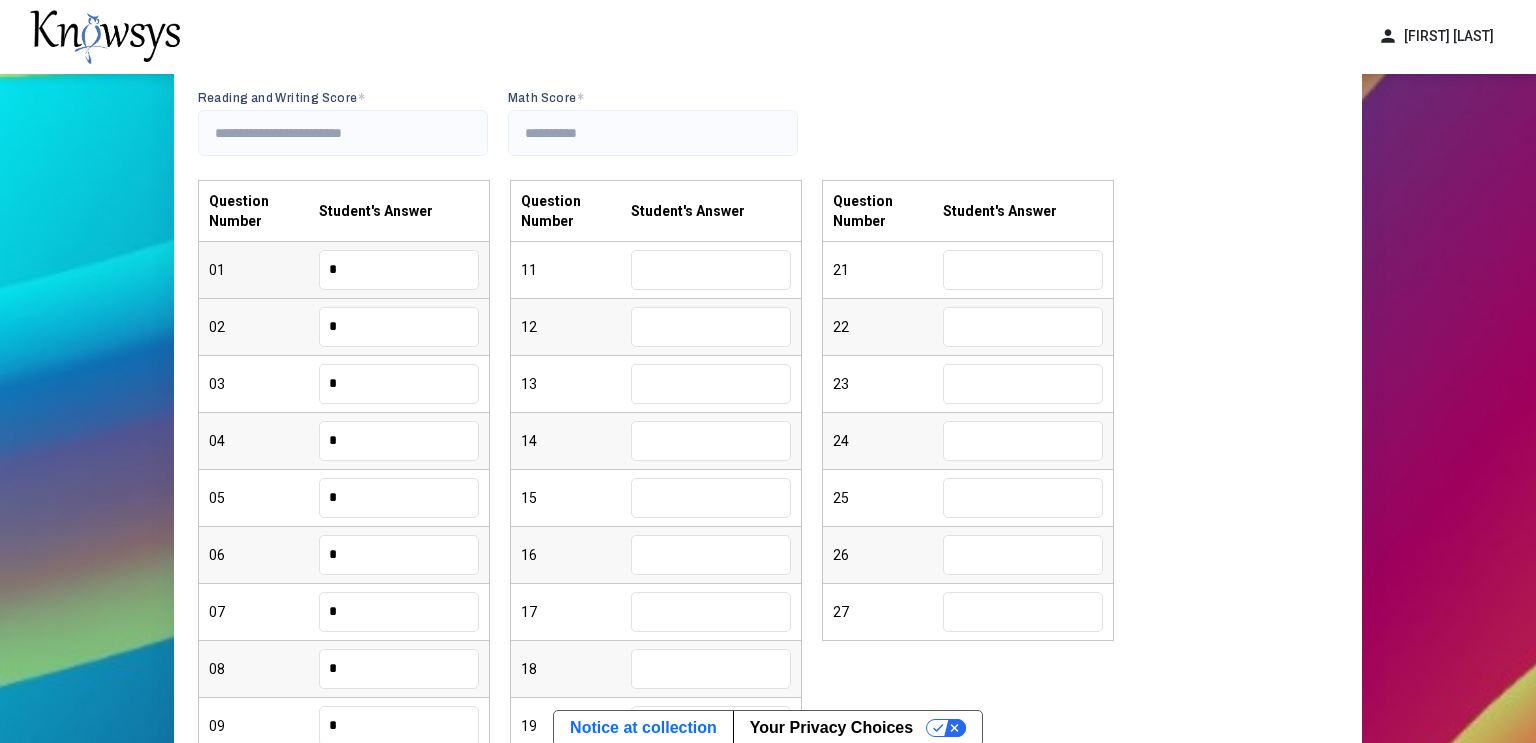 type on "*" 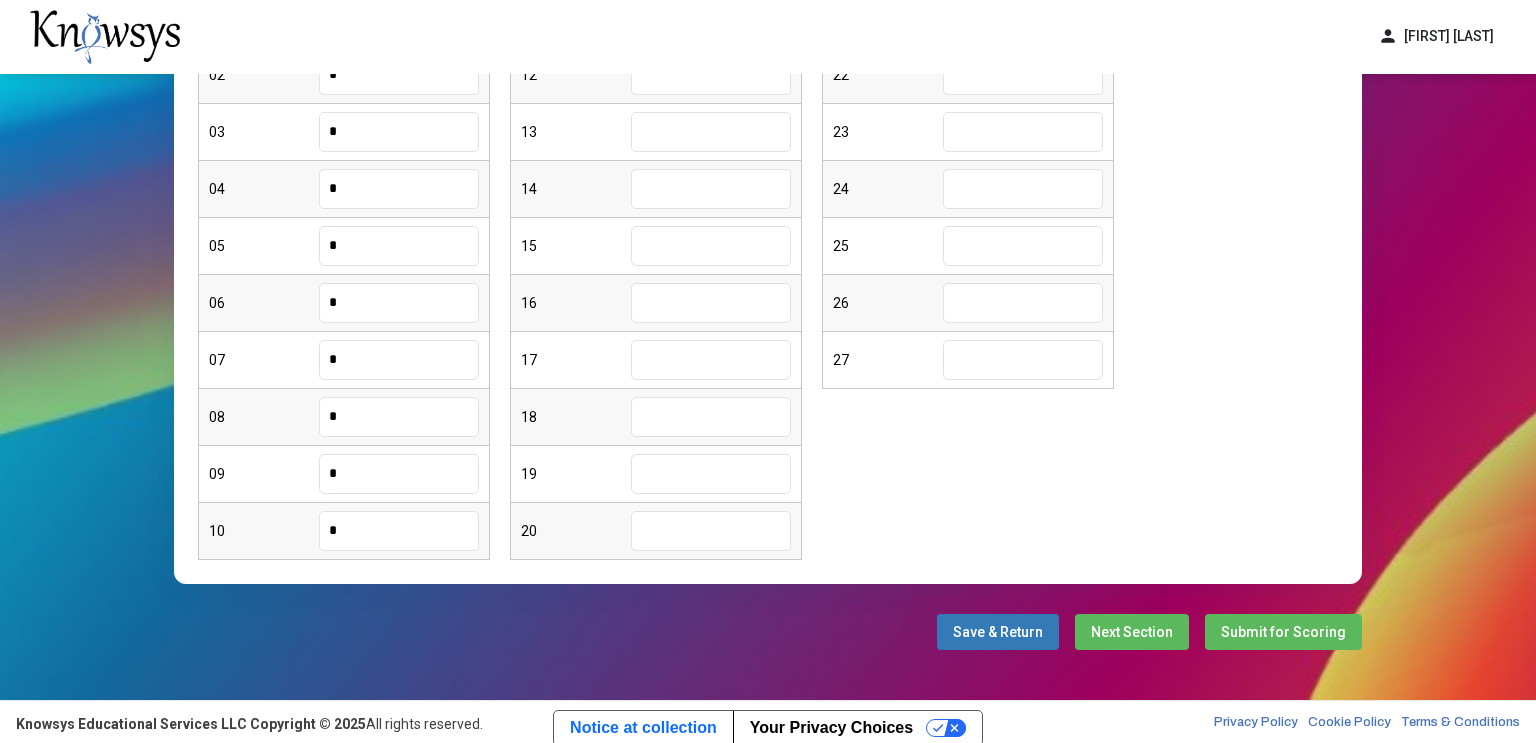 type on "*" 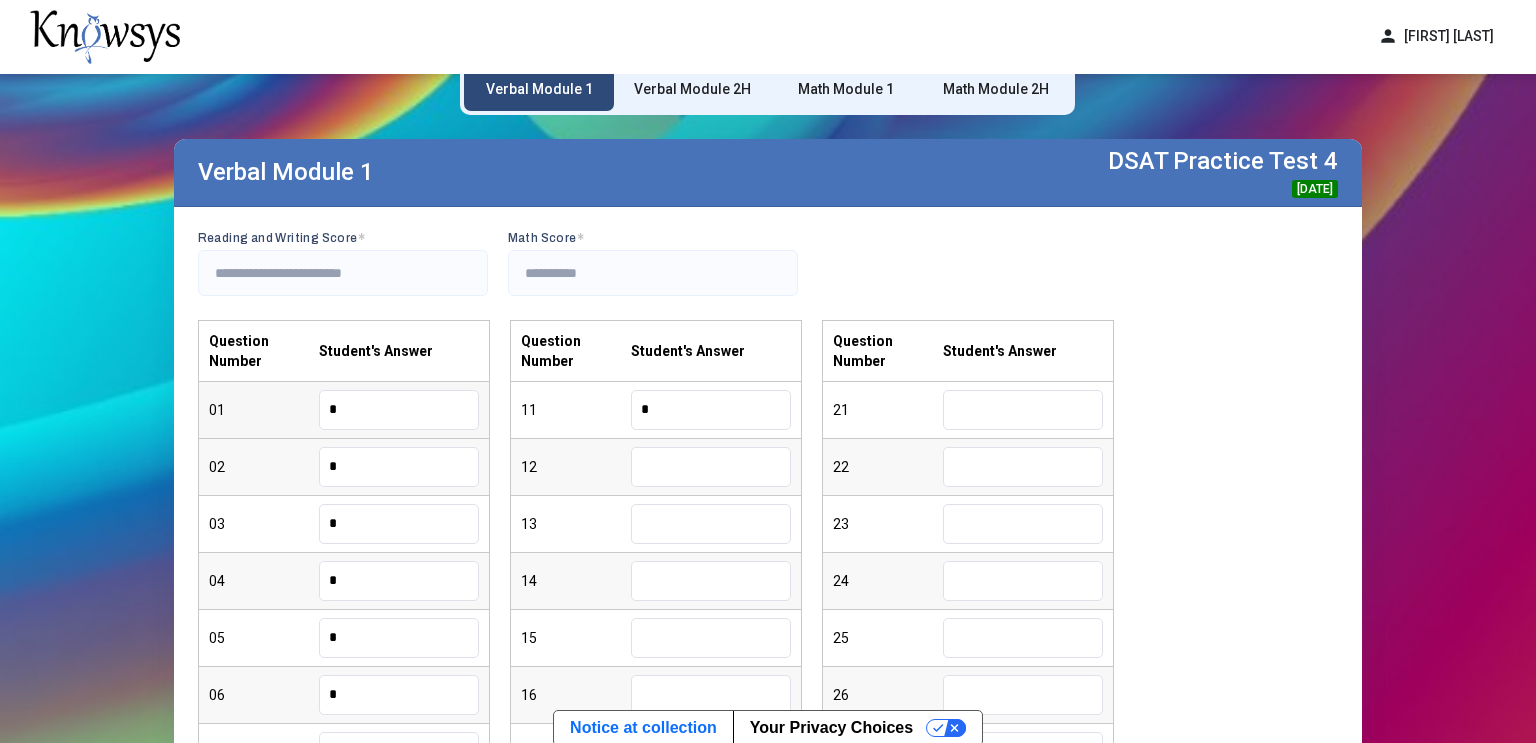 type on "*" 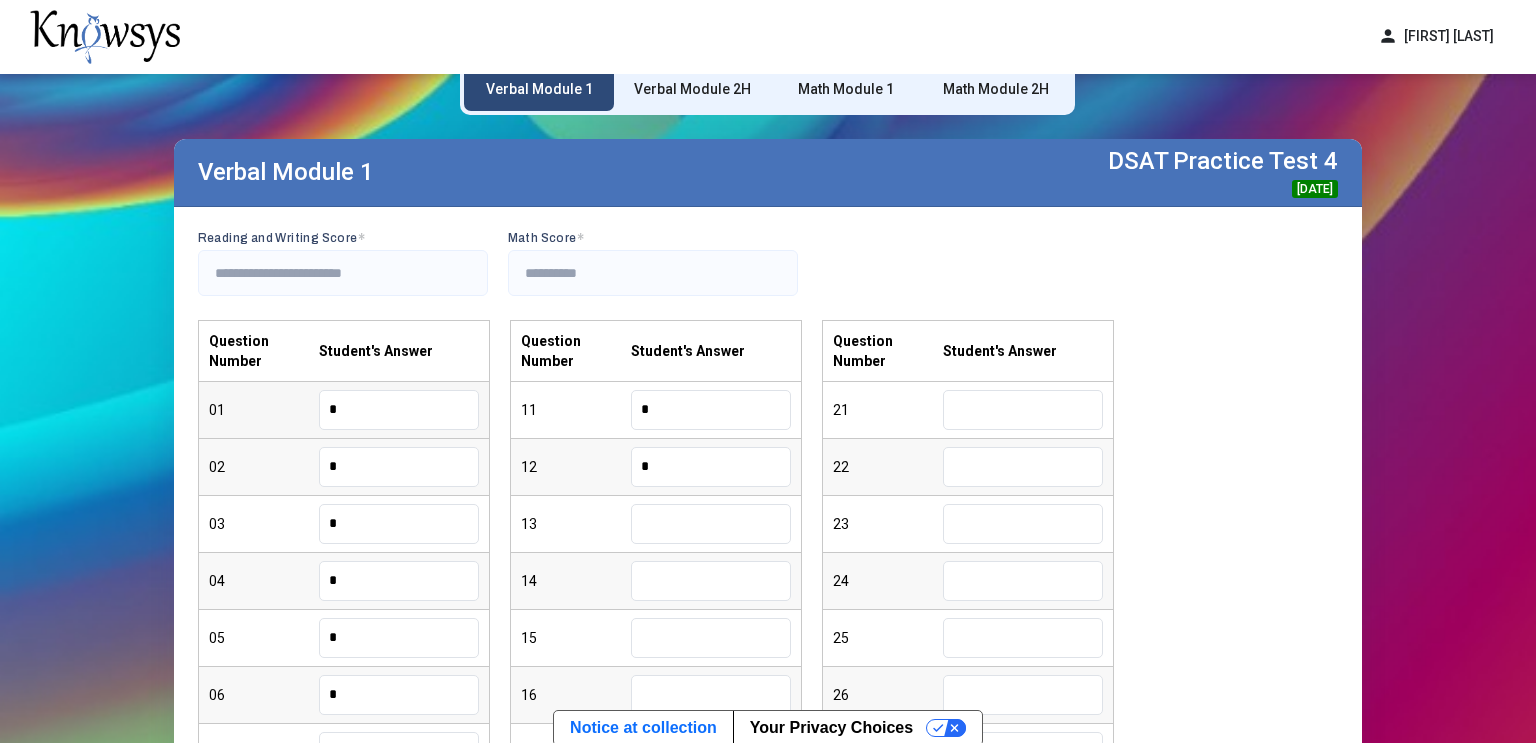 type on "*" 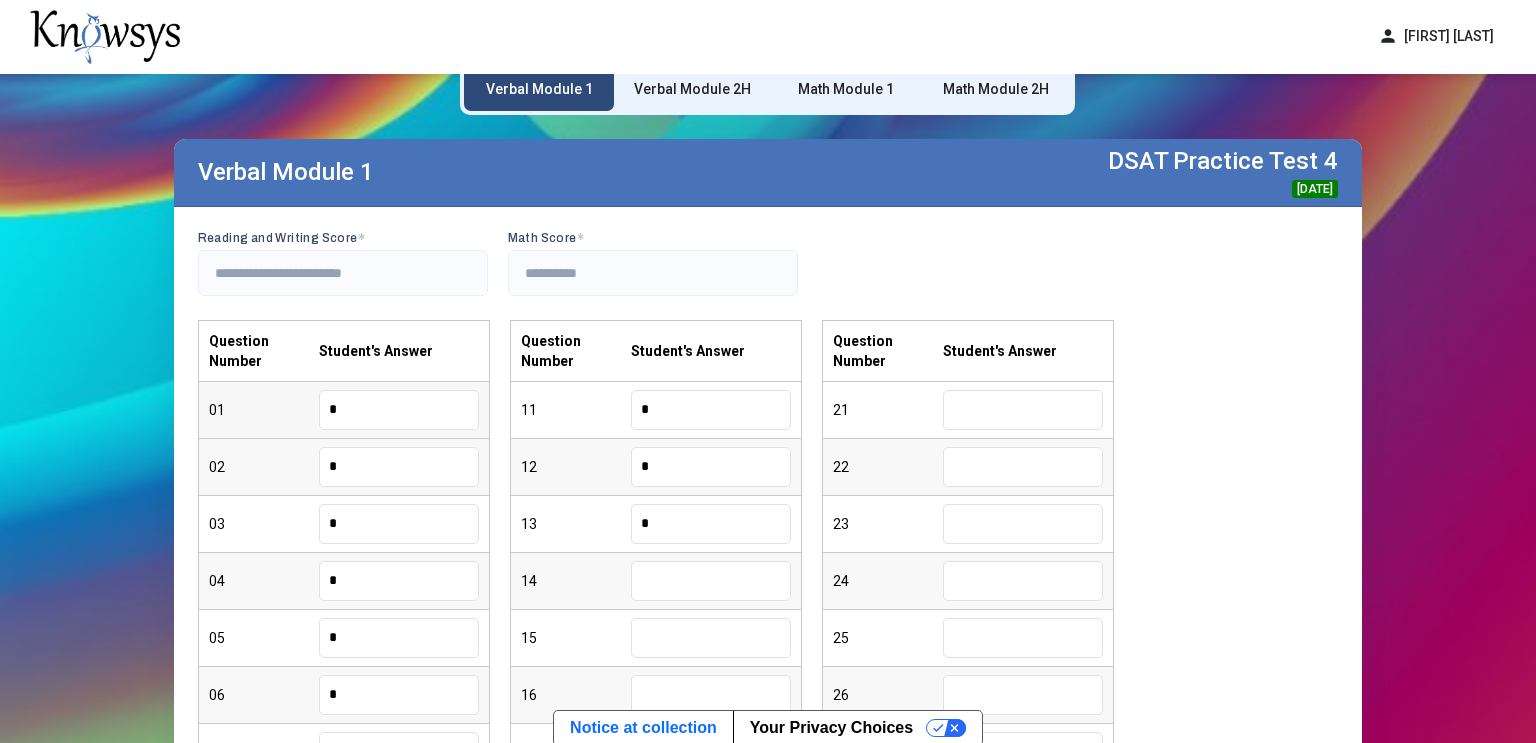 type on "*" 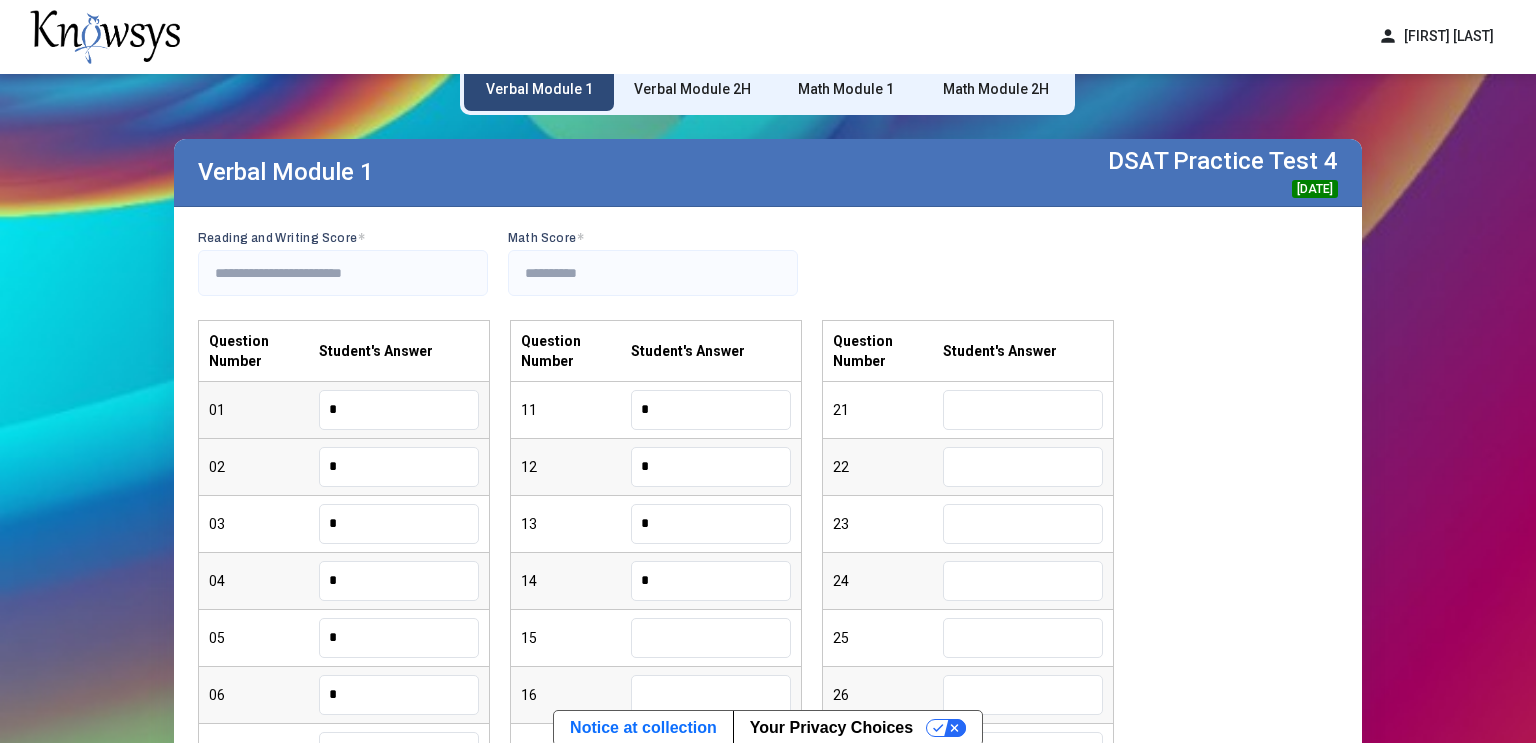 type on "*" 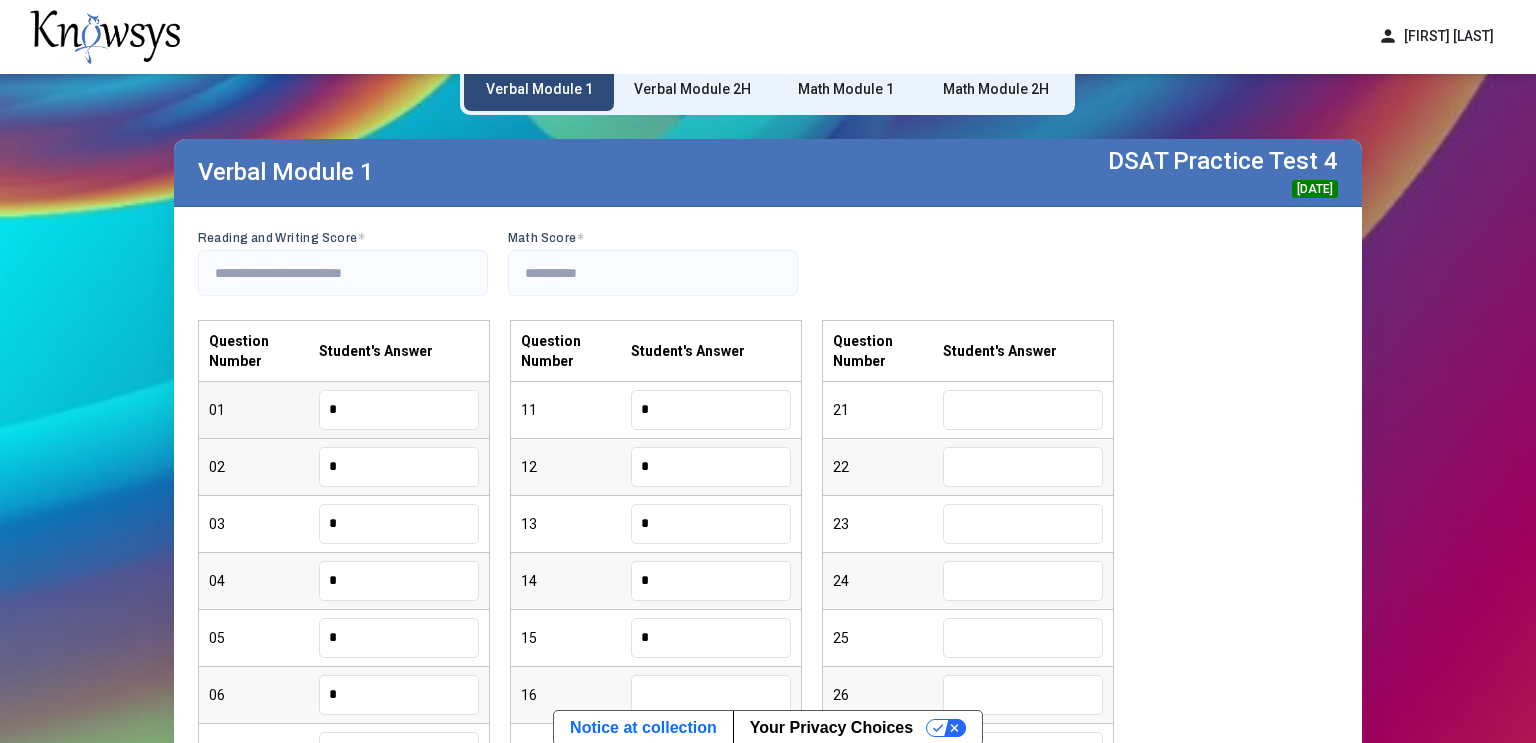 type on "*" 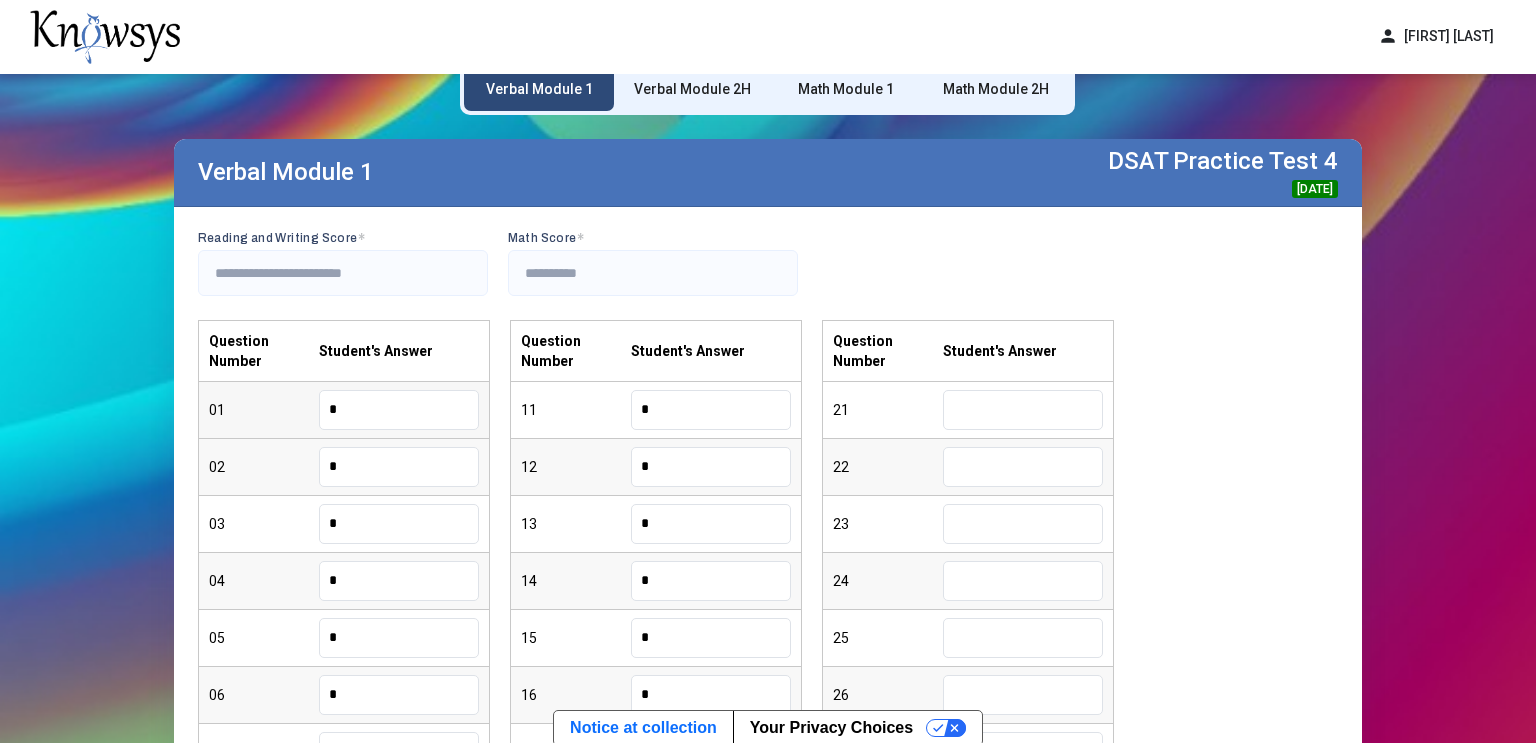 type on "*" 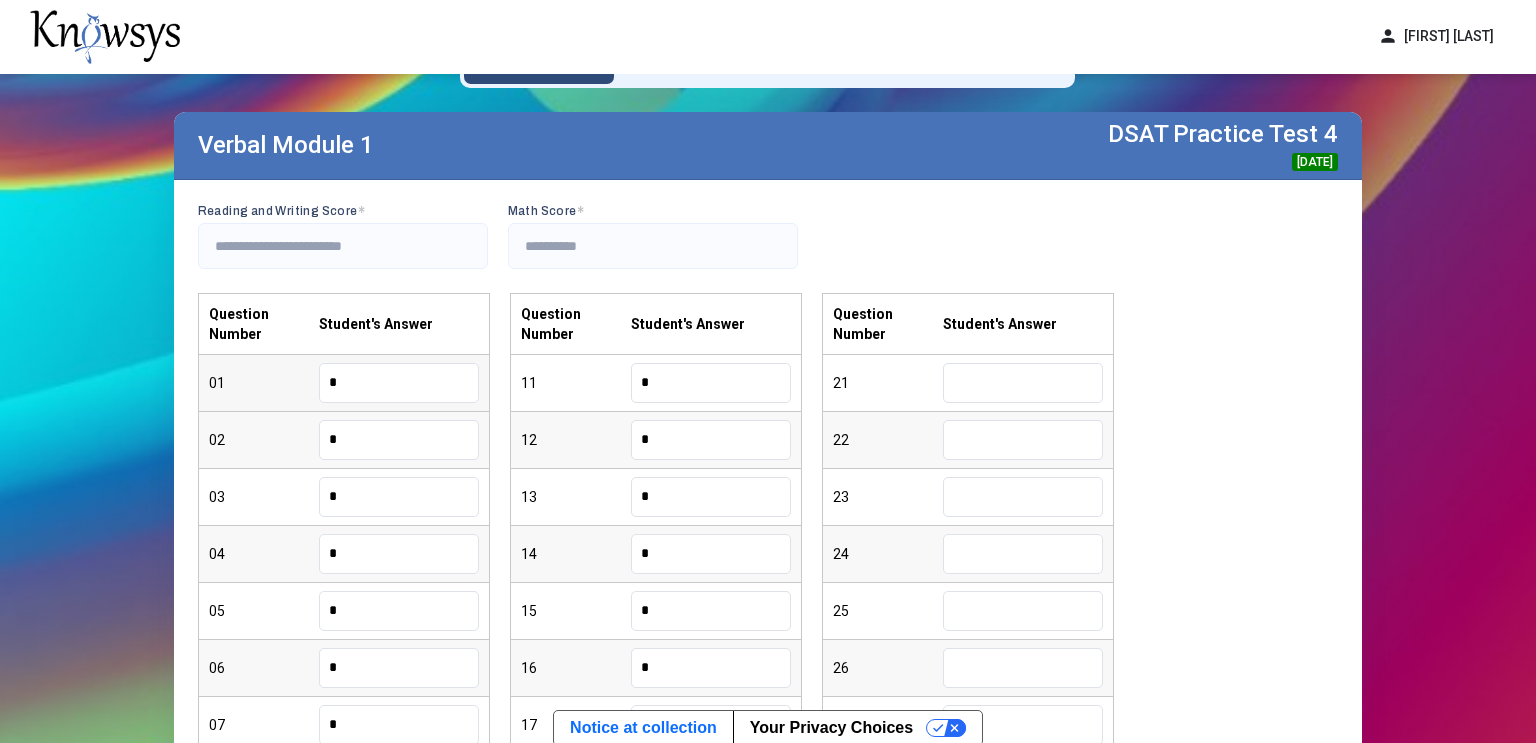 type on "*" 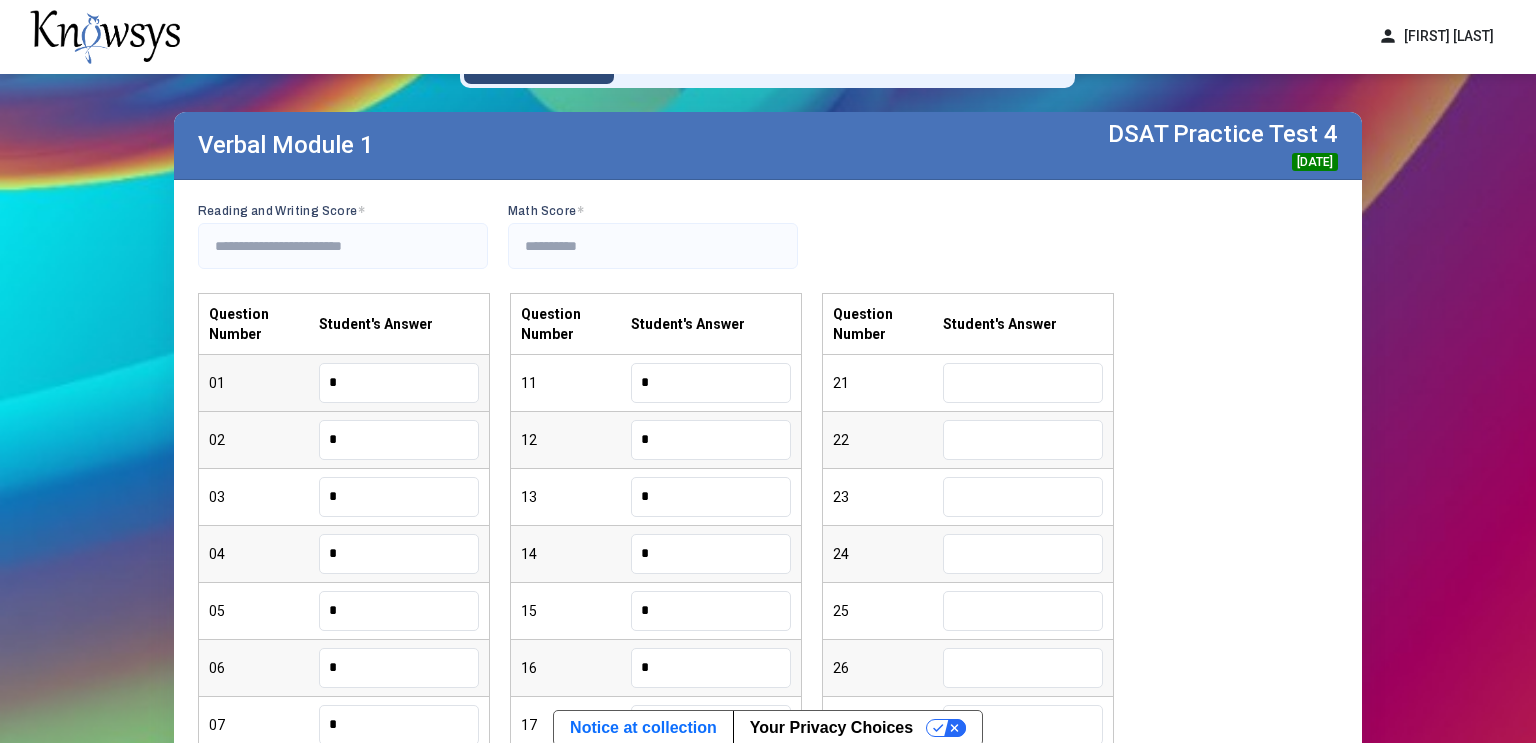 scroll, scrollTop: 453, scrollLeft: 0, axis: vertical 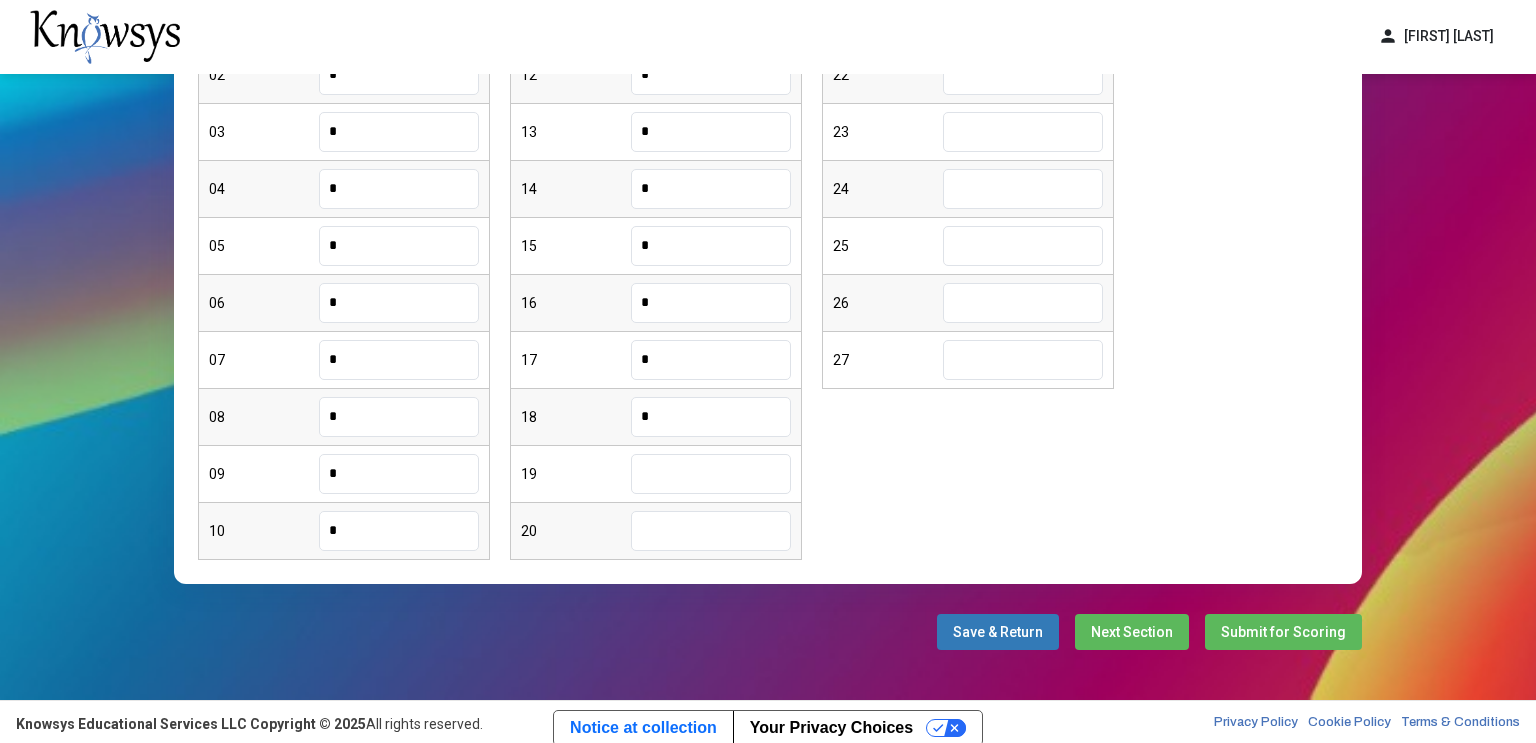 type on "*" 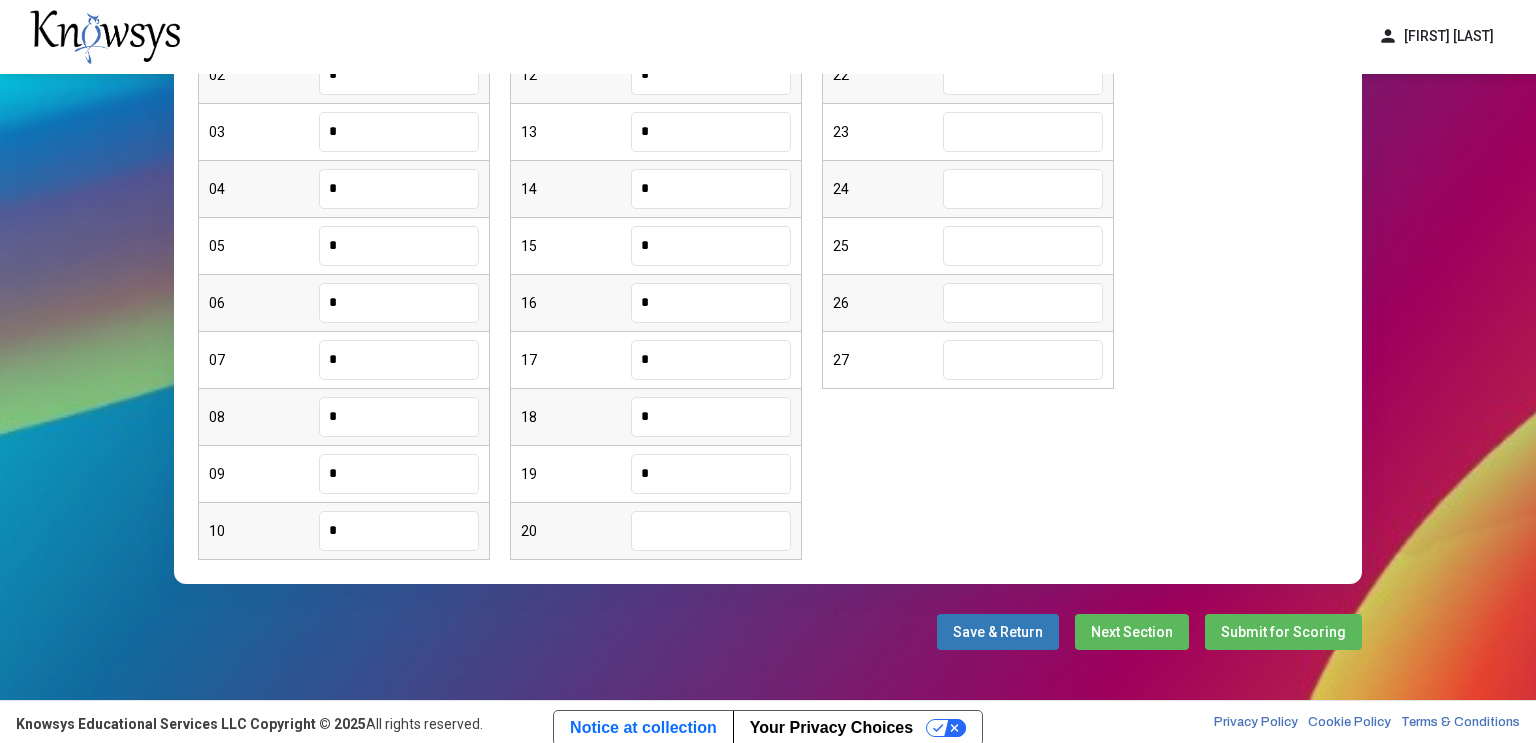 type on "*" 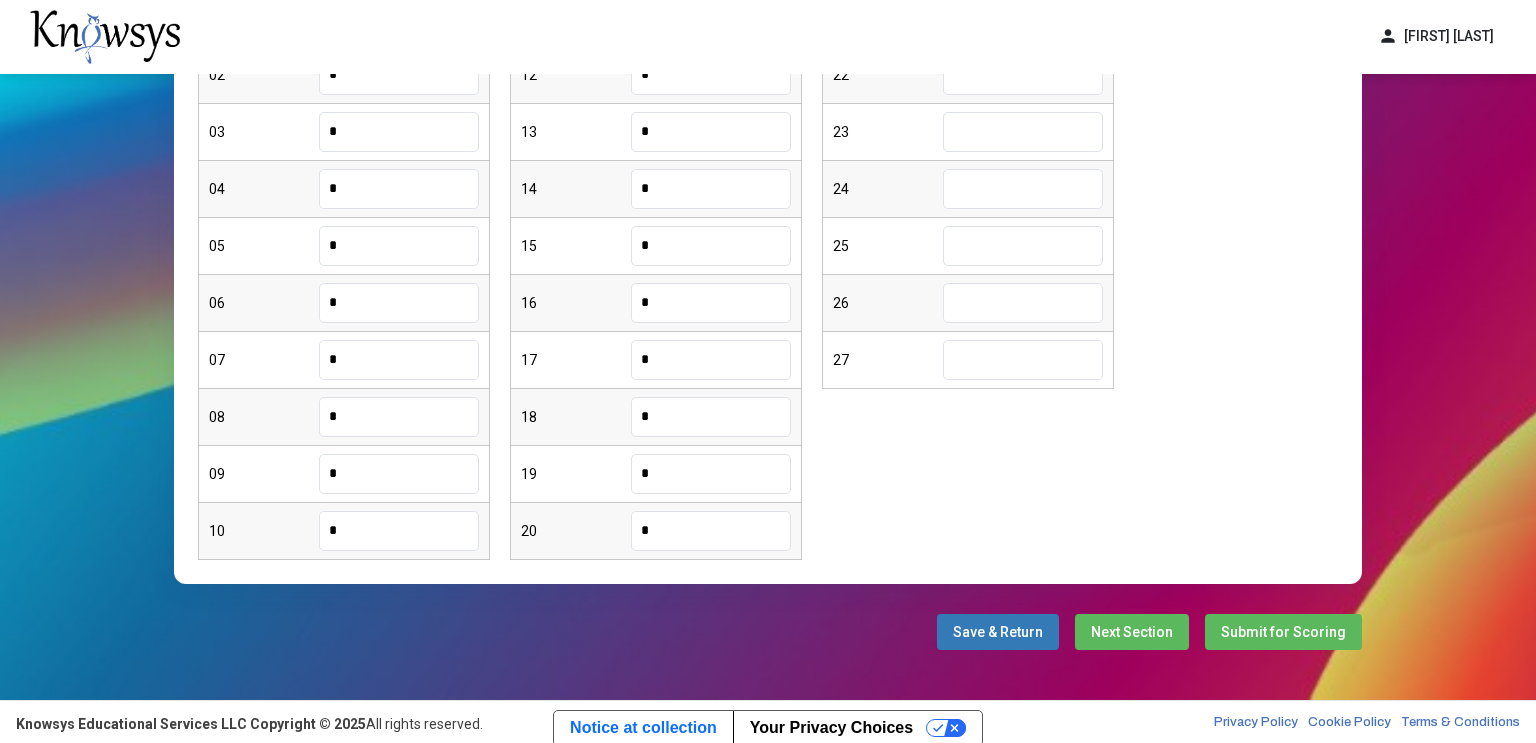 type on "*" 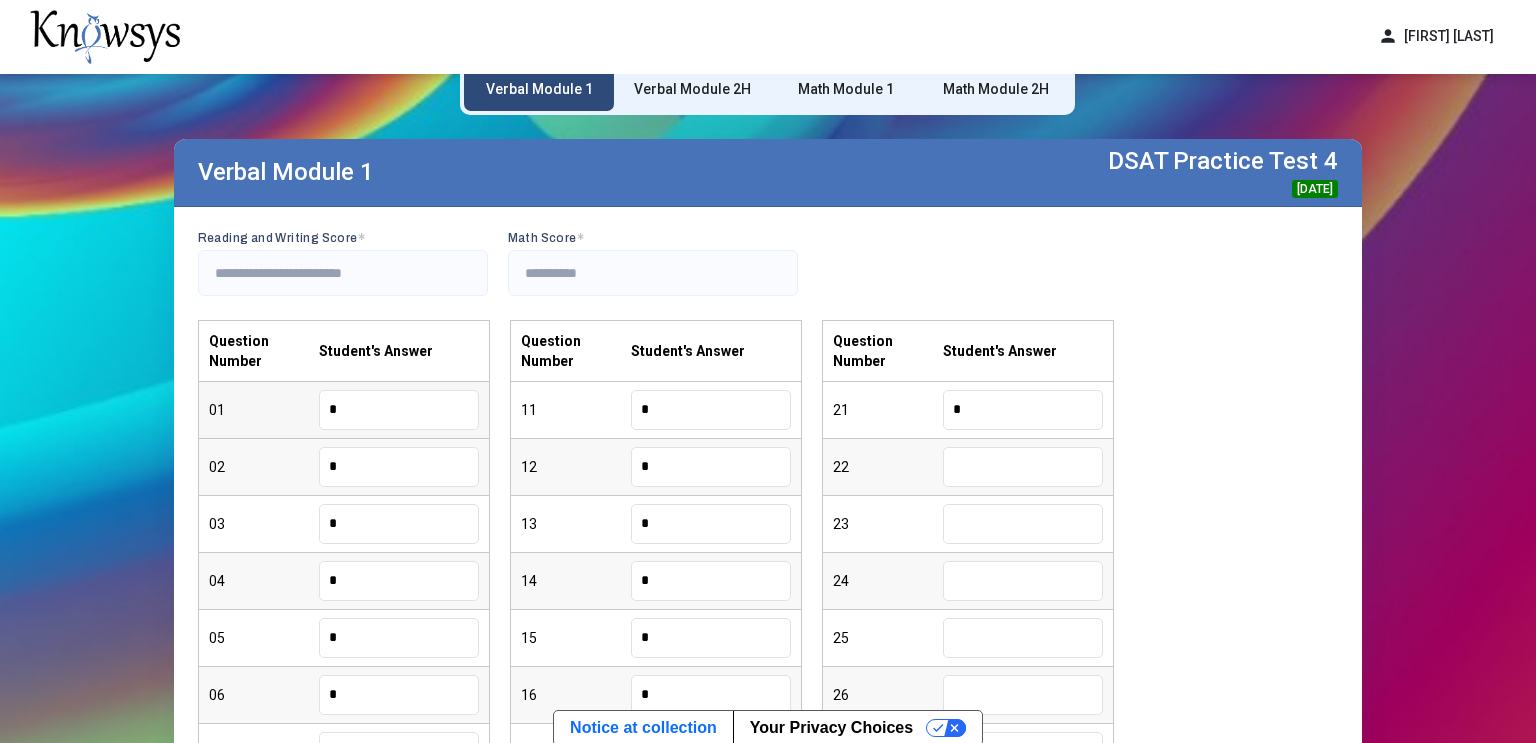 type on "*" 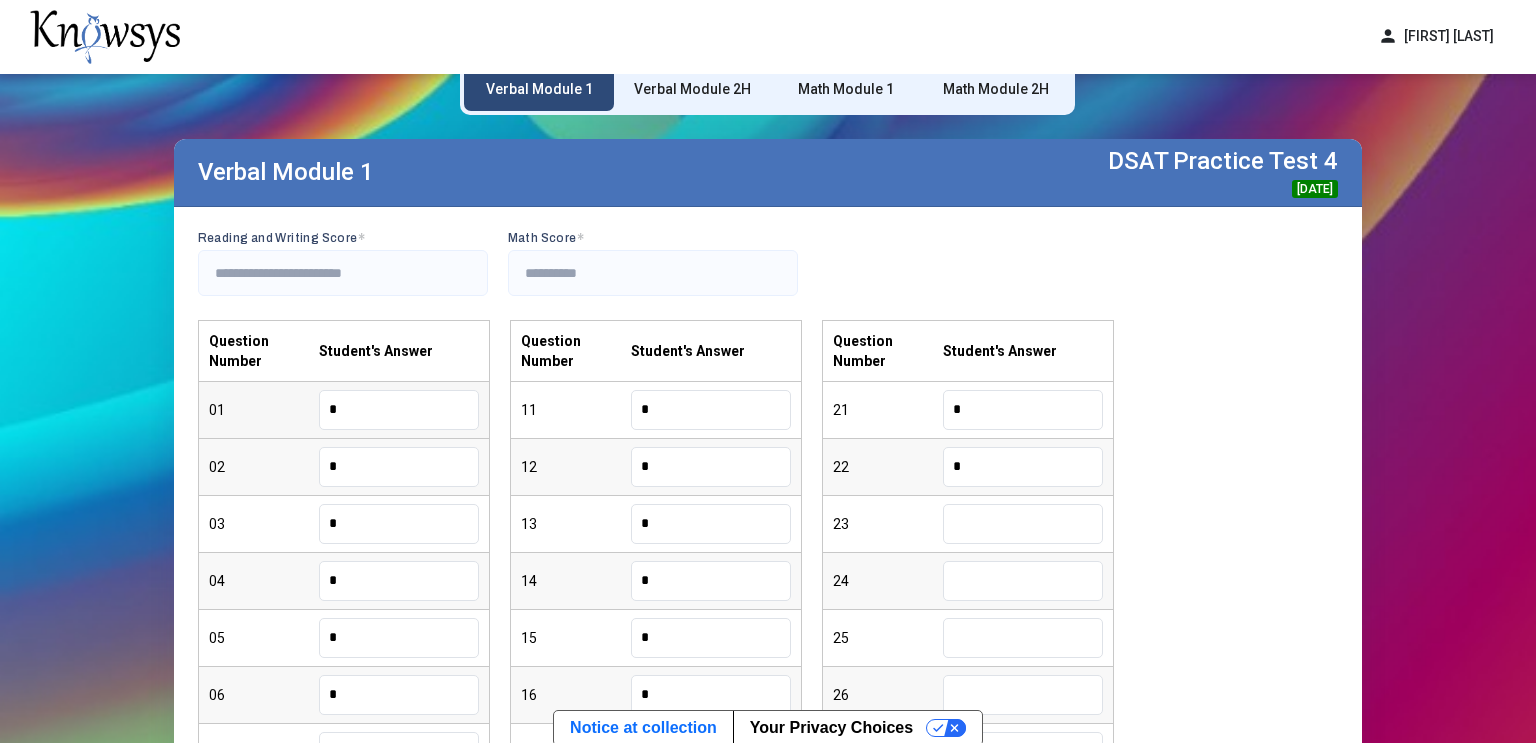 type on "*" 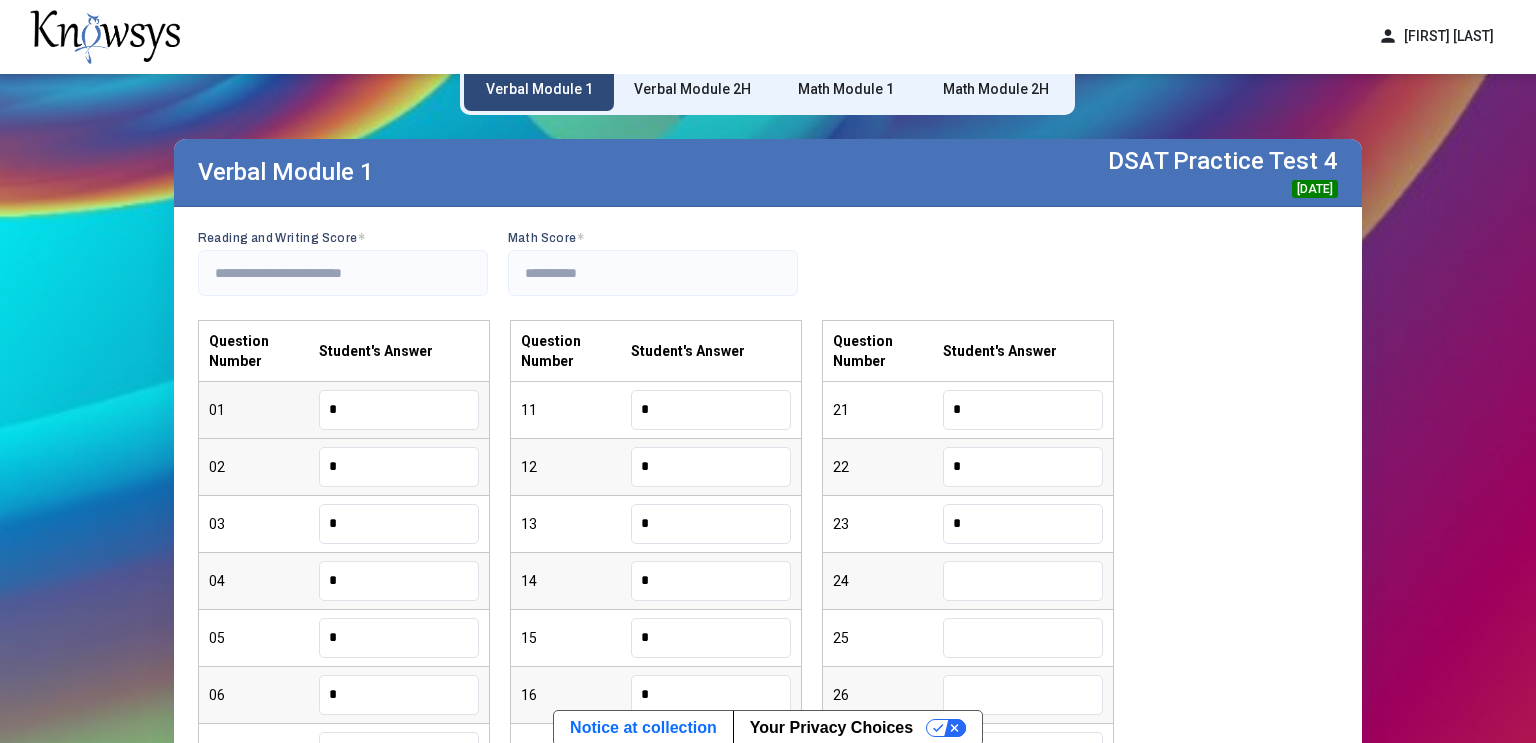 type on "*" 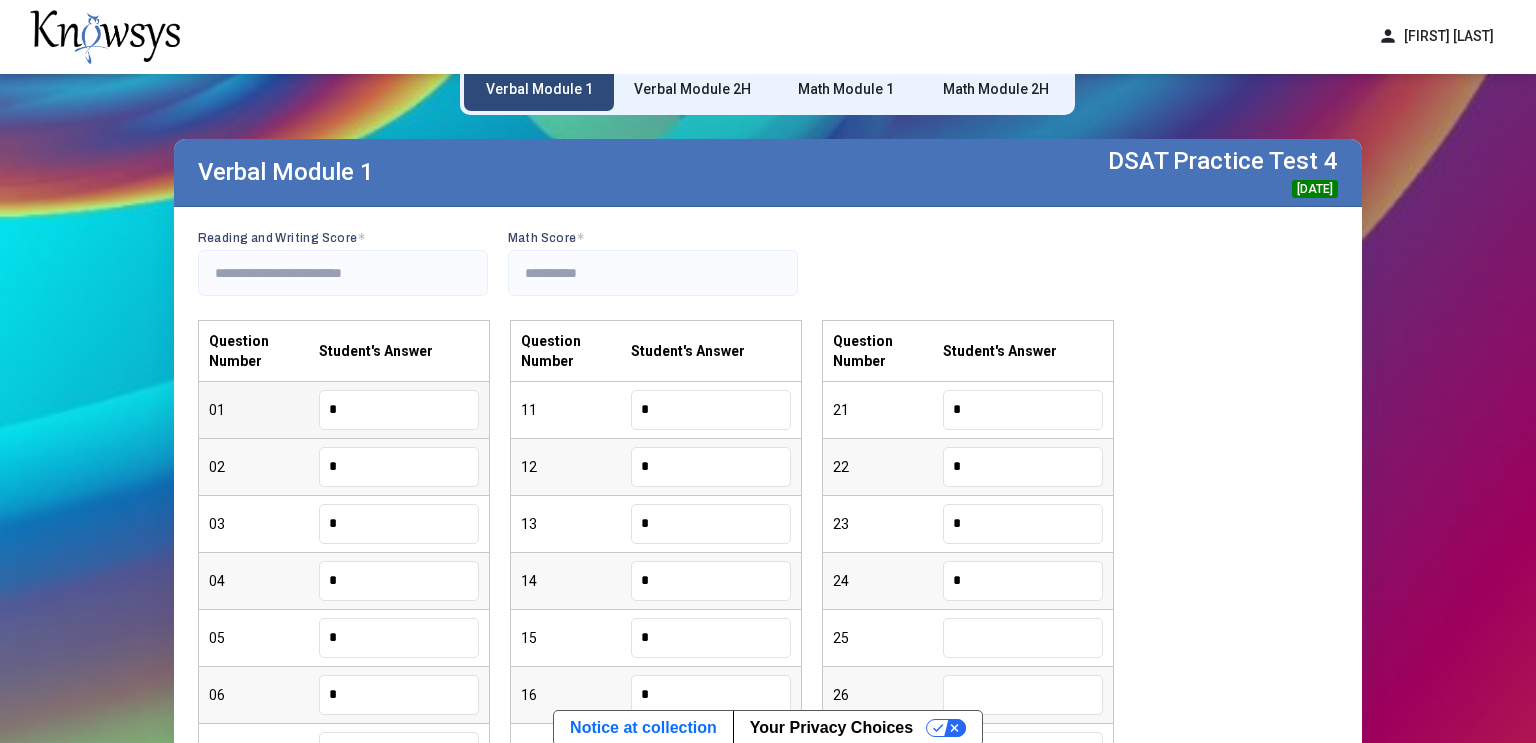 type on "*" 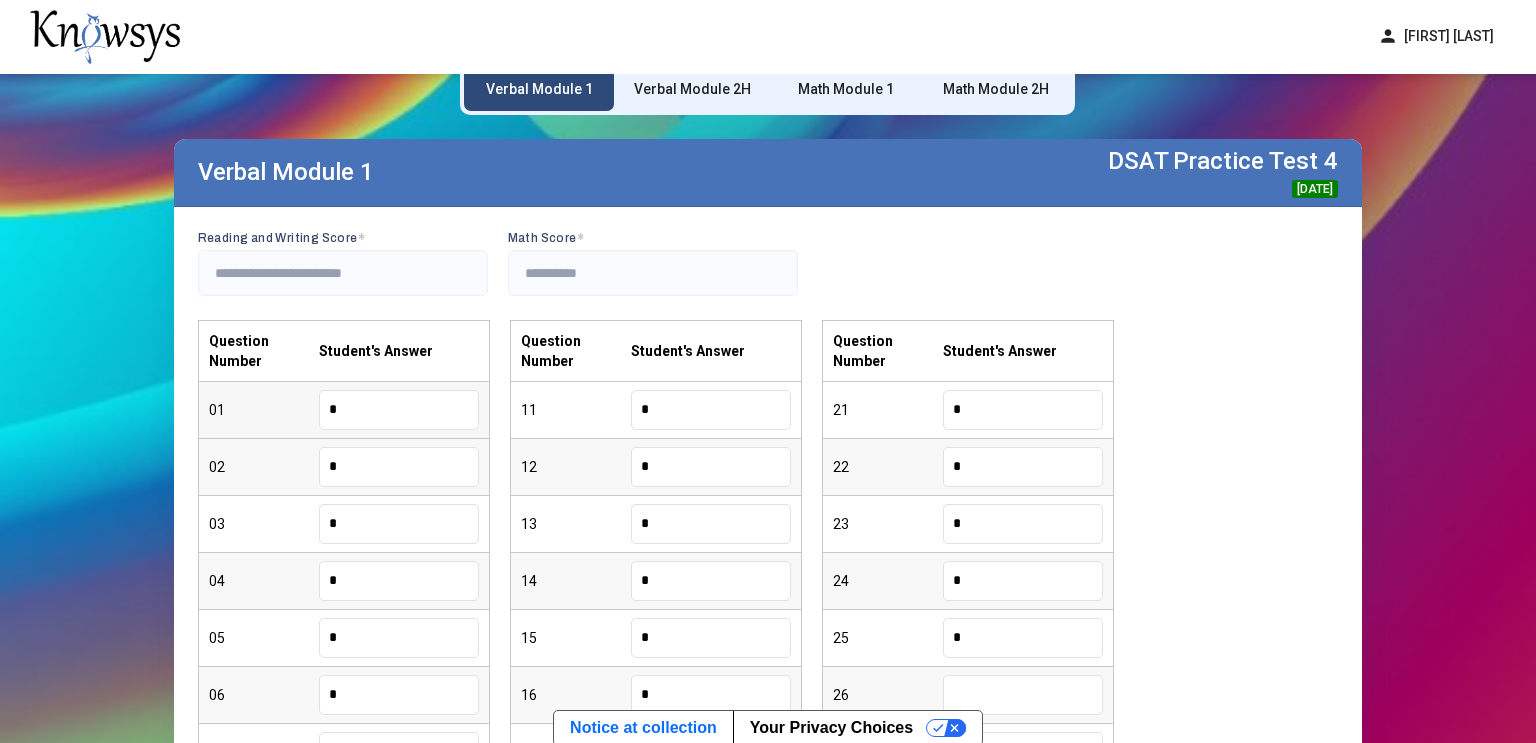 type on "*" 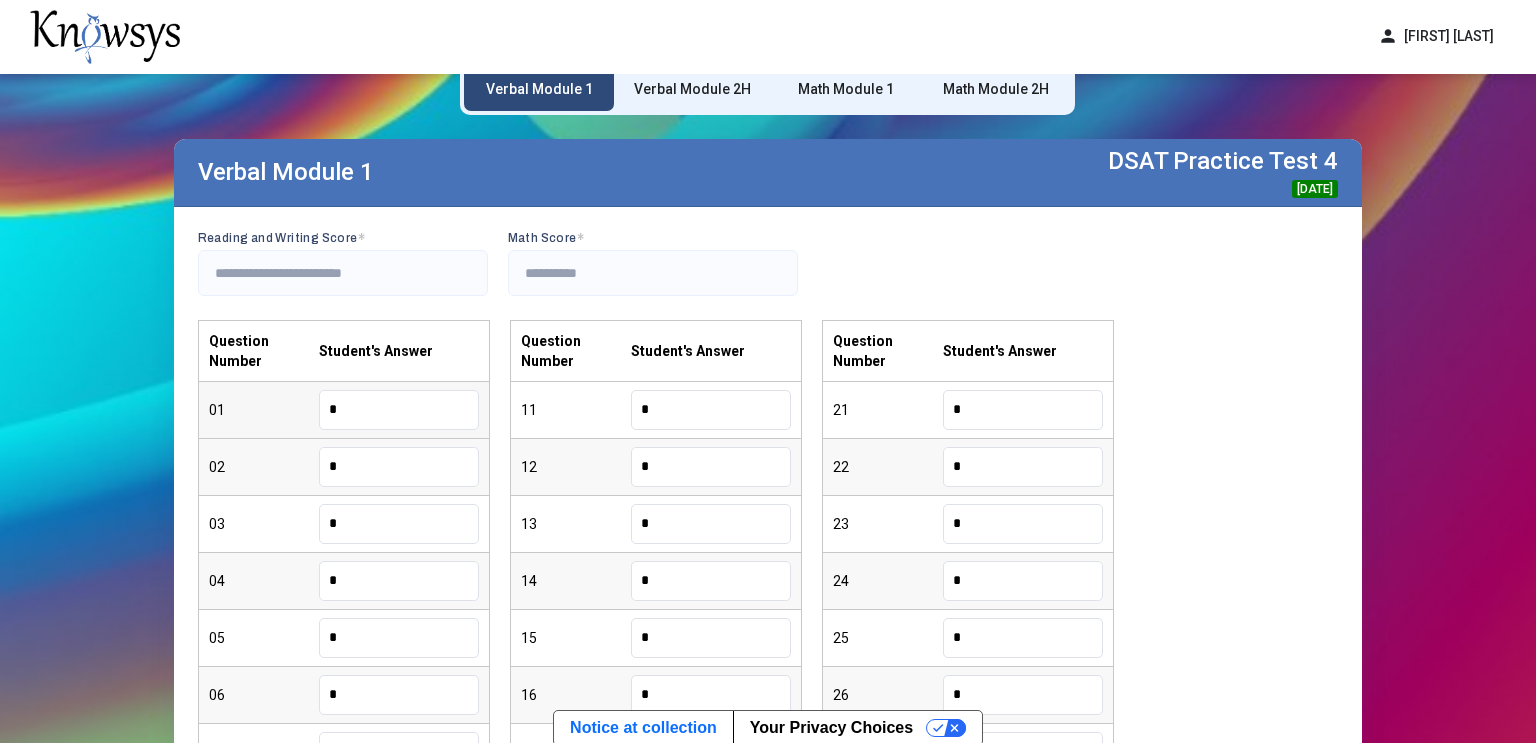 type on "*" 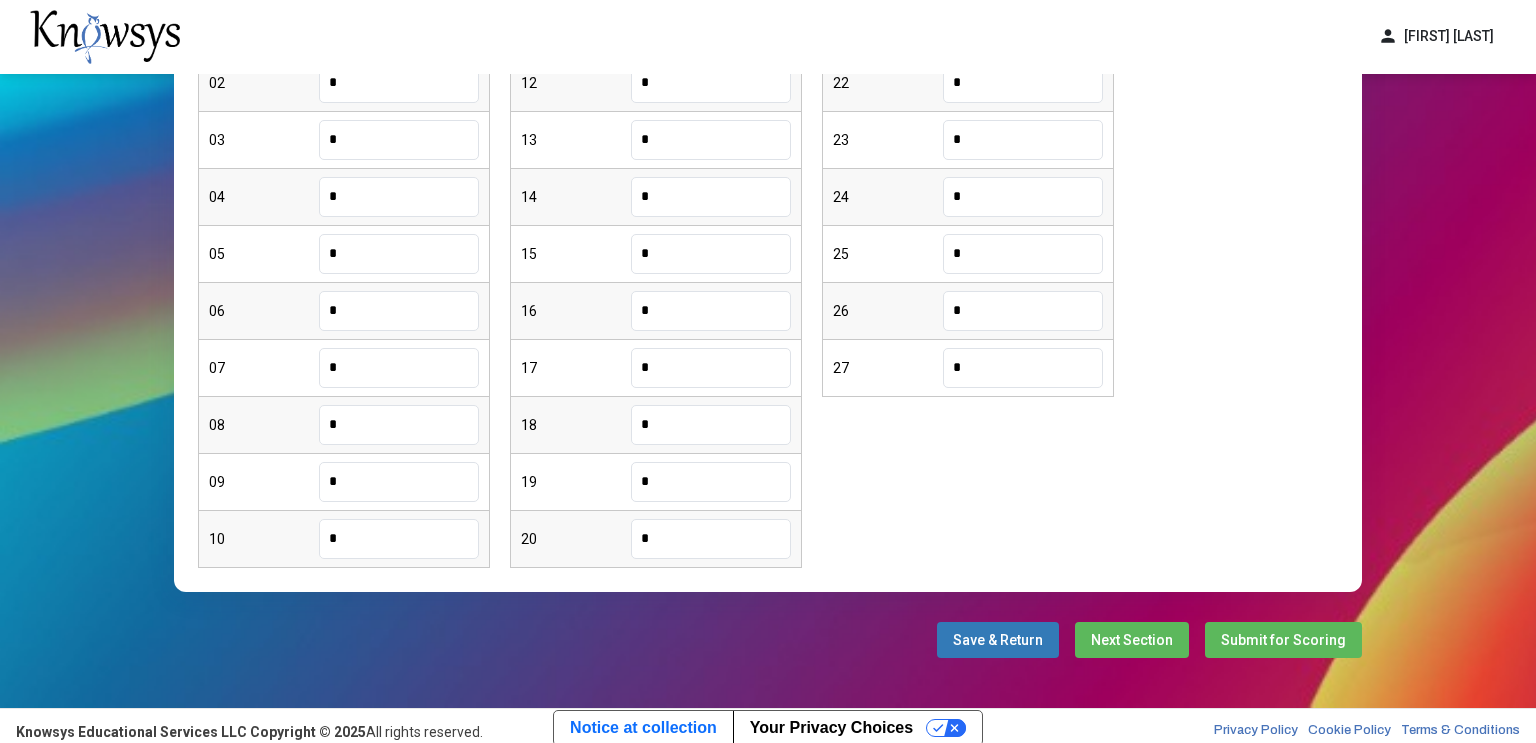 scroll, scrollTop: 453, scrollLeft: 0, axis: vertical 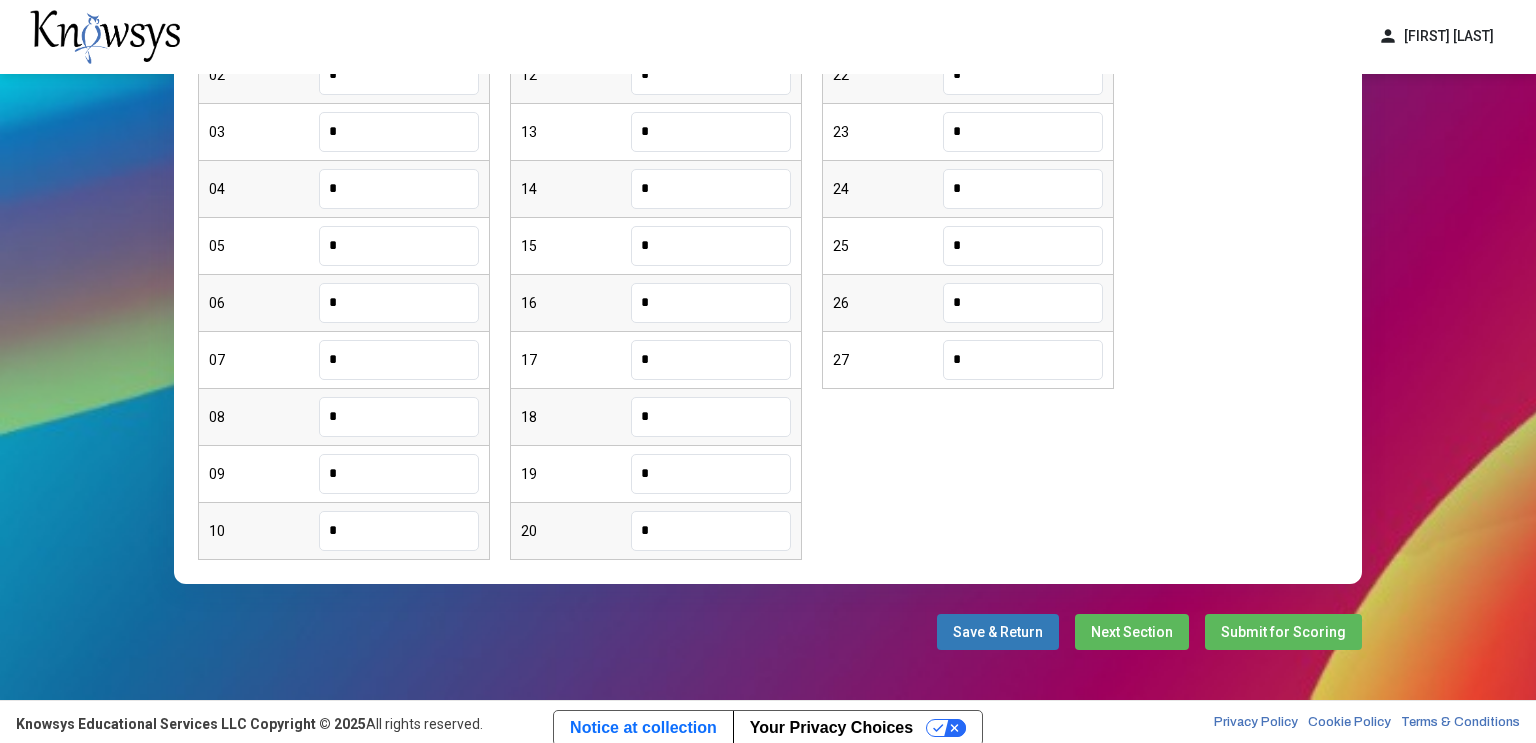 type on "*" 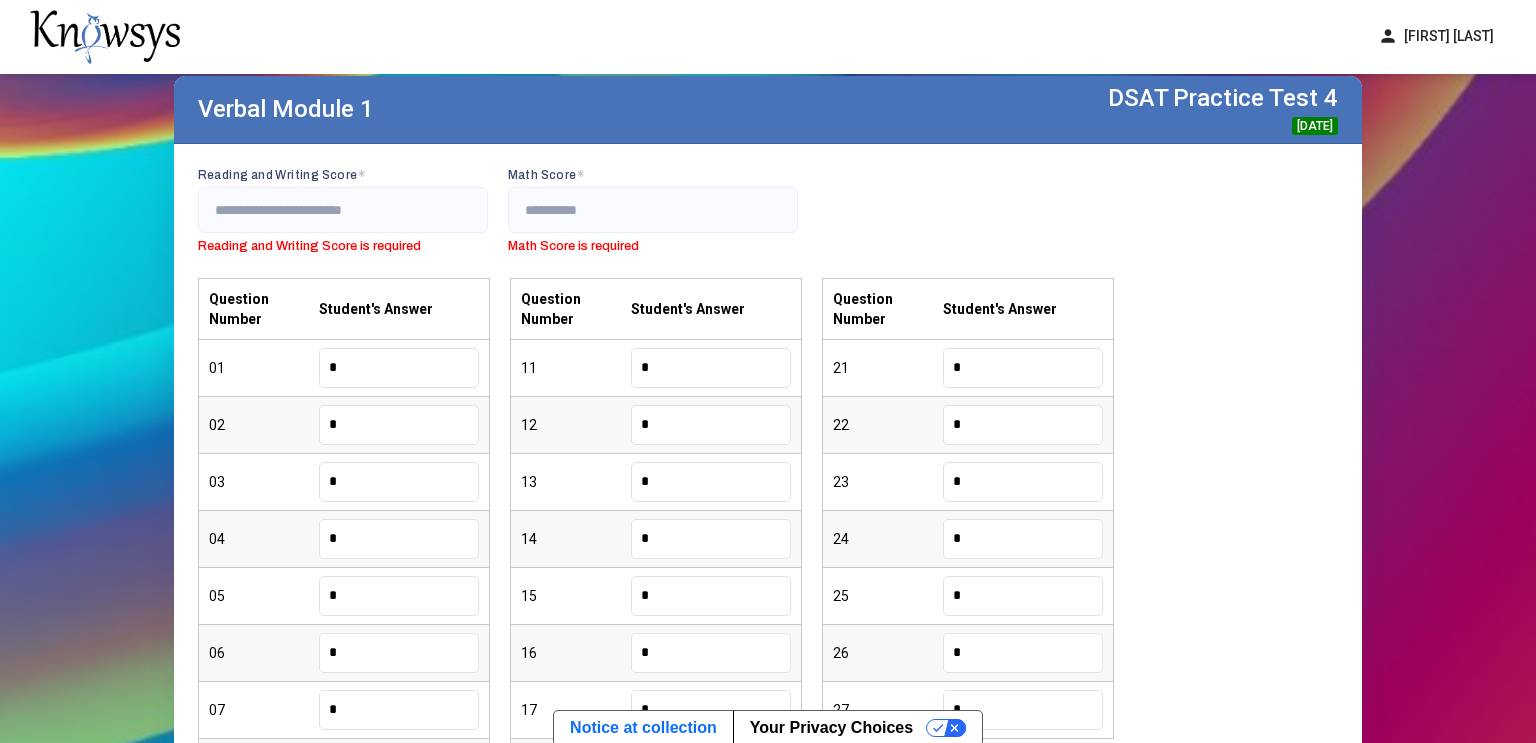 scroll, scrollTop: 101, scrollLeft: 0, axis: vertical 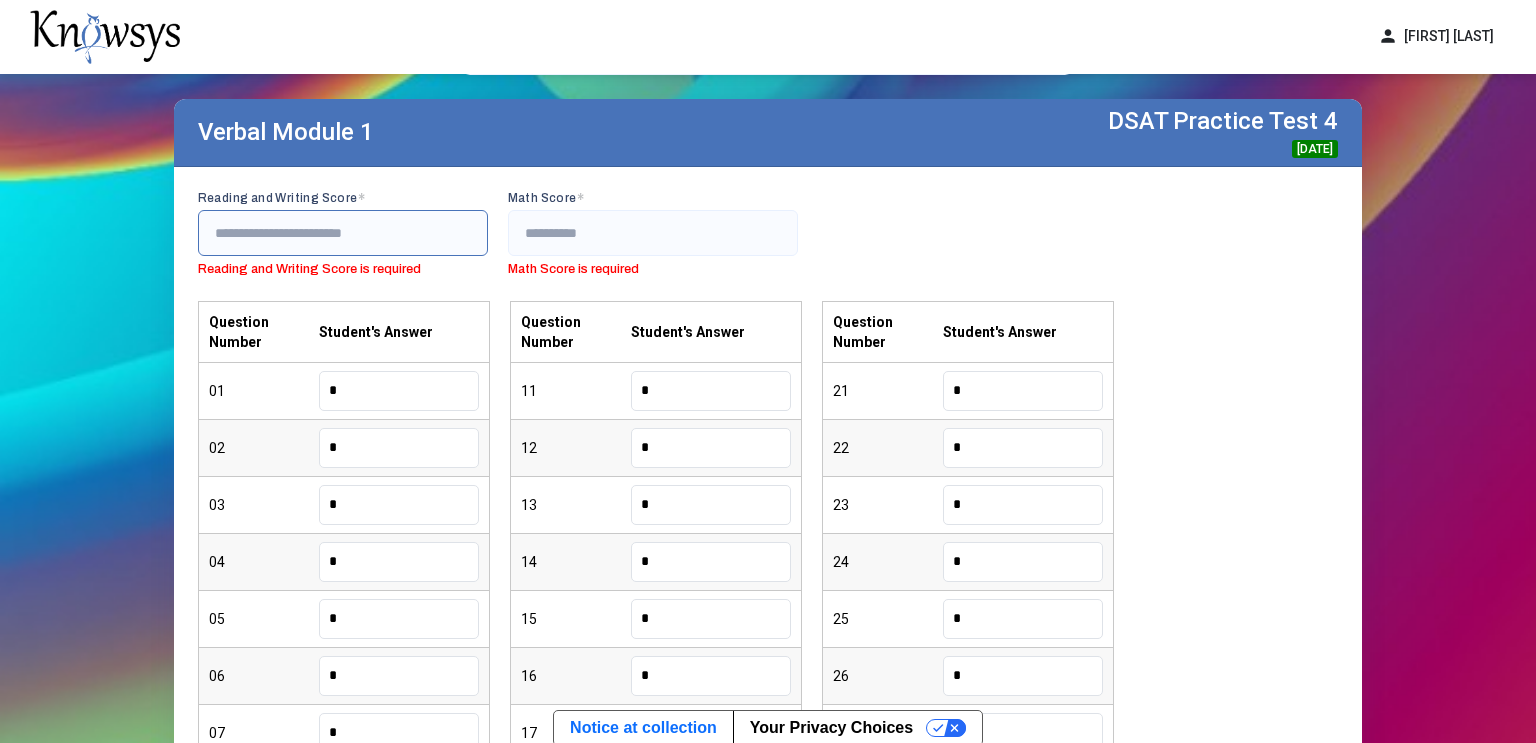 click at bounding box center (343, 233) 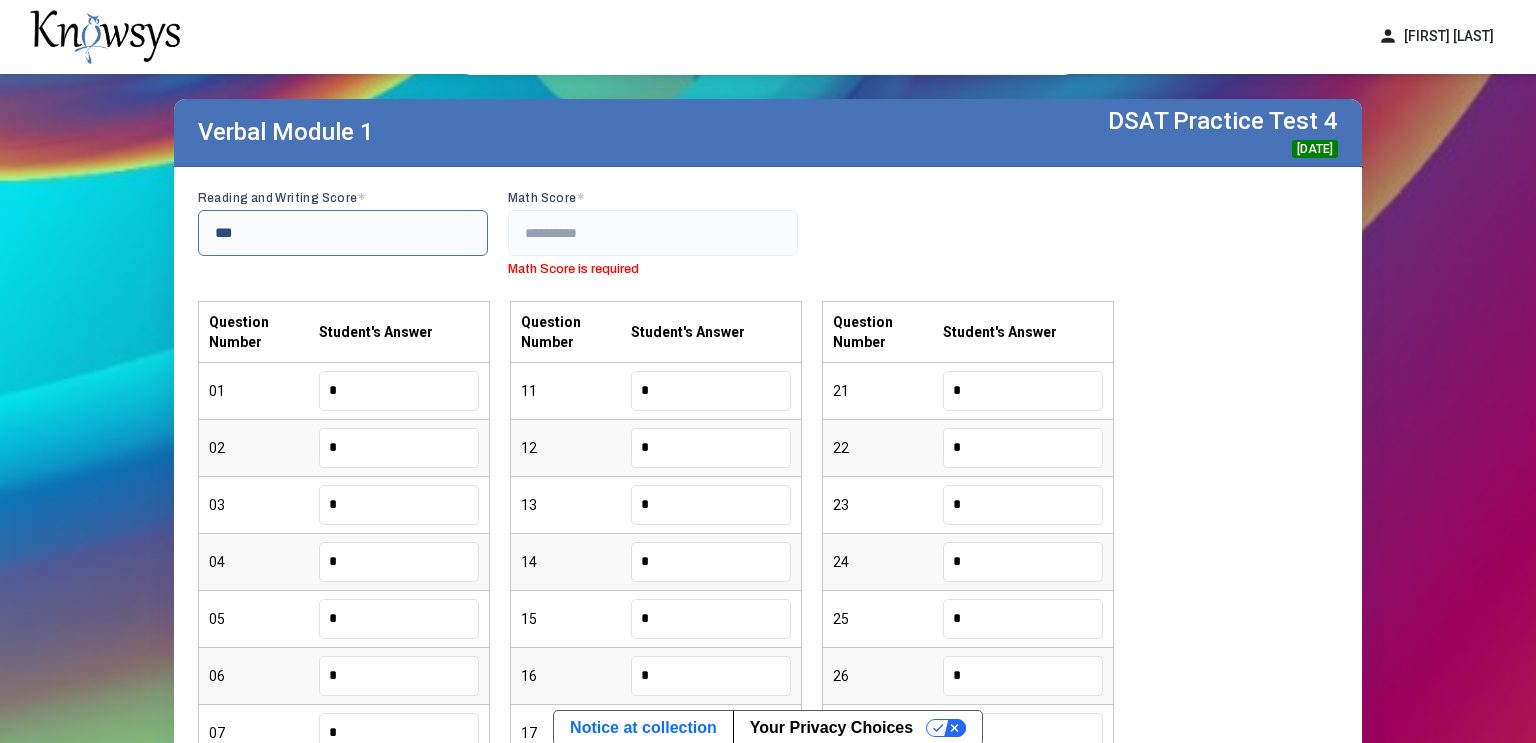 type on "***" 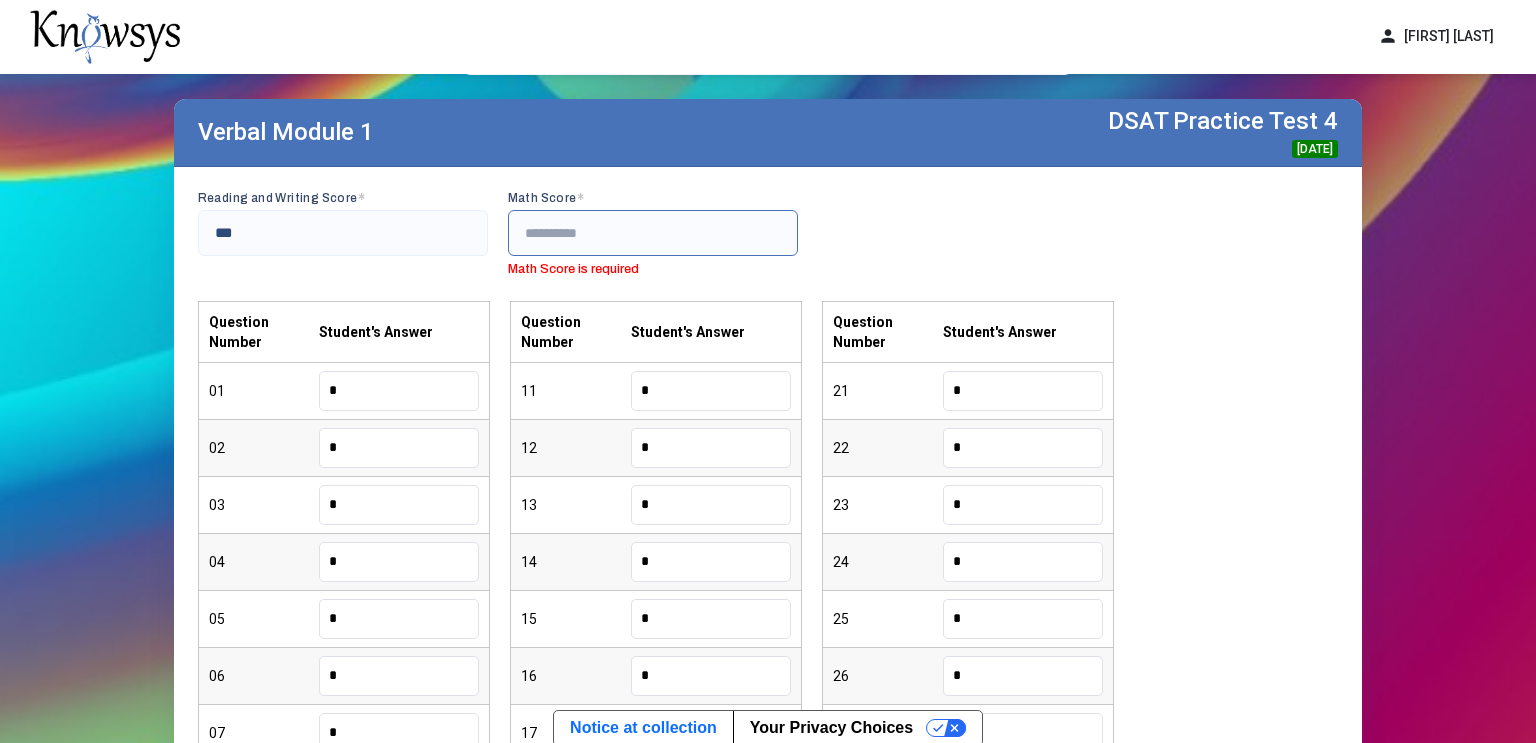 click at bounding box center [653, 233] 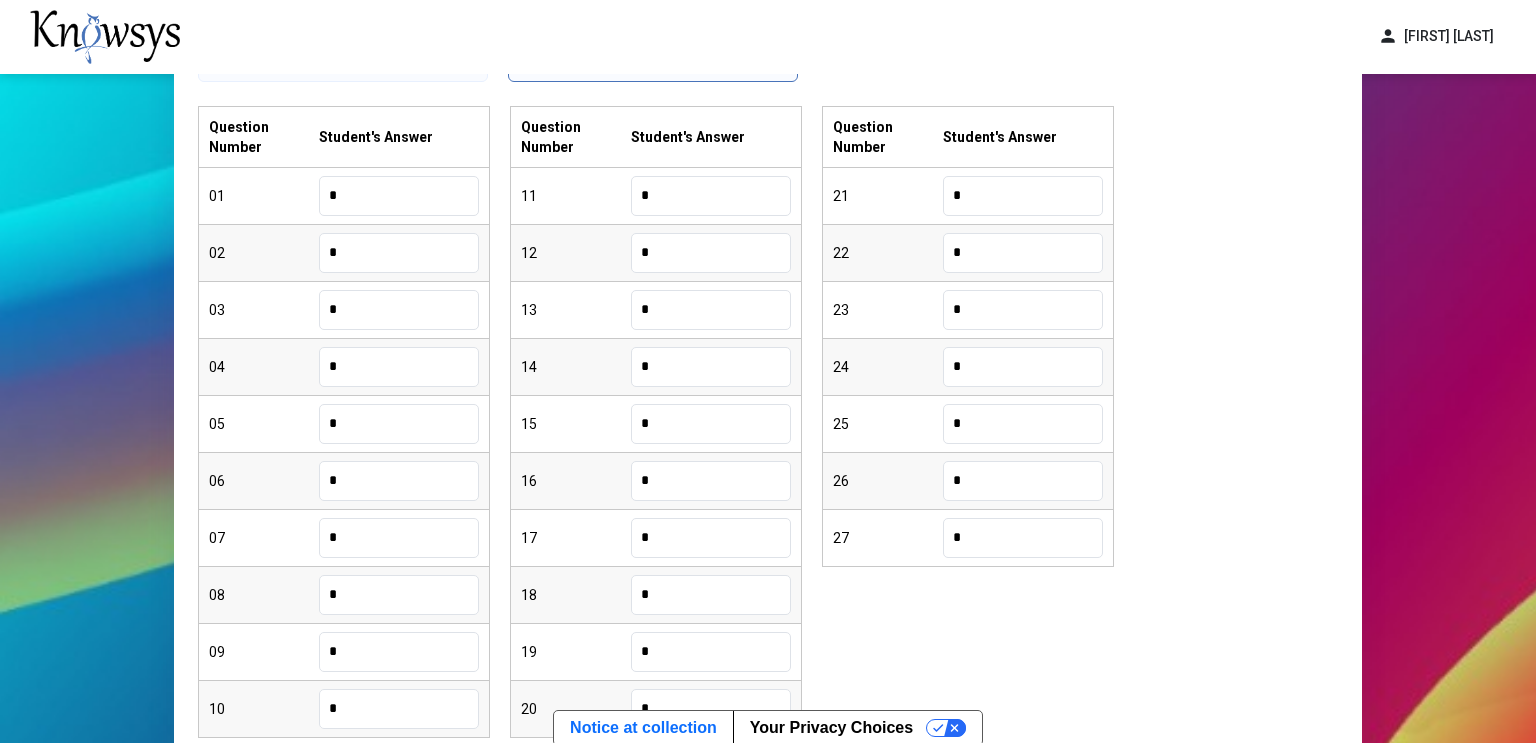 scroll, scrollTop: 453, scrollLeft: 0, axis: vertical 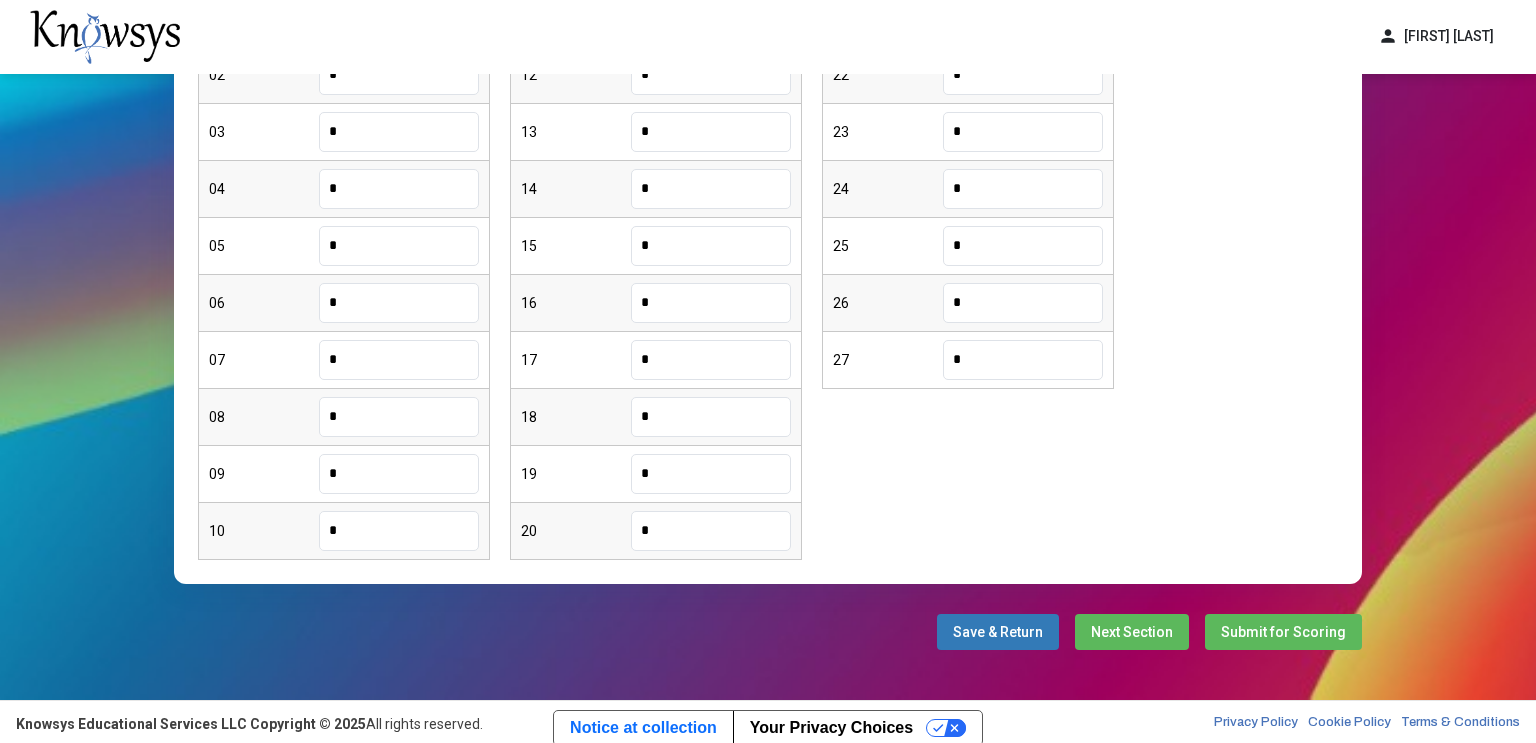 type on "***" 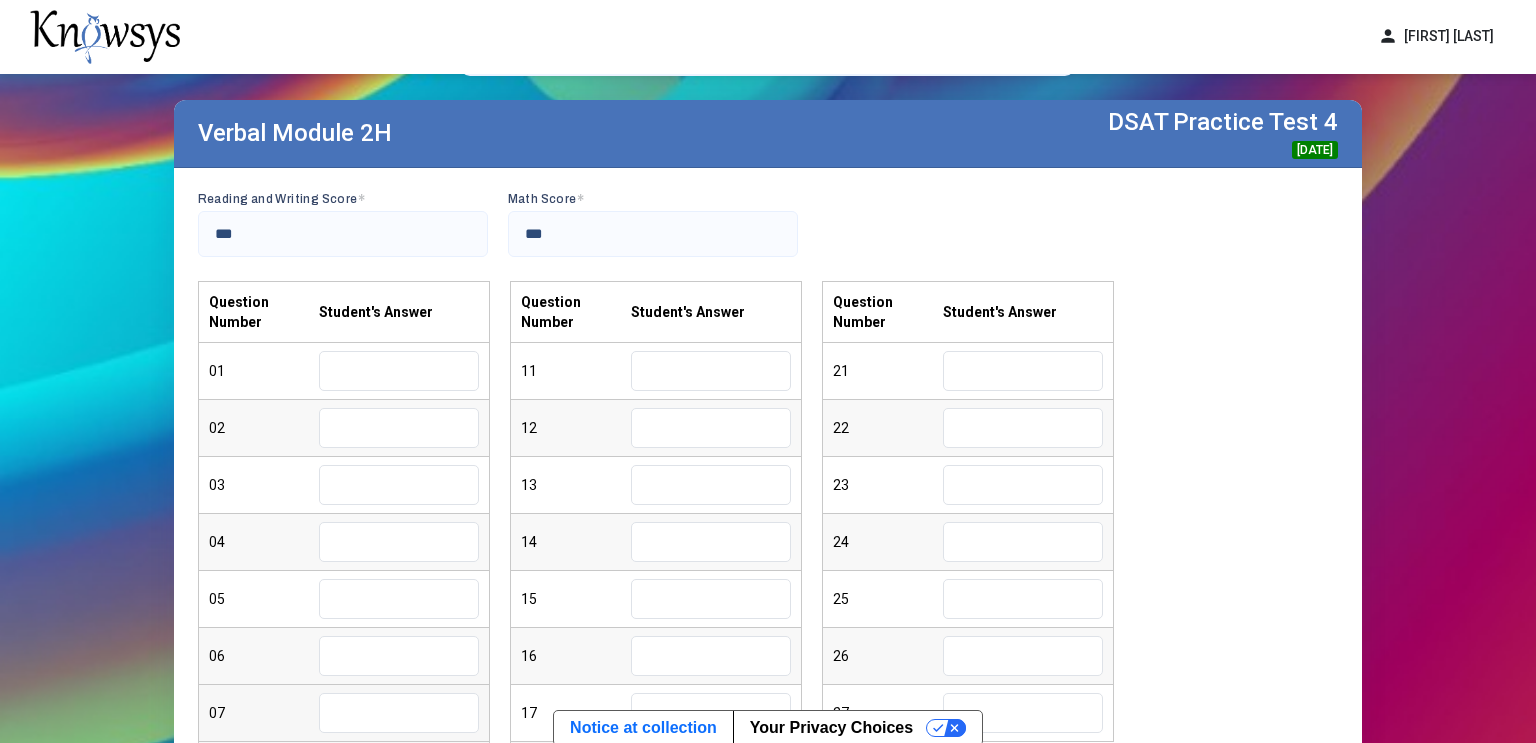 scroll, scrollTop: 97, scrollLeft: 0, axis: vertical 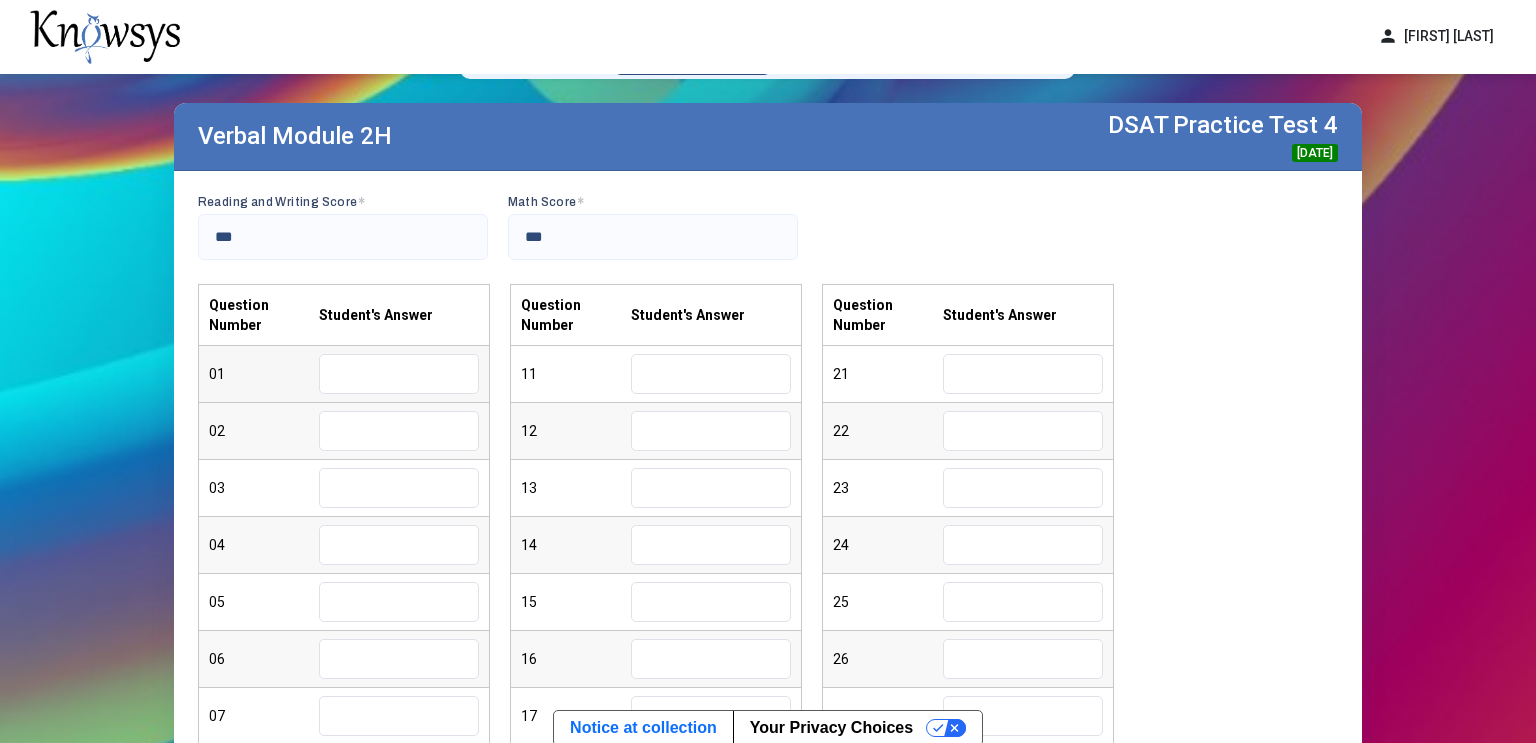 click at bounding box center (399, 374) 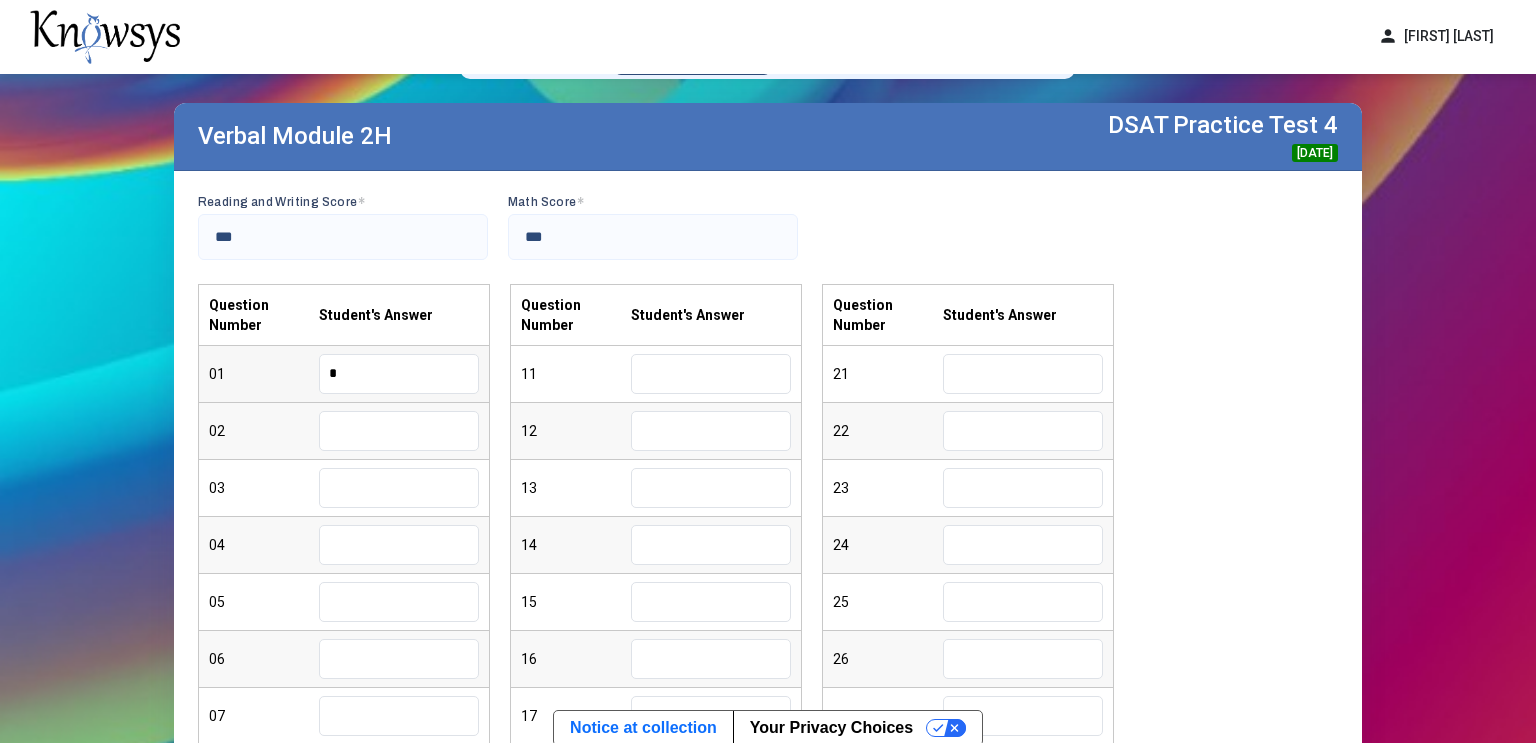 type on "*" 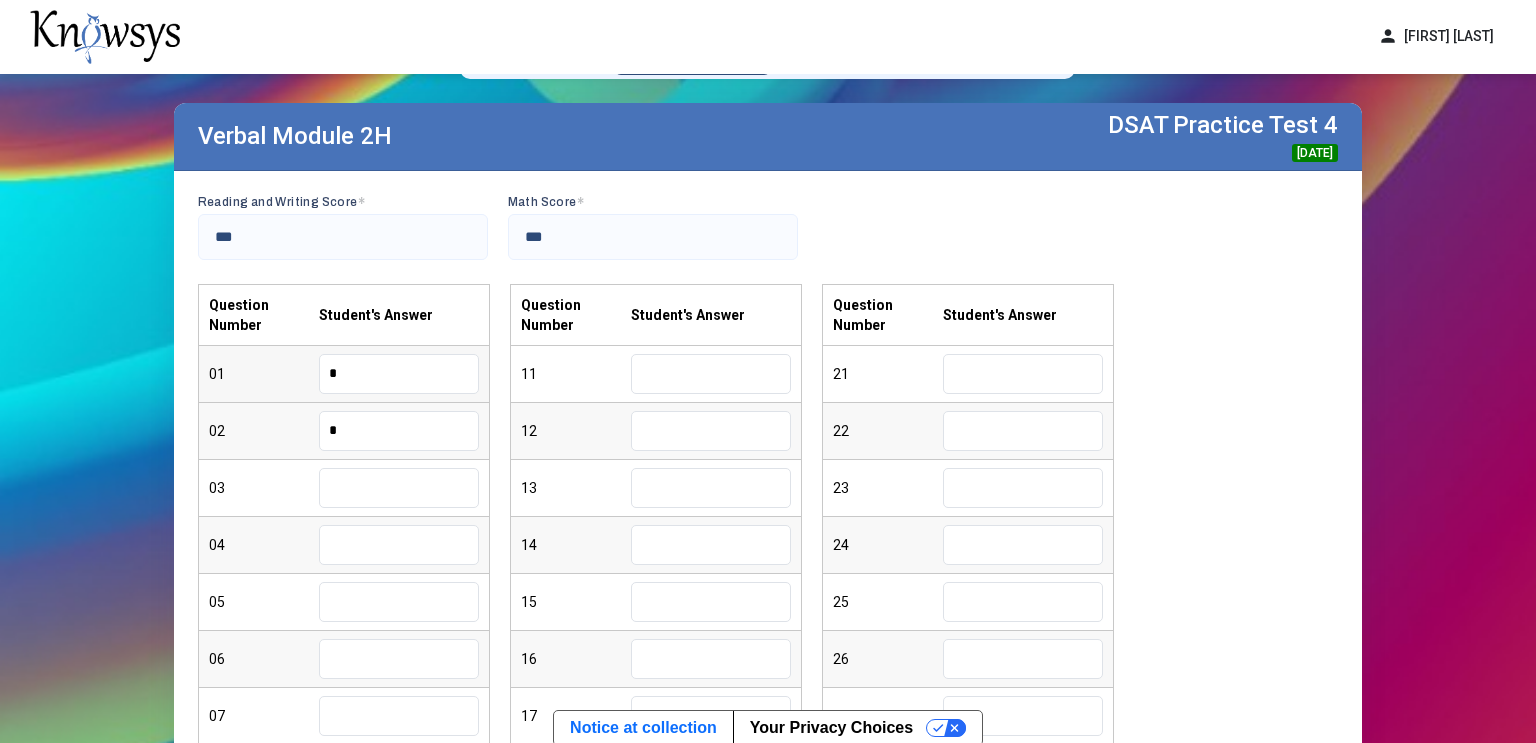 type on "*" 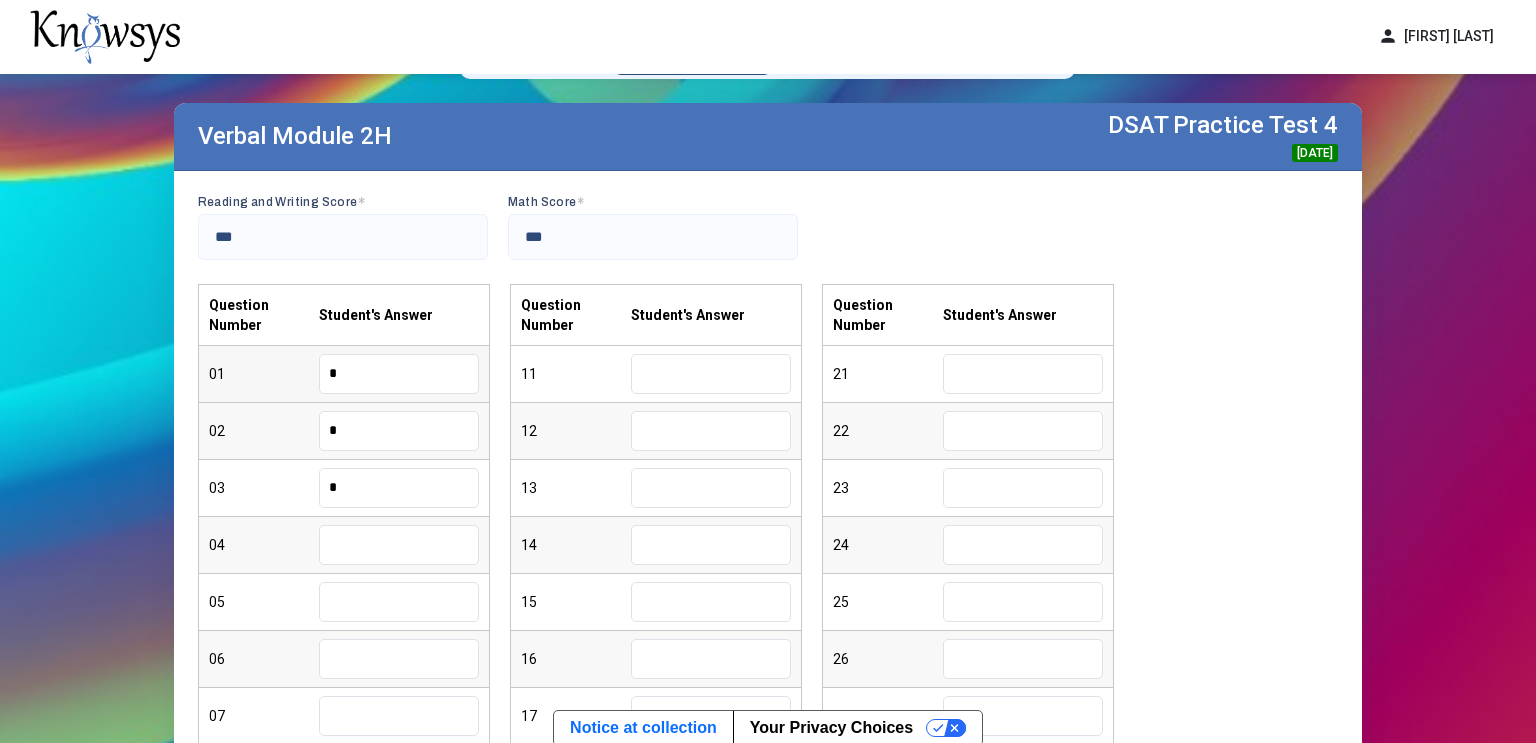 type on "*" 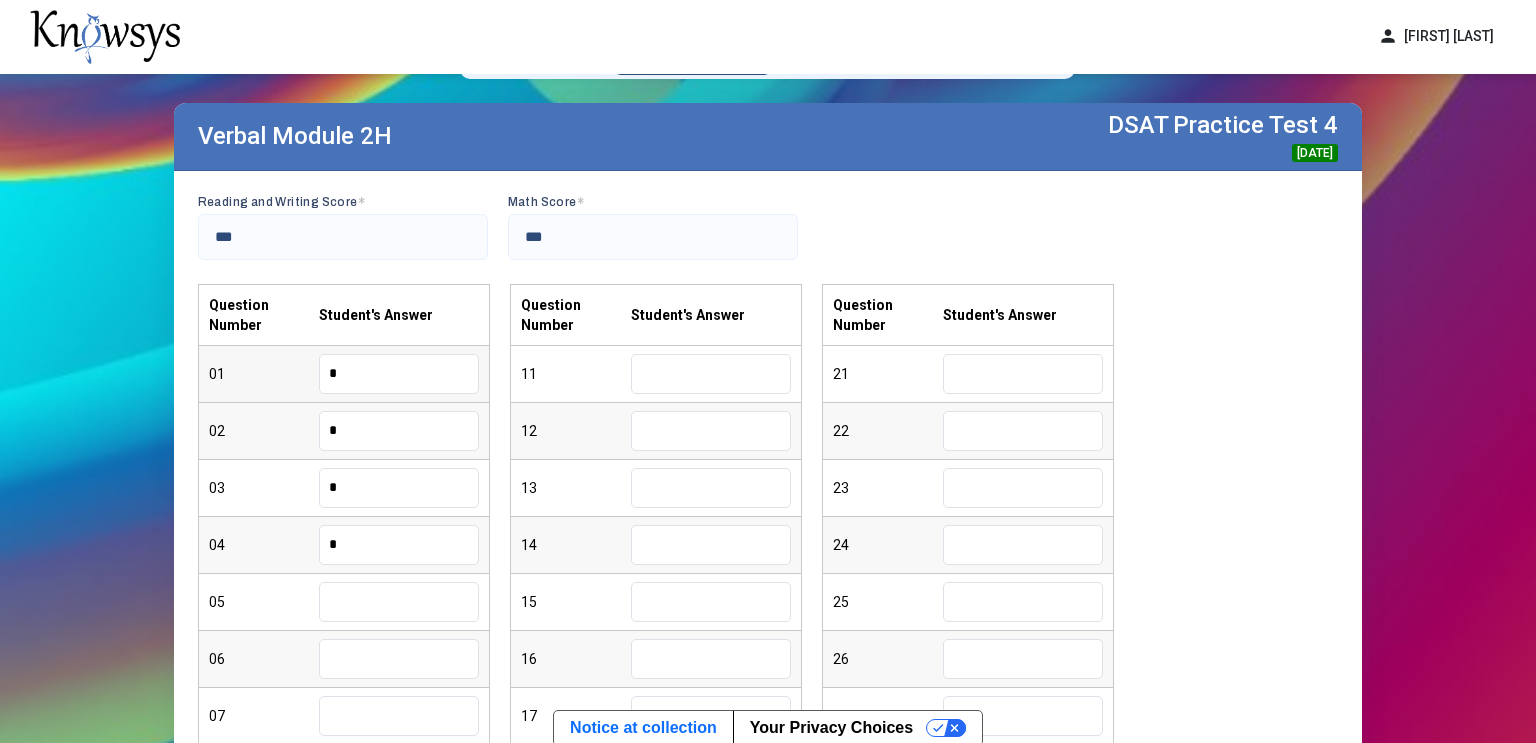 type on "*" 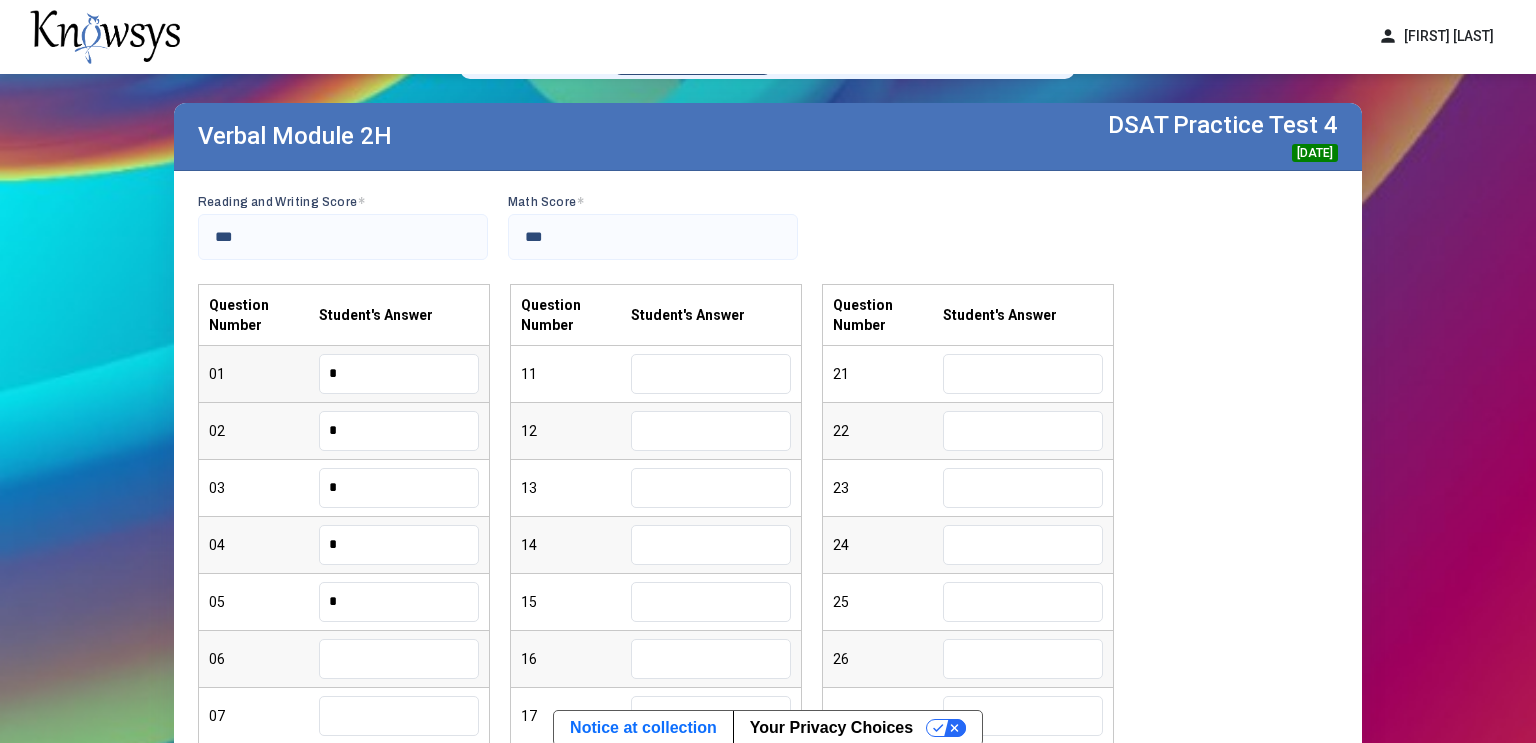 type on "*" 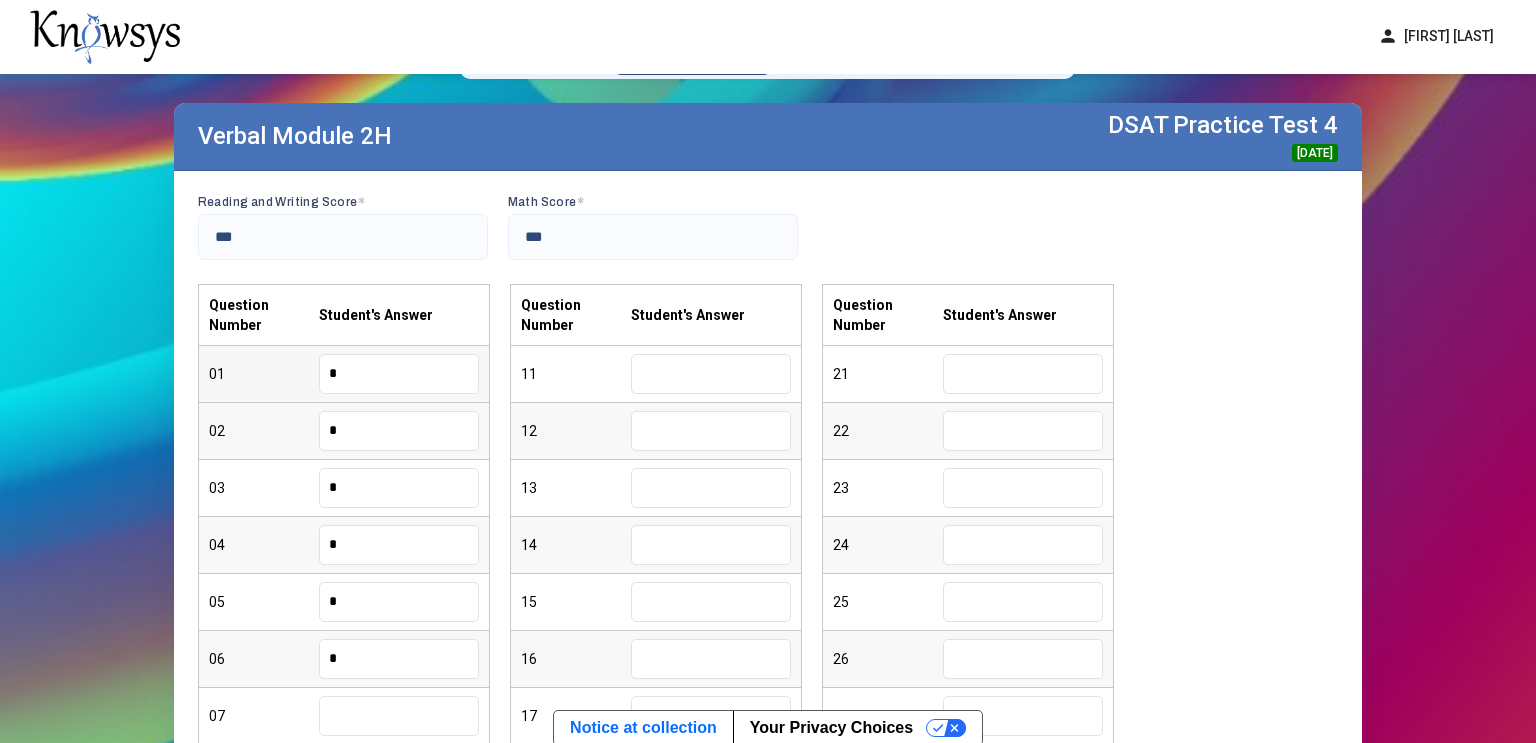 type on "*" 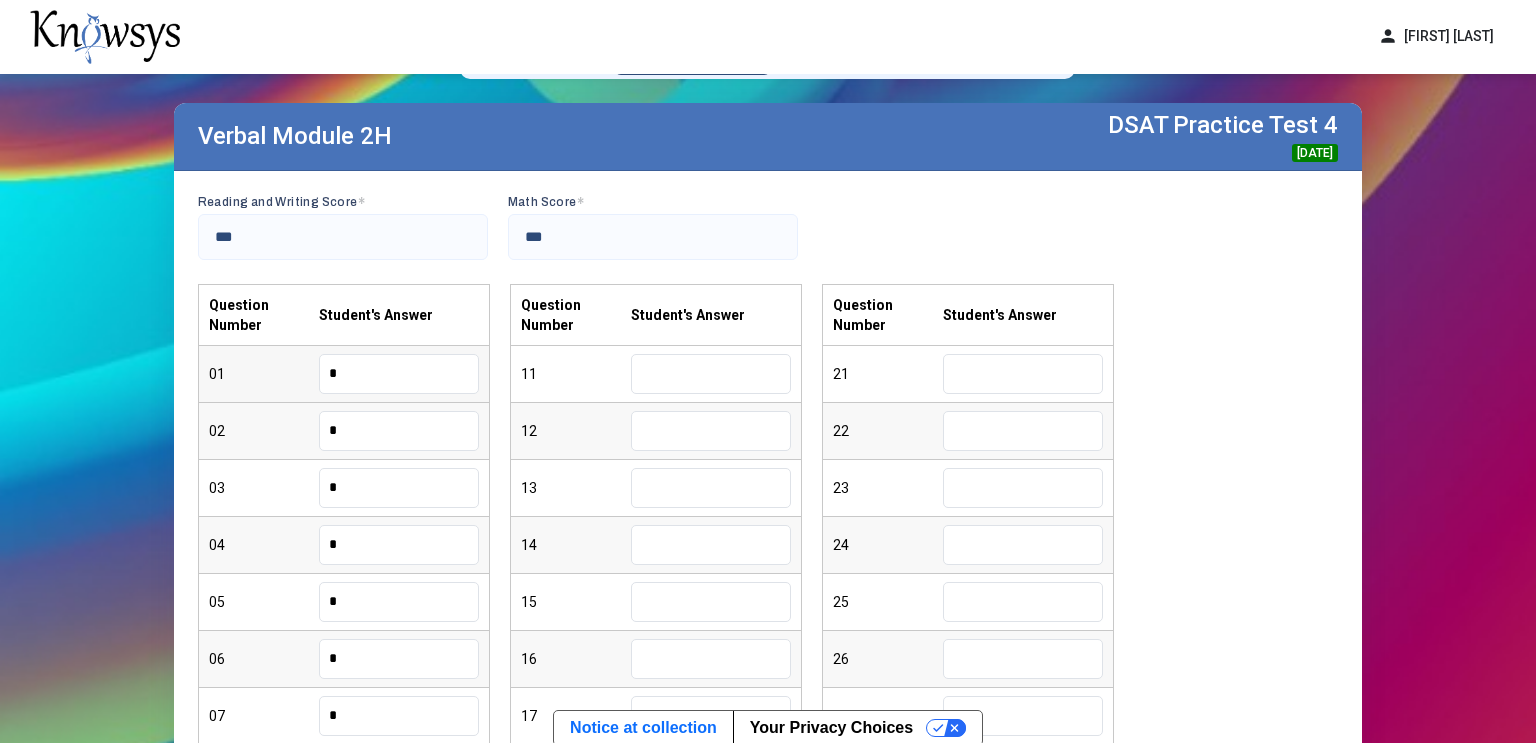 type on "*" 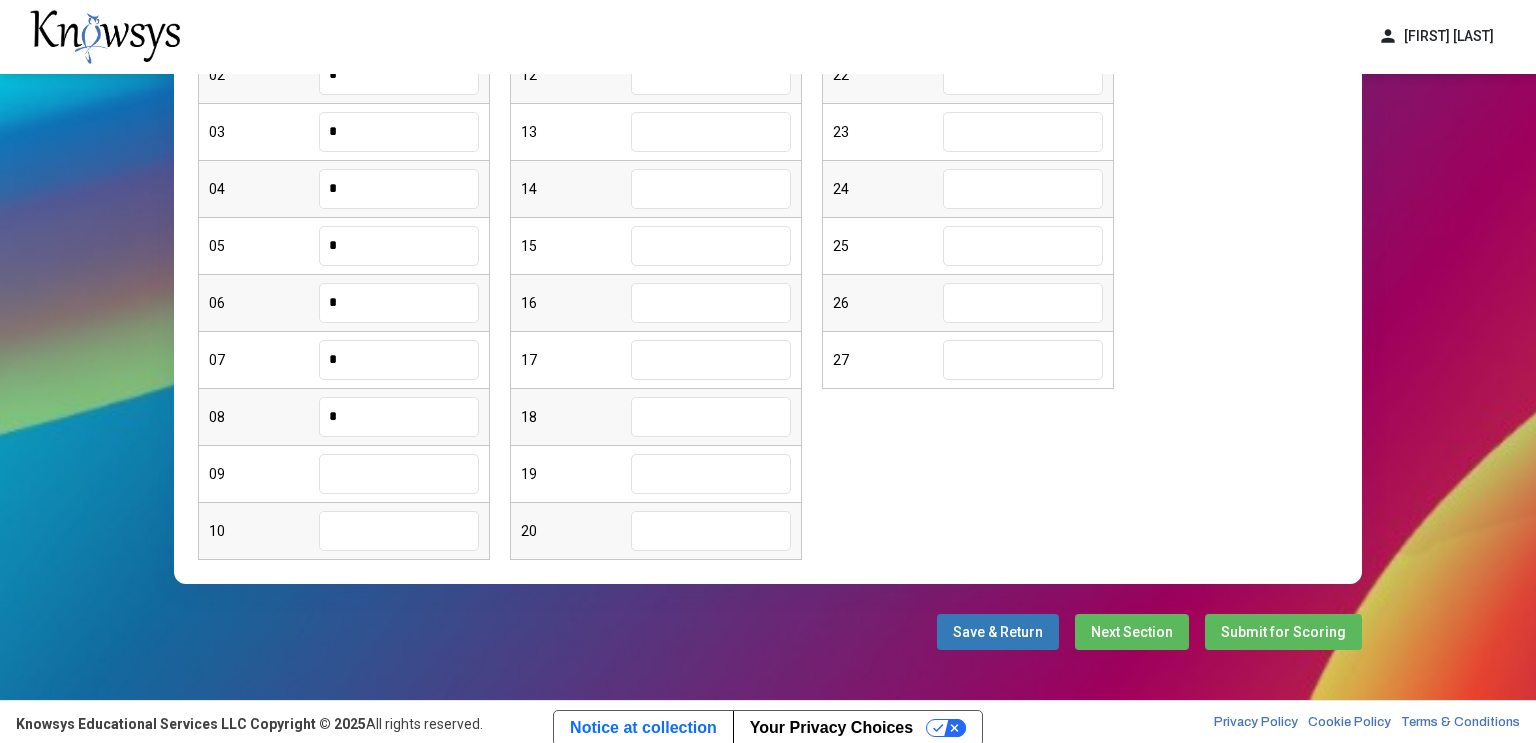 type on "*" 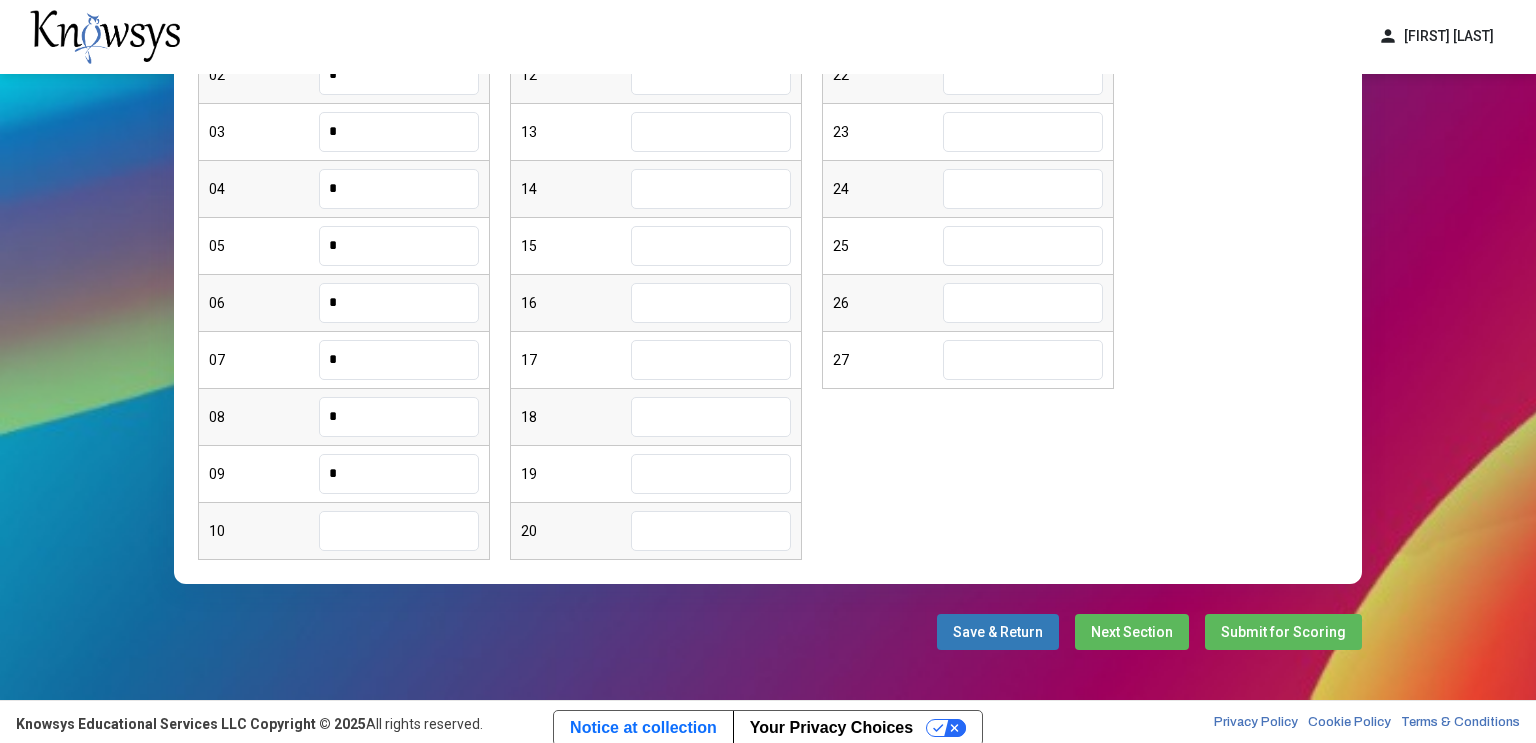 type on "*" 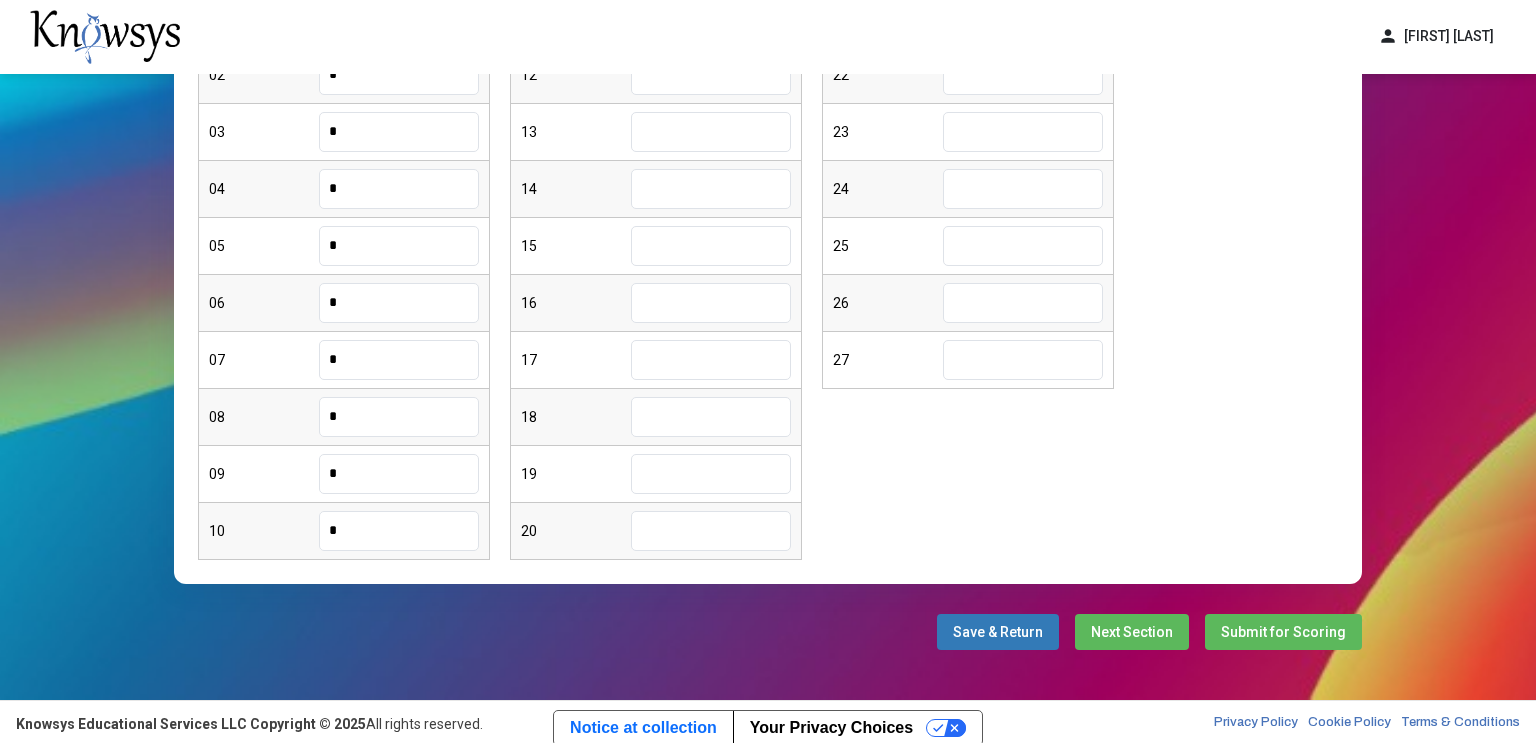 type on "*" 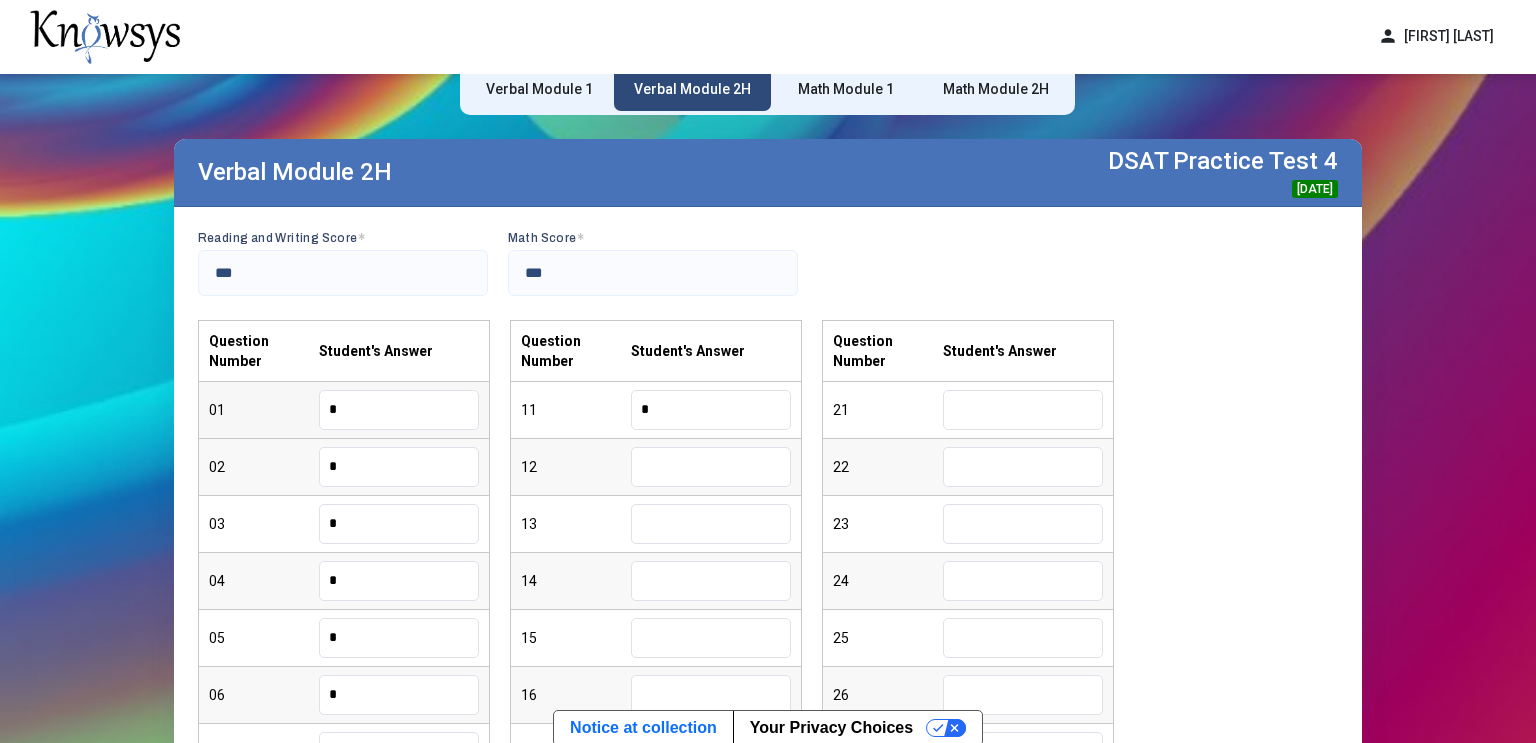 type on "*" 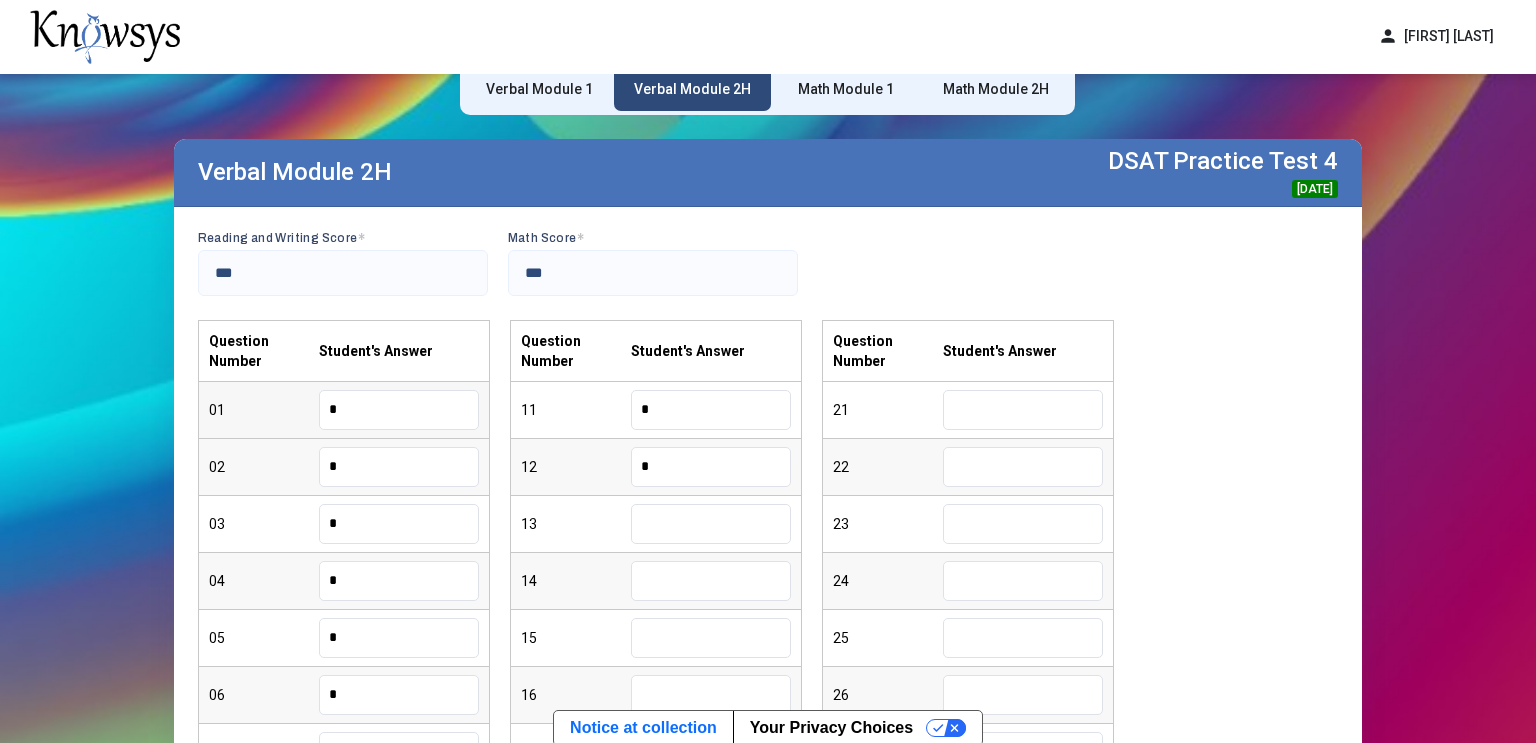type on "*" 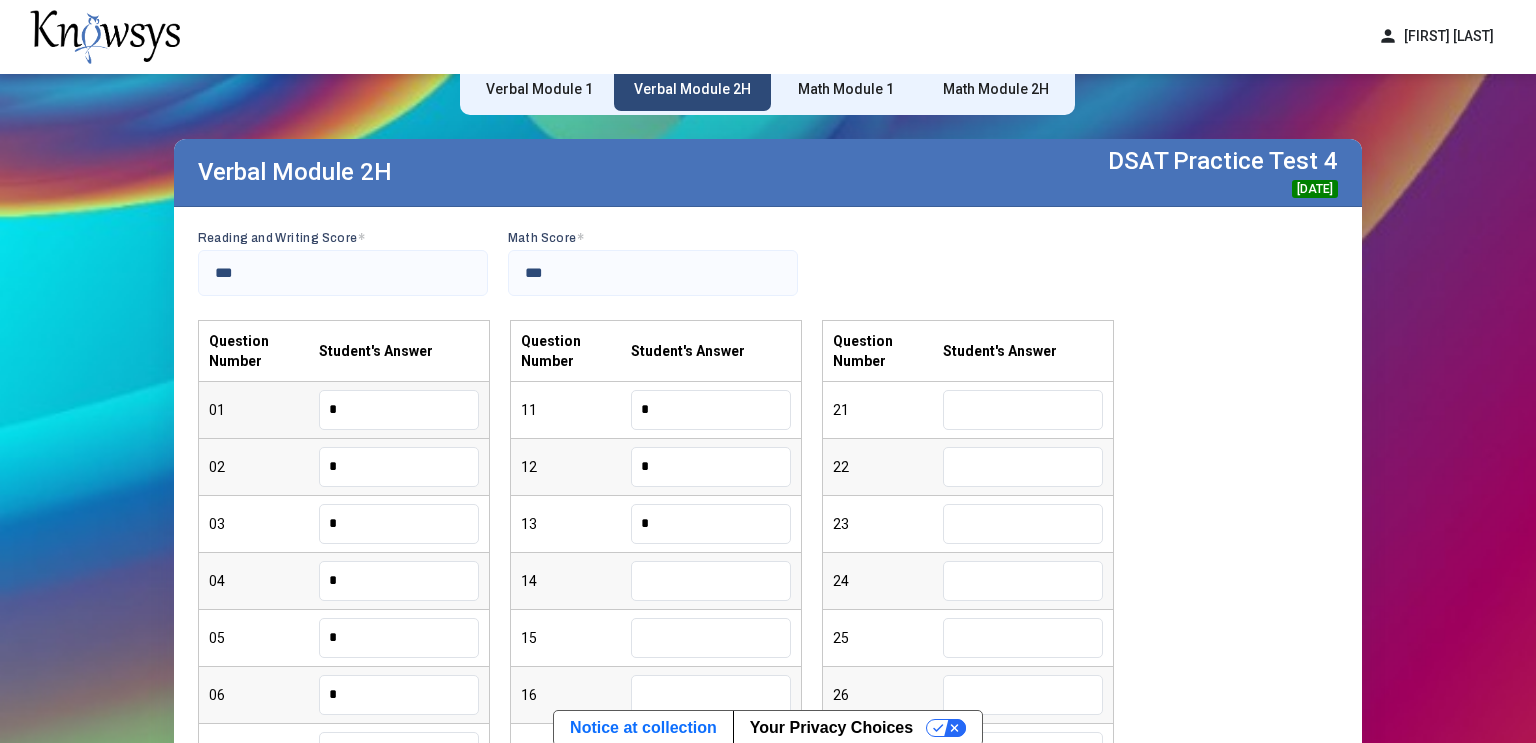 type on "*" 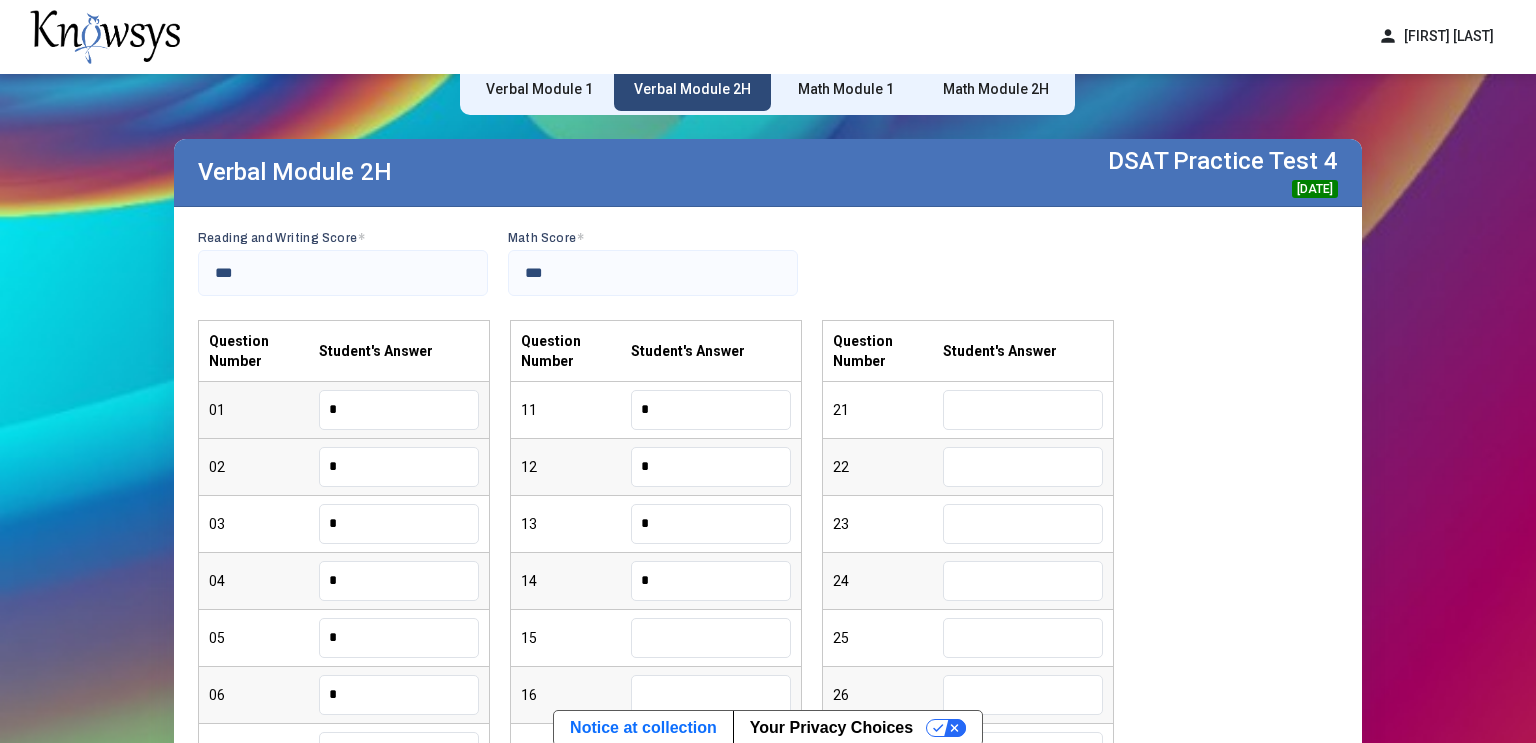 type on "*" 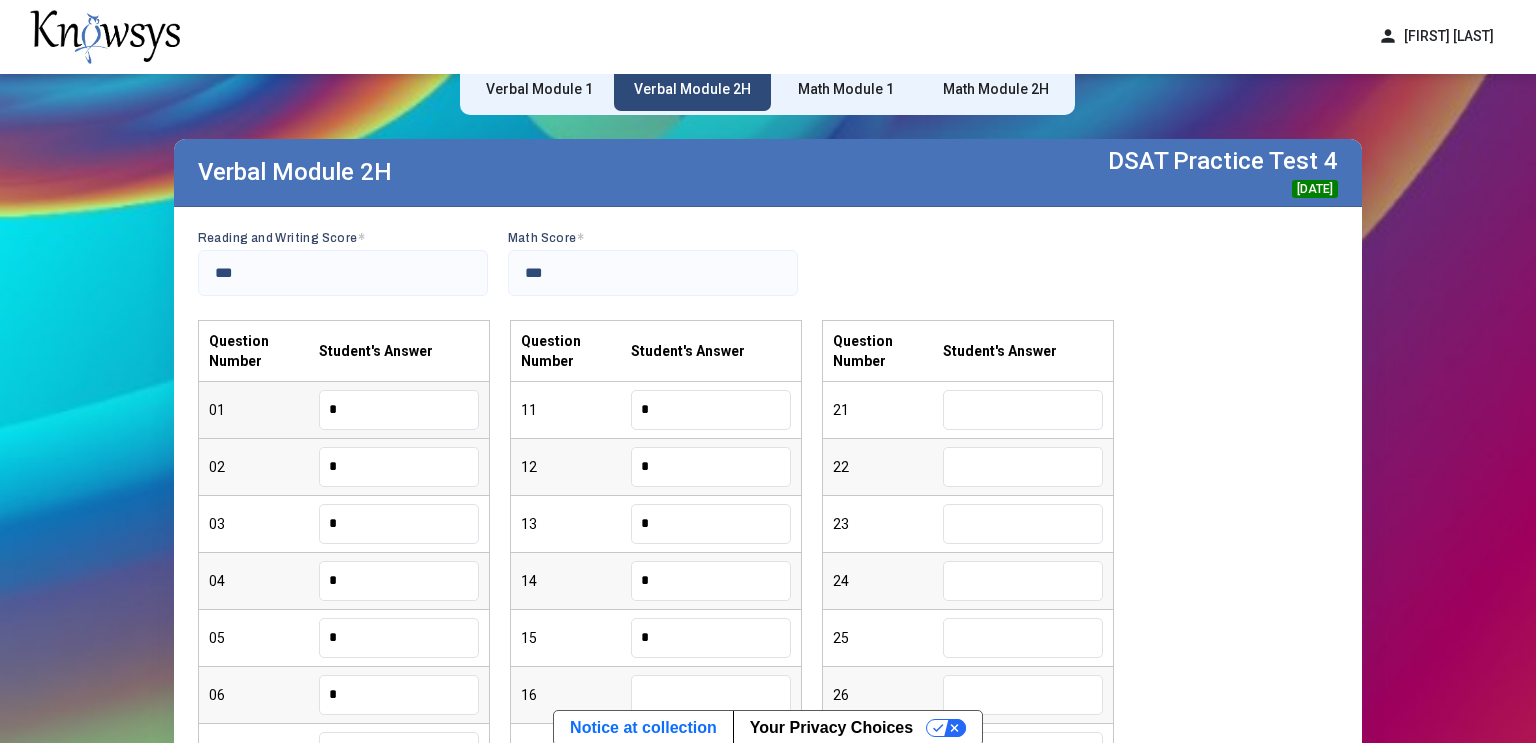 type on "*" 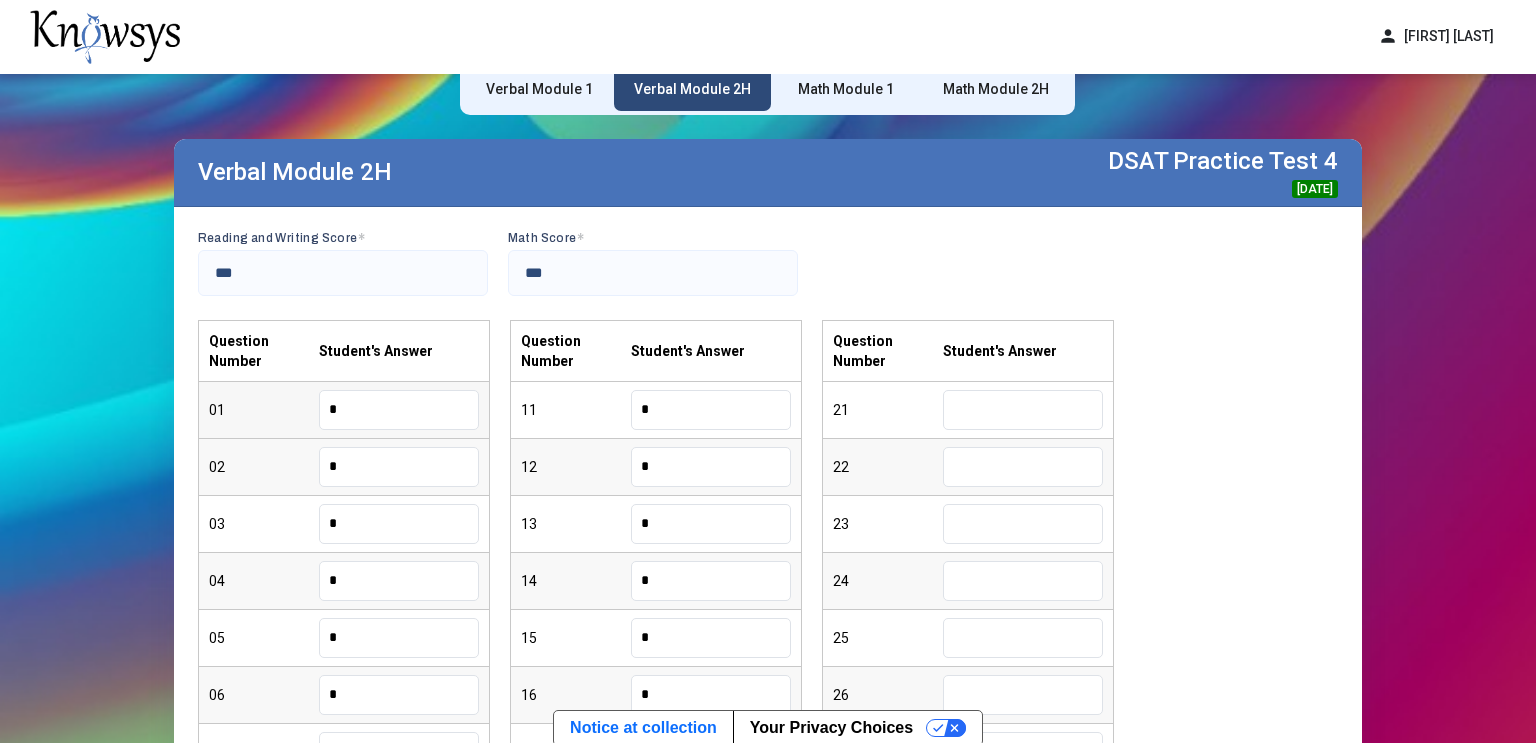 type on "*" 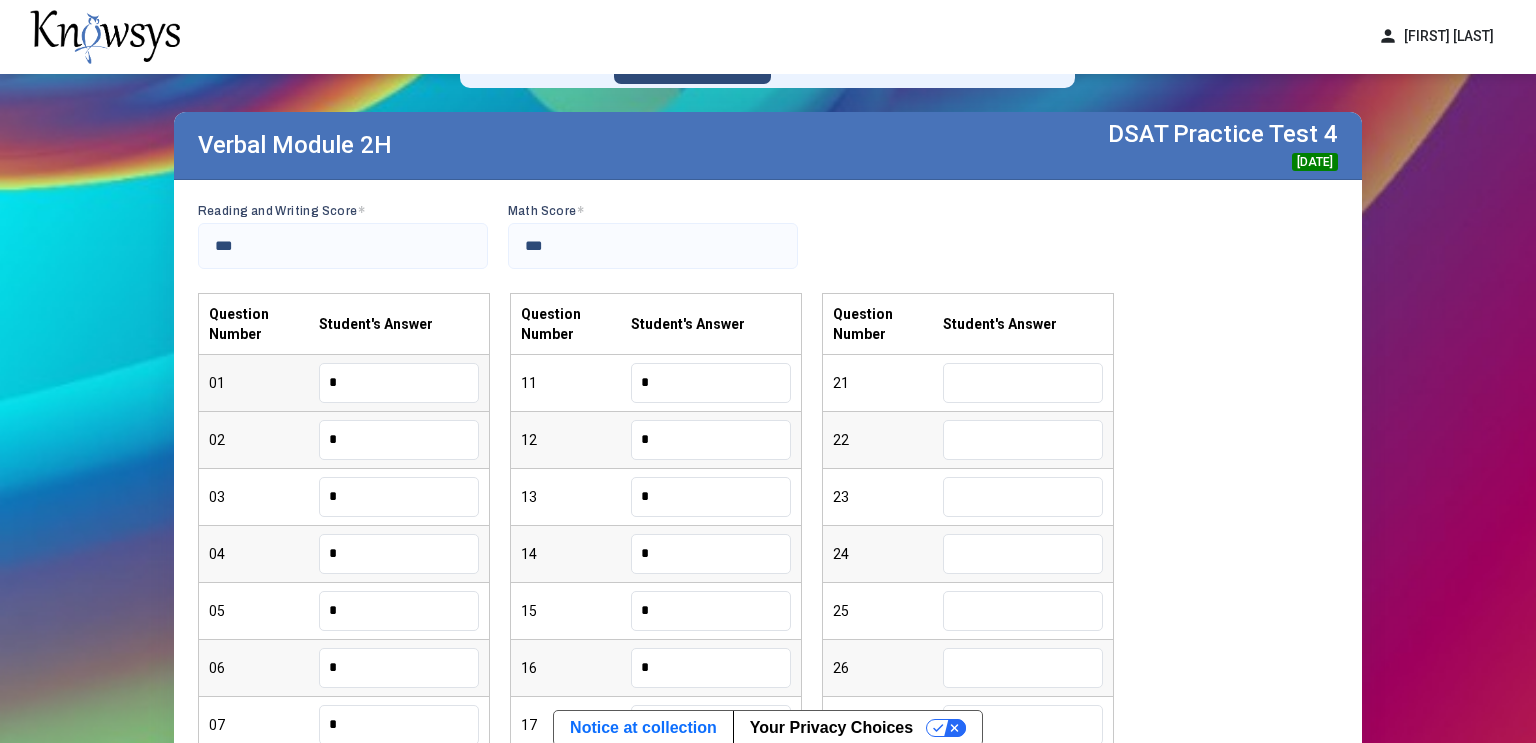 type on "*" 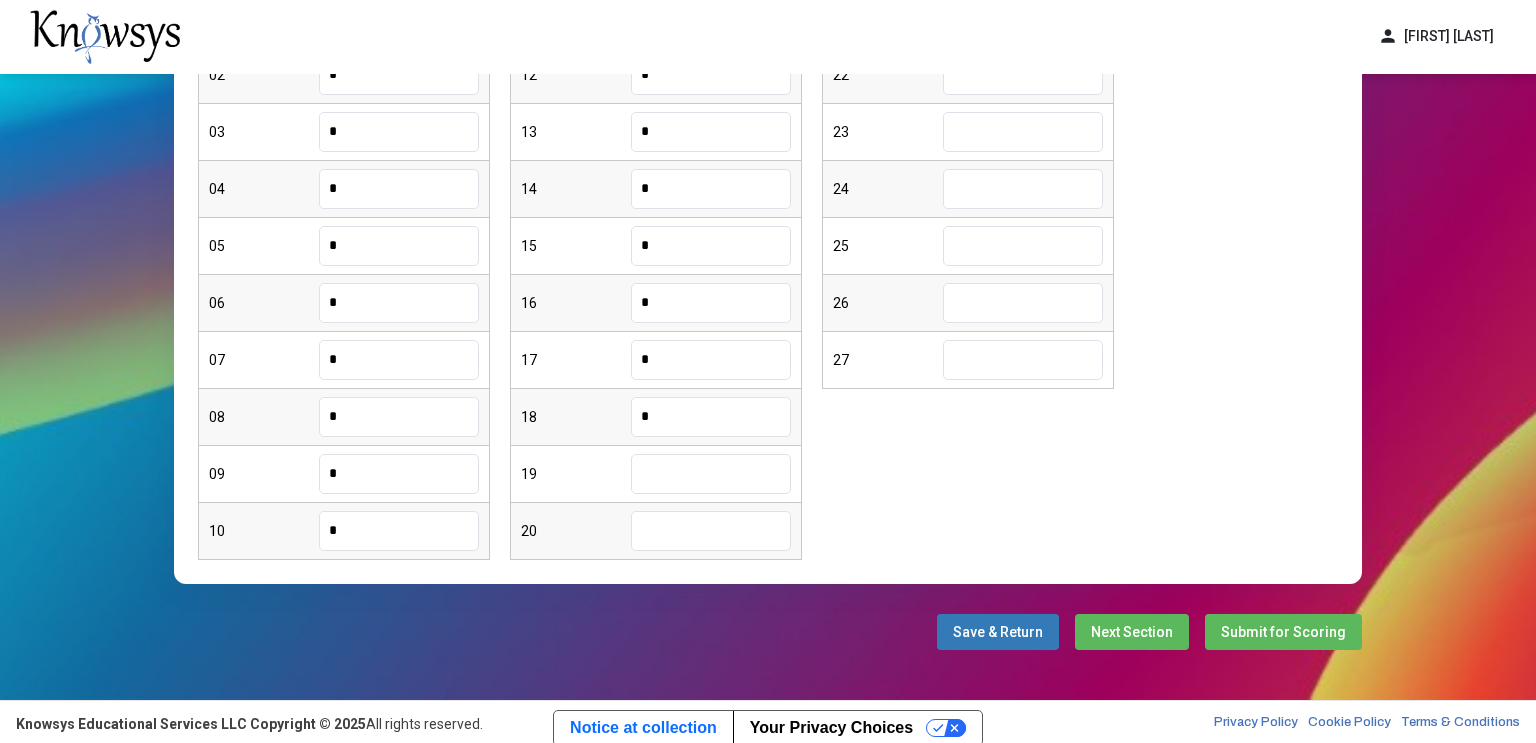 type on "*" 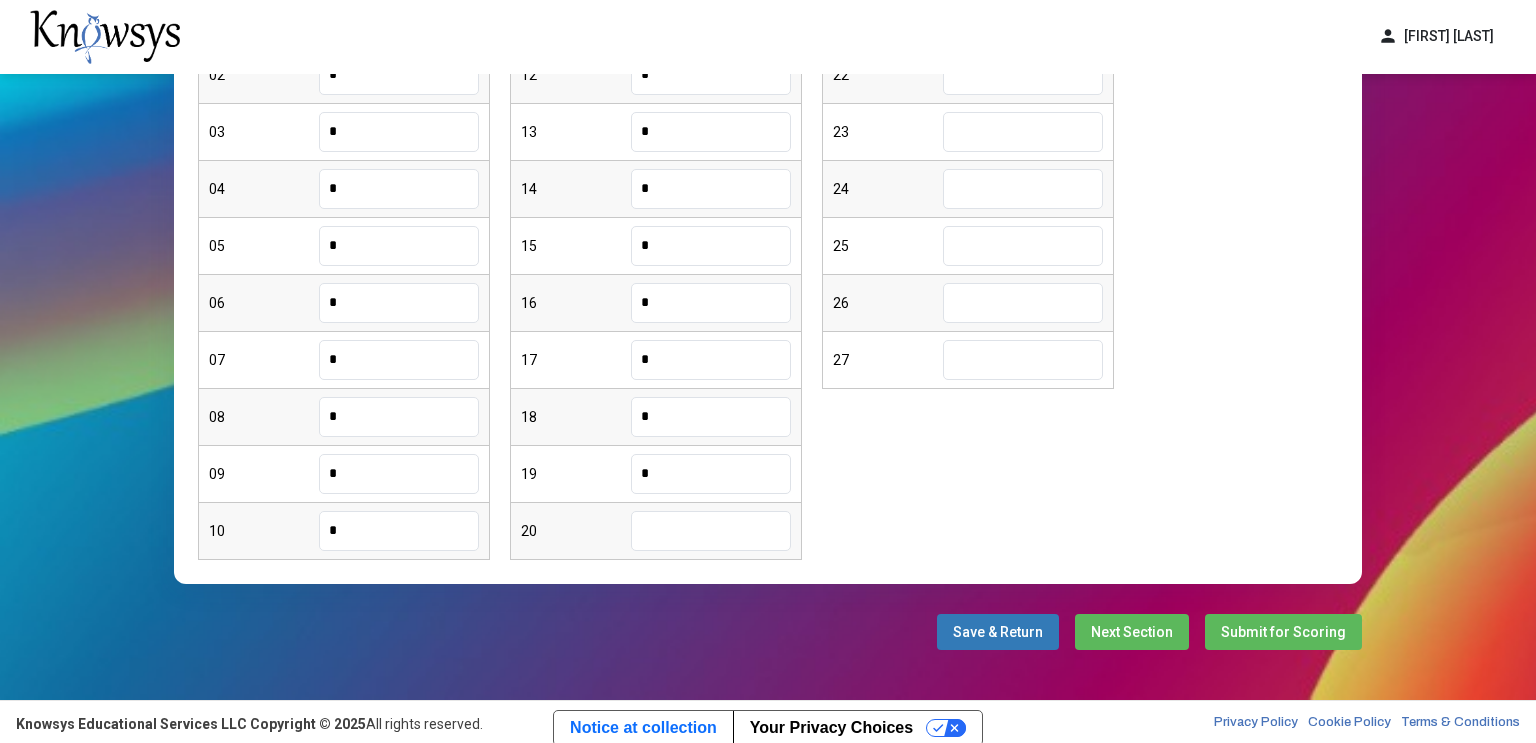 type on "*" 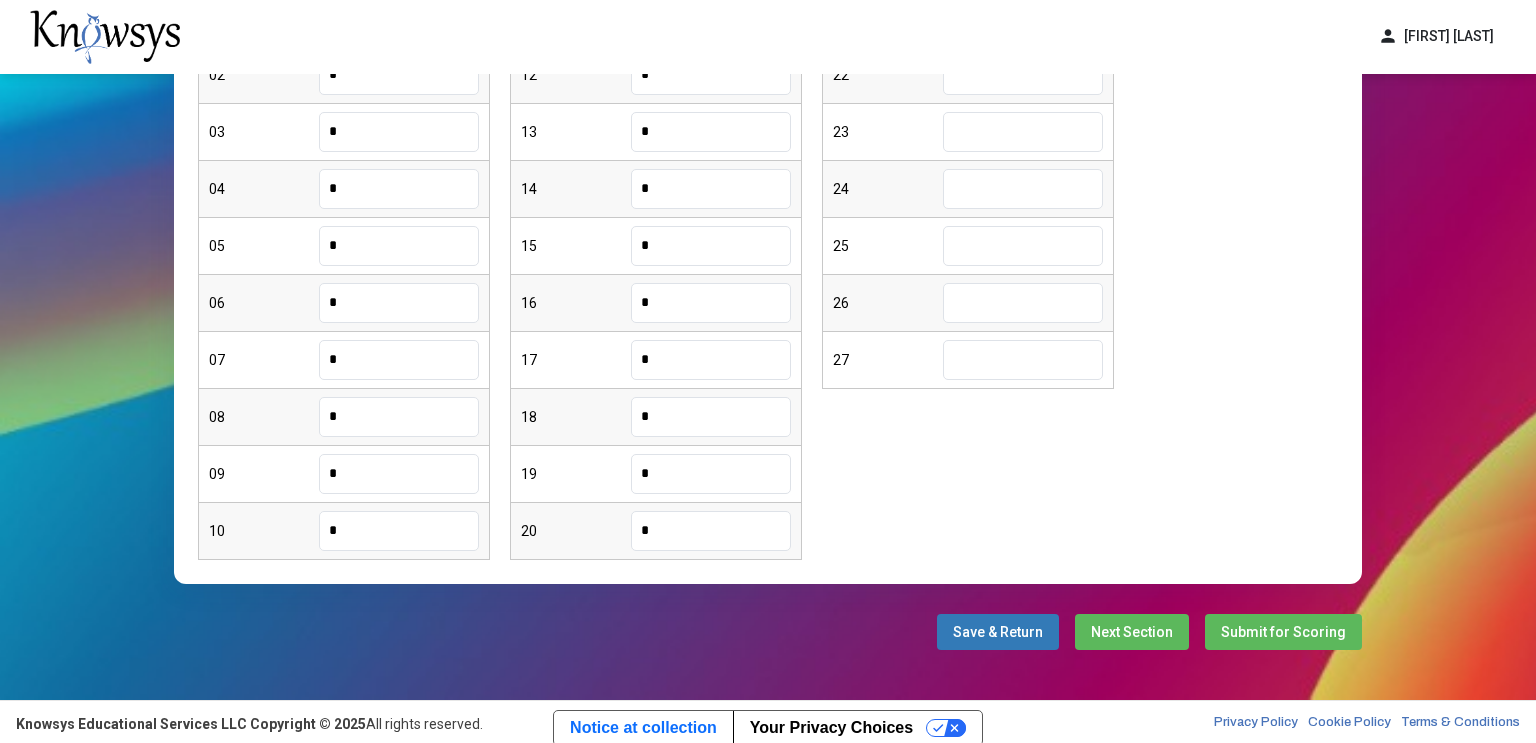 type on "*" 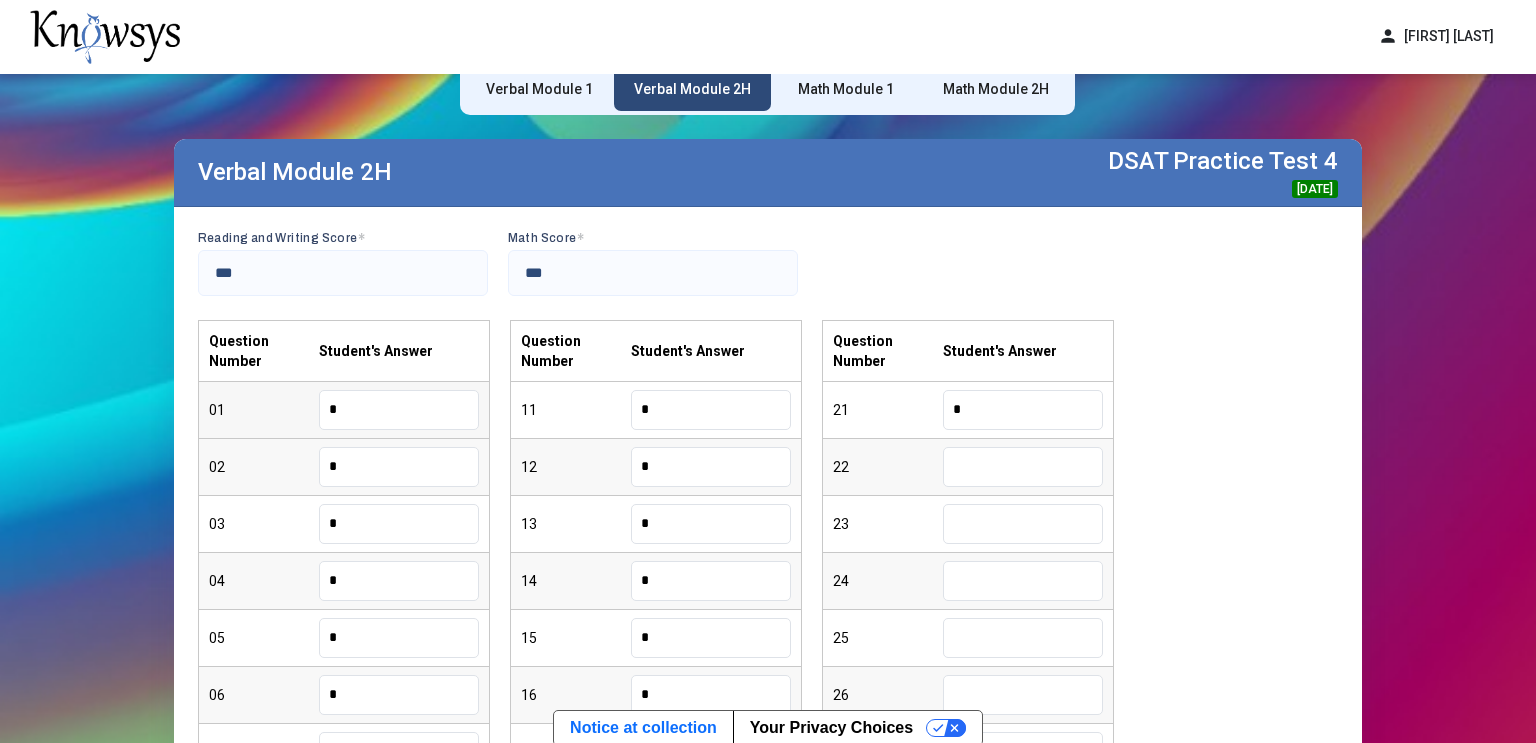 type on "*" 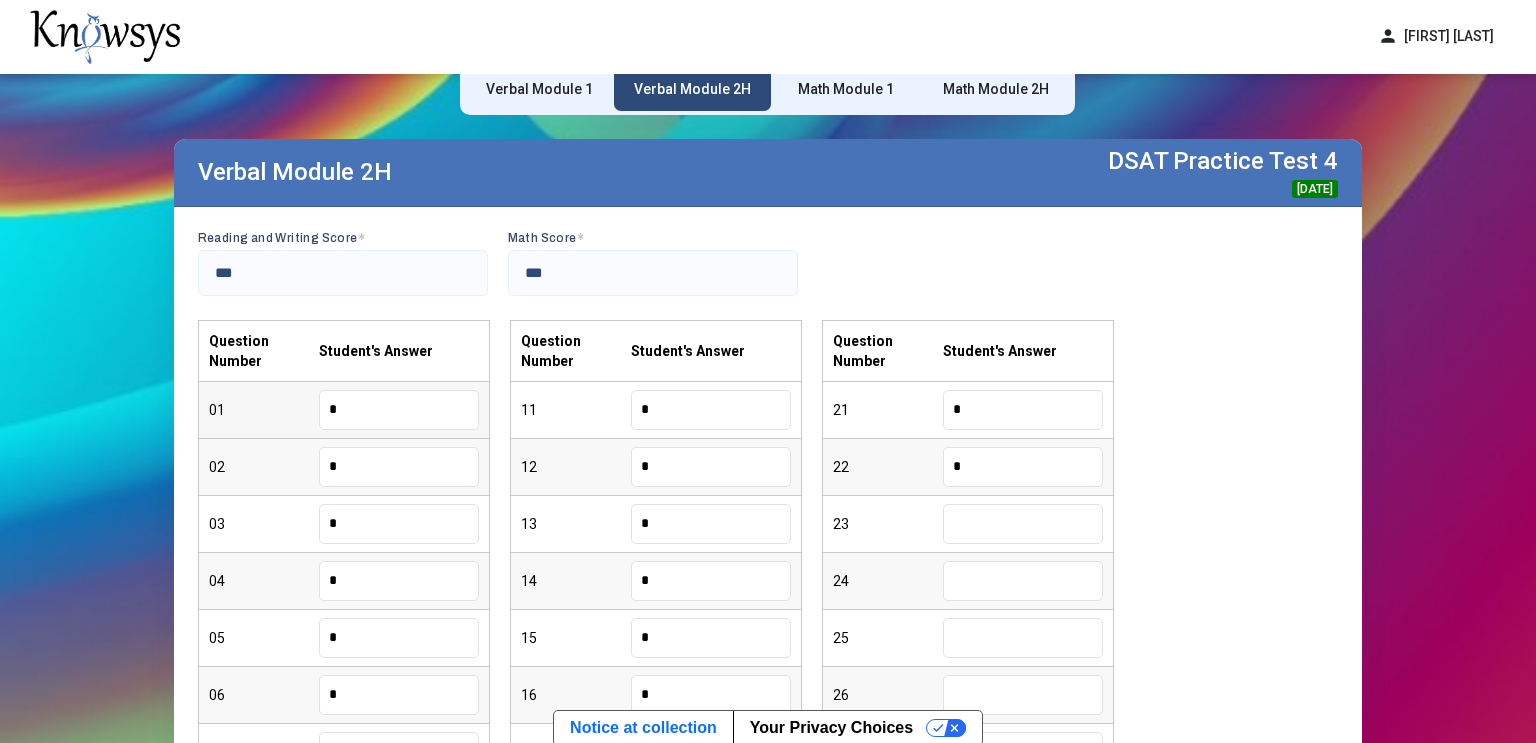 type on "*" 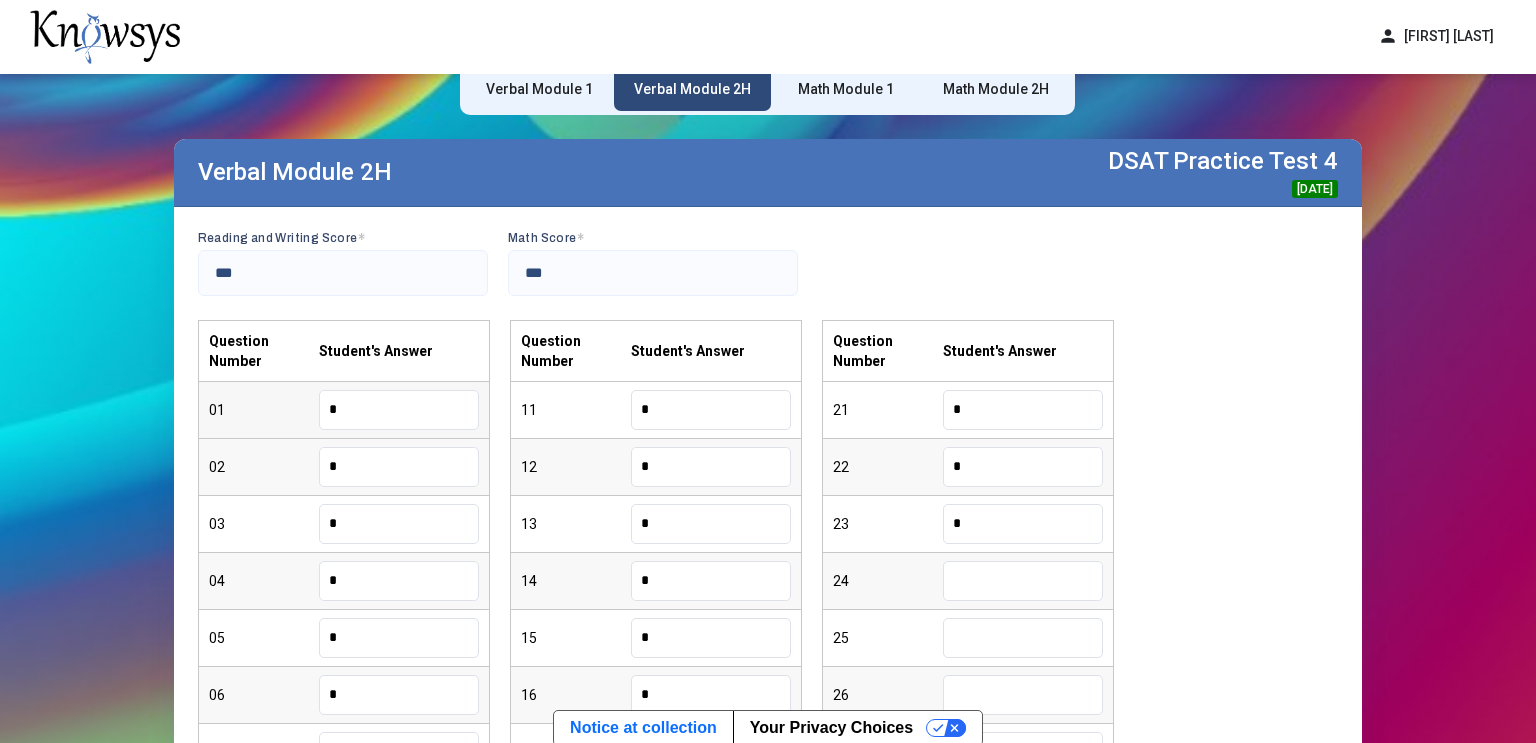 type on "*" 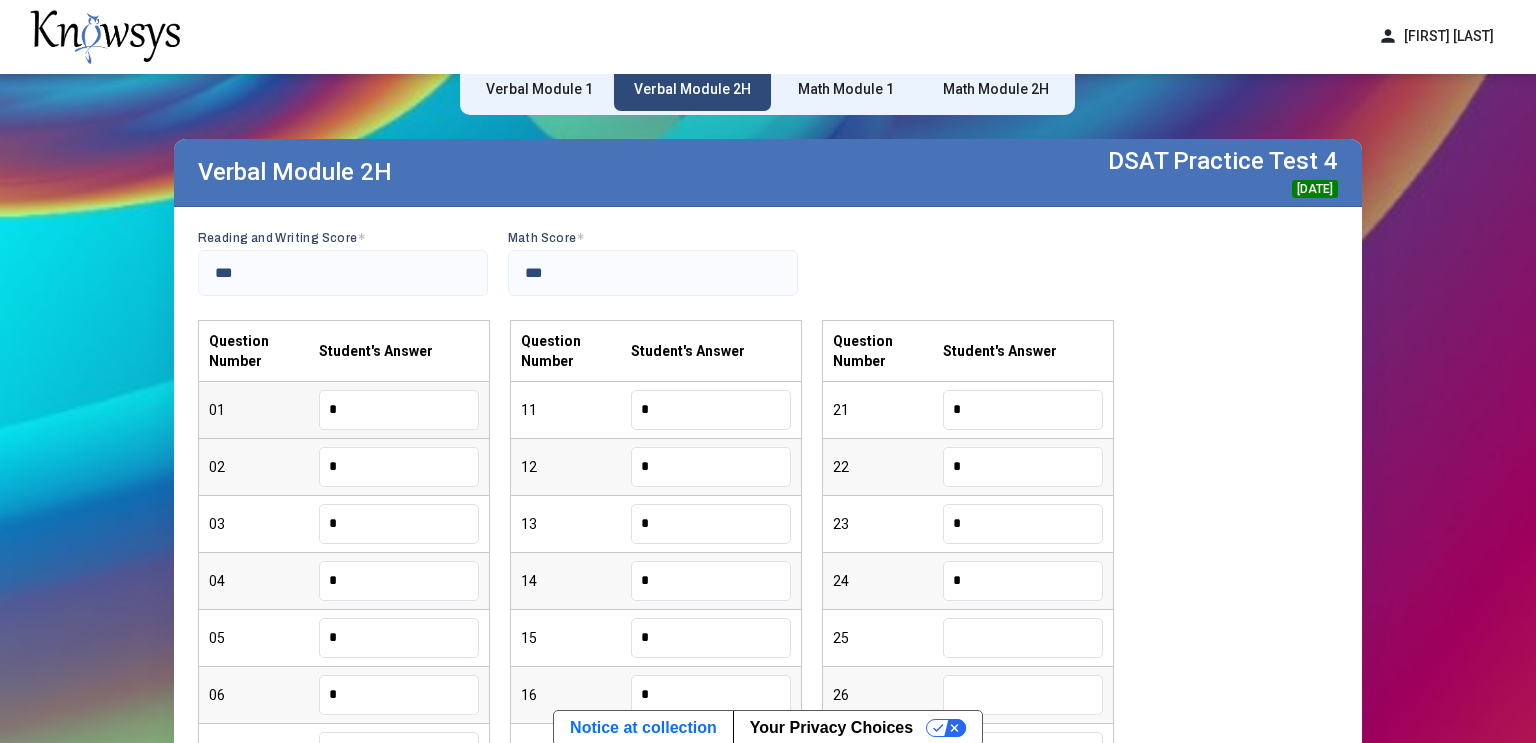 type on "*" 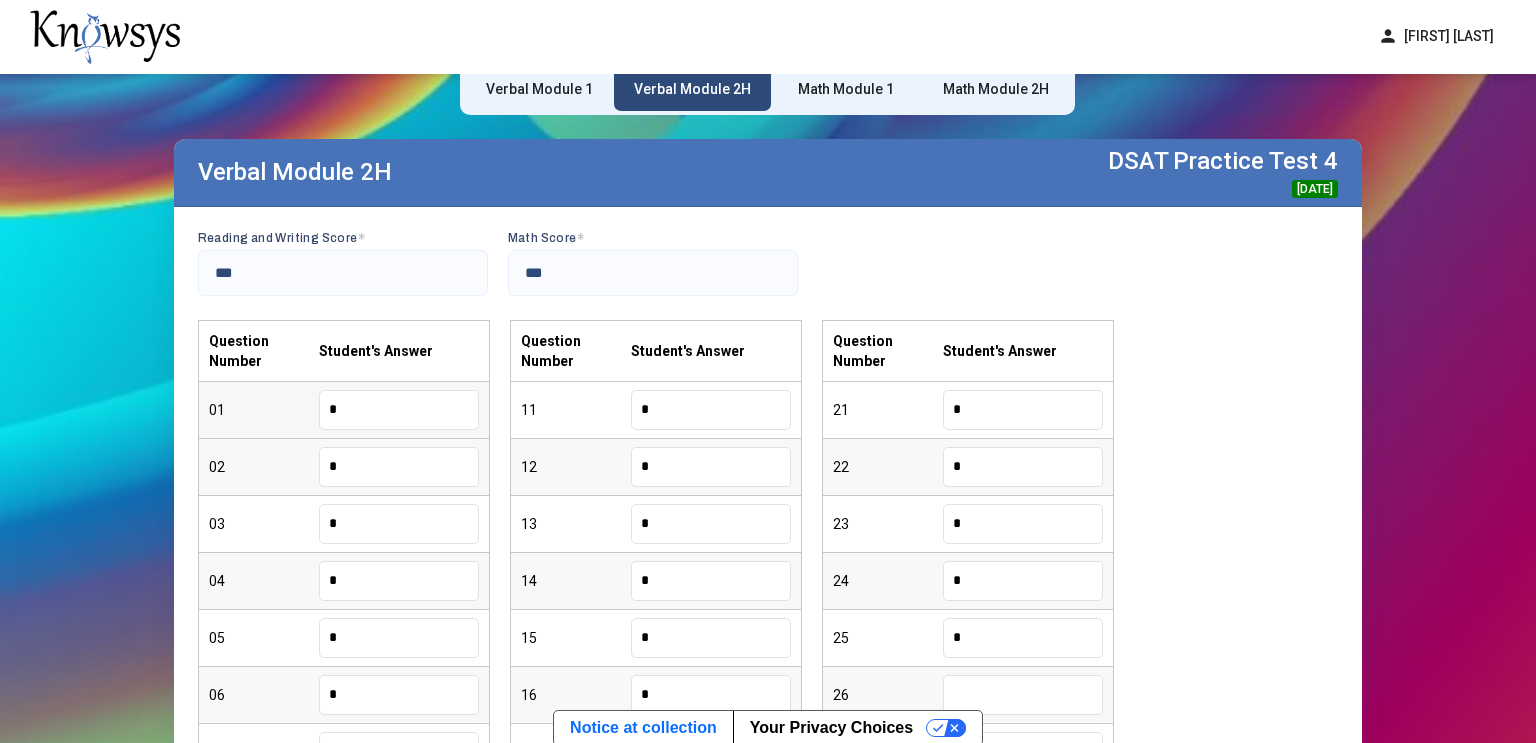type on "*" 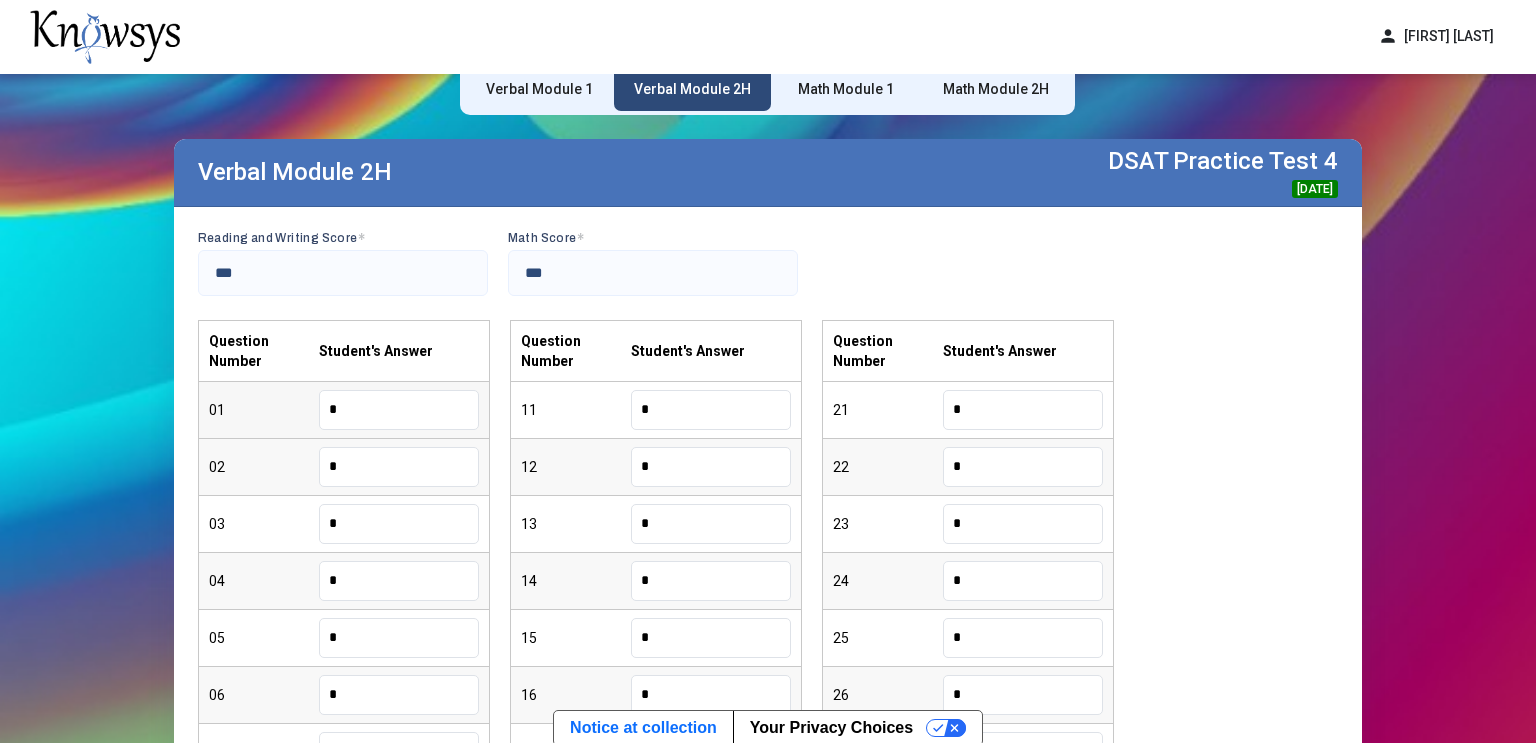 type on "*" 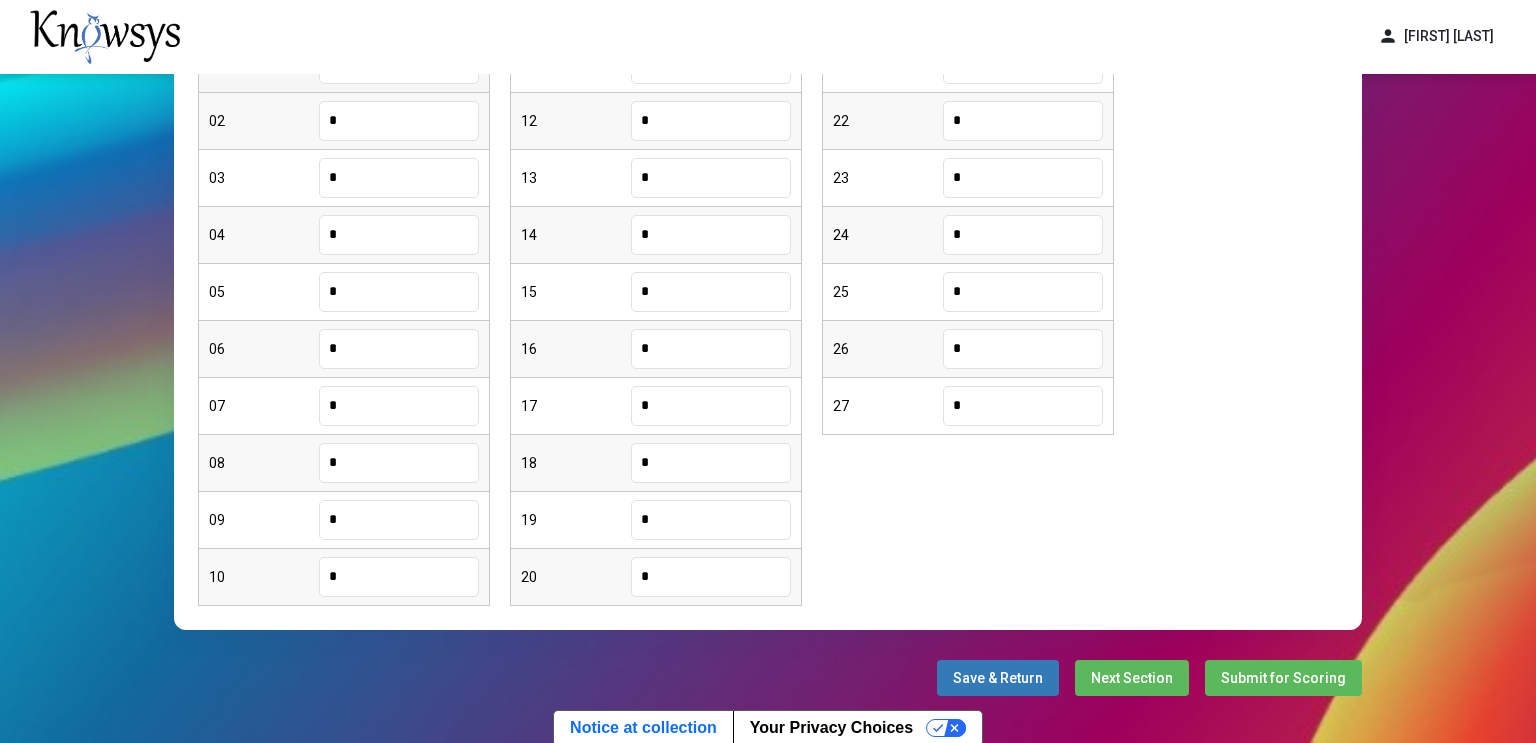 scroll, scrollTop: 408, scrollLeft: 0, axis: vertical 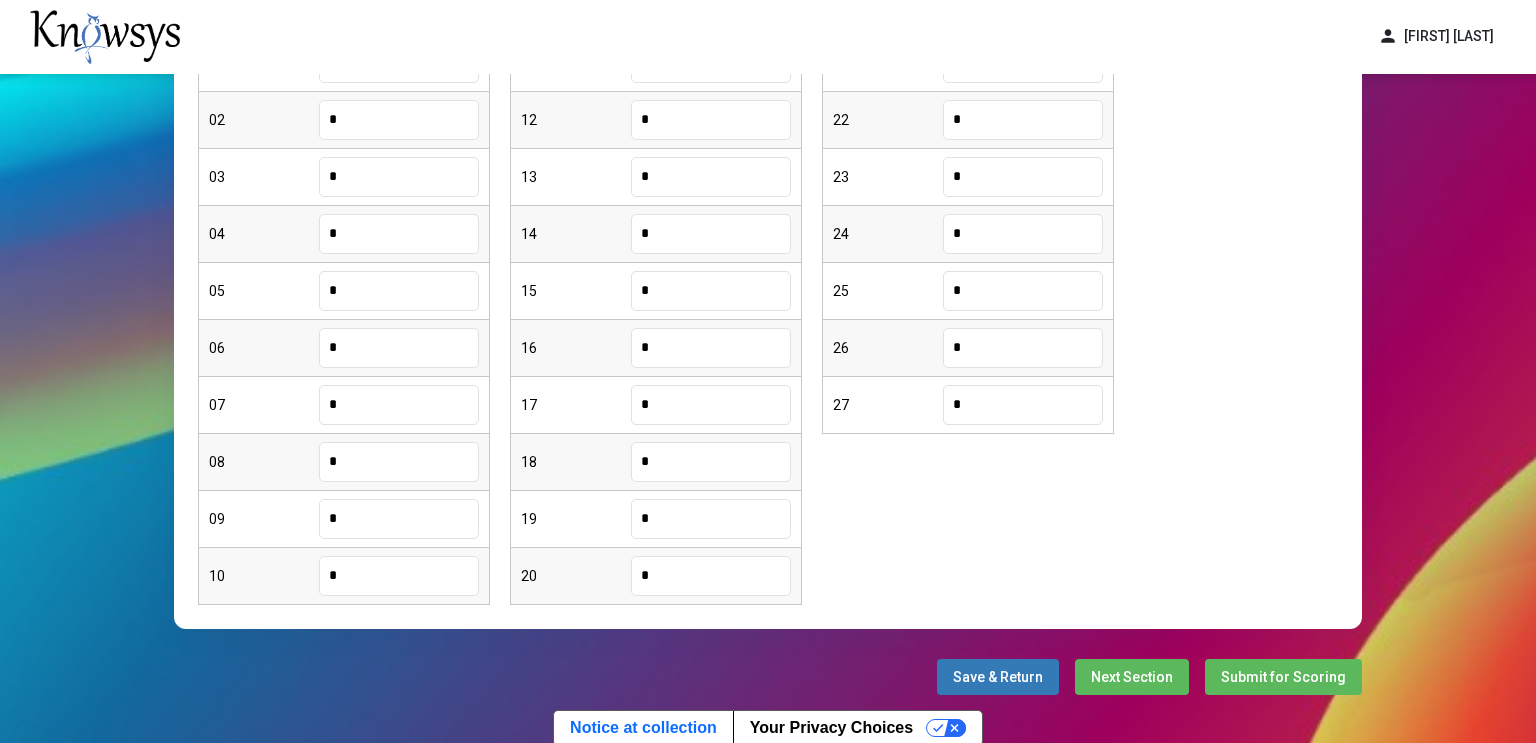 type on "*" 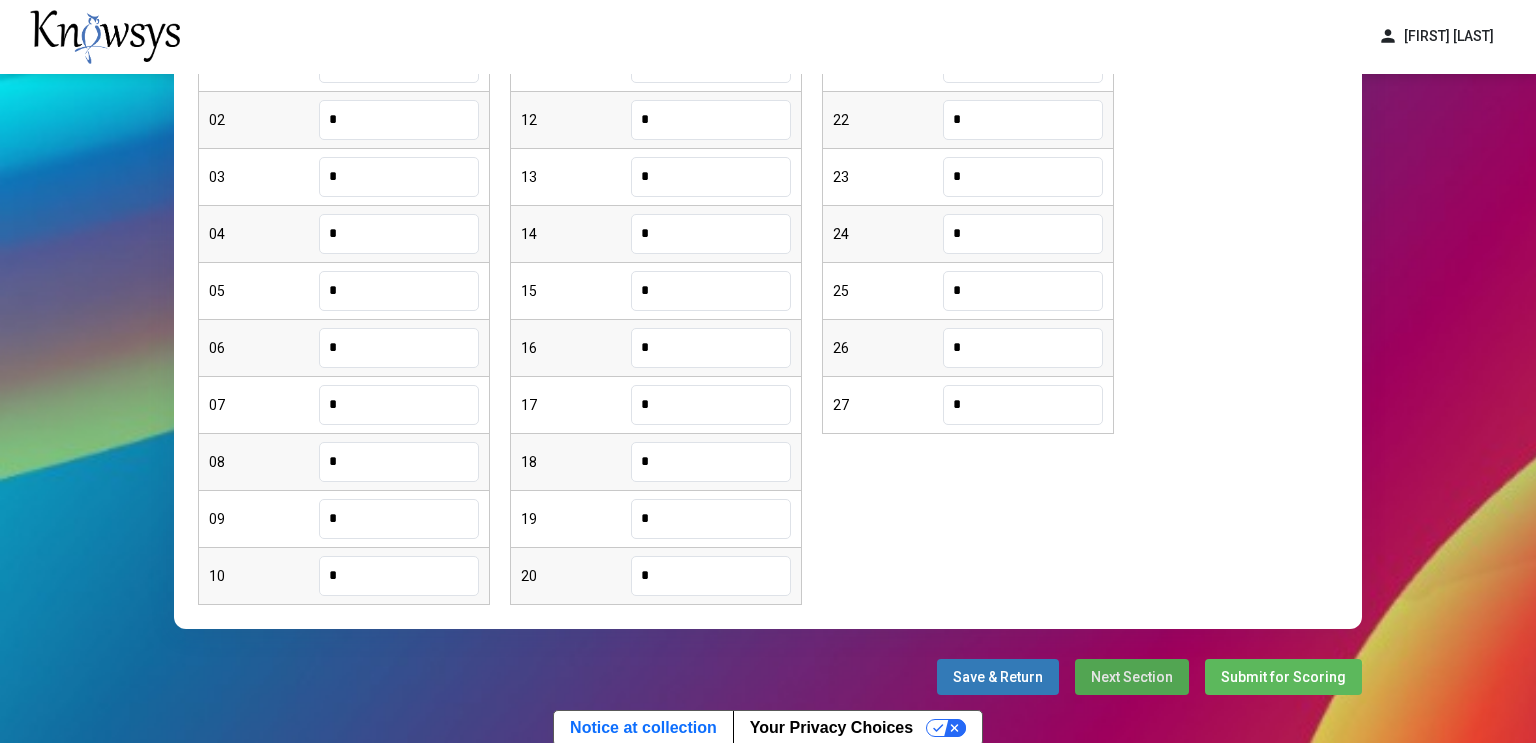 click on "Next Section" at bounding box center [1132, 677] 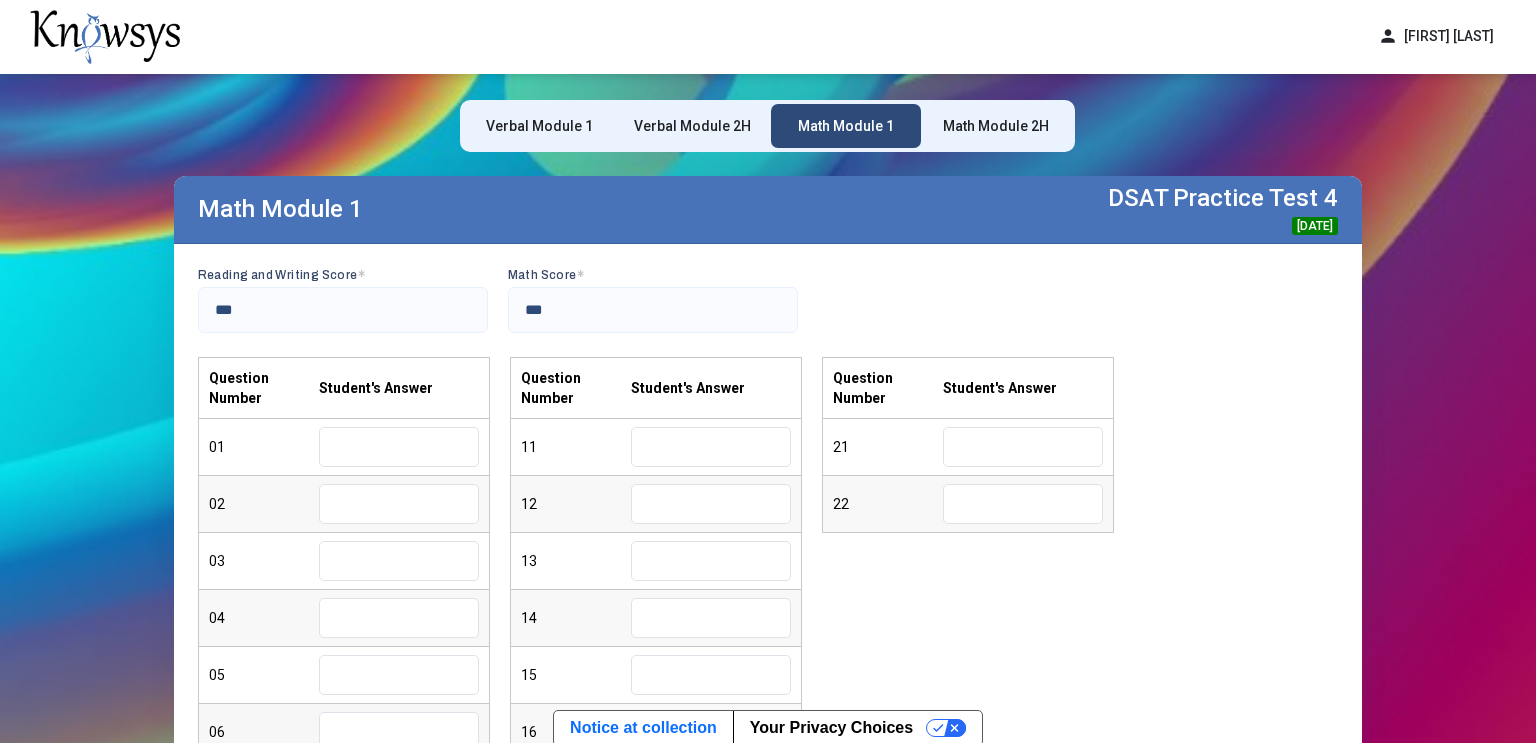 scroll, scrollTop: 24, scrollLeft: 0, axis: vertical 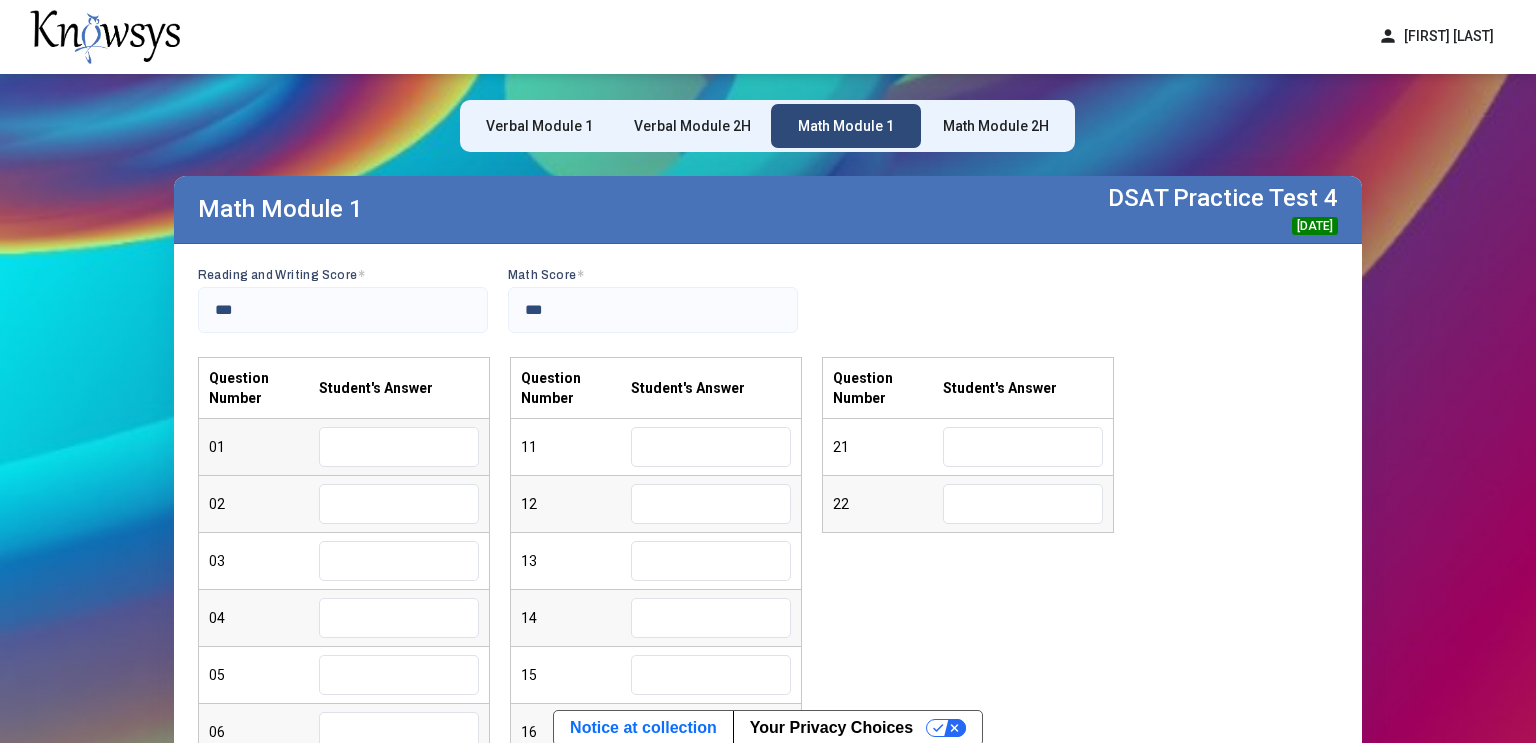 click at bounding box center [399, 447] 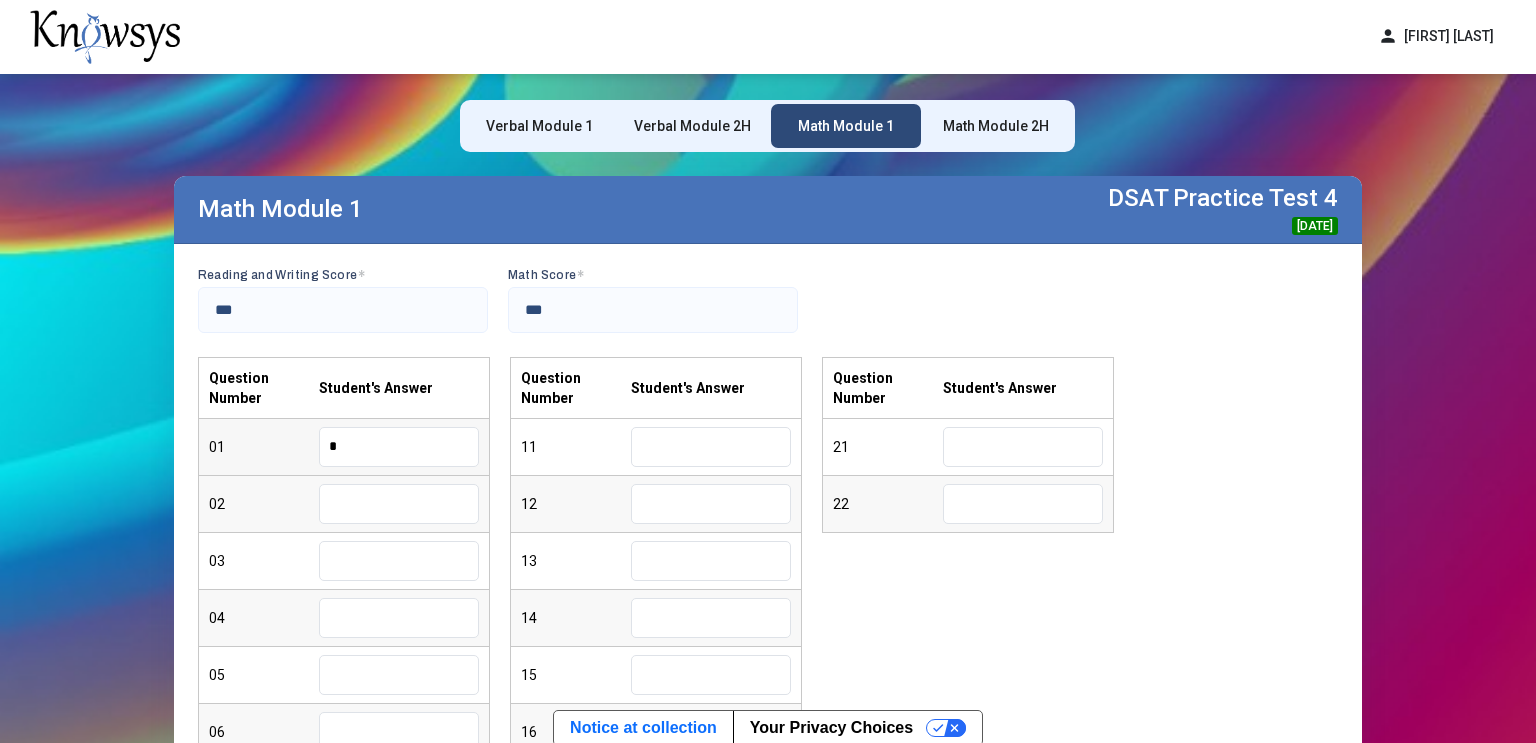 type on "*" 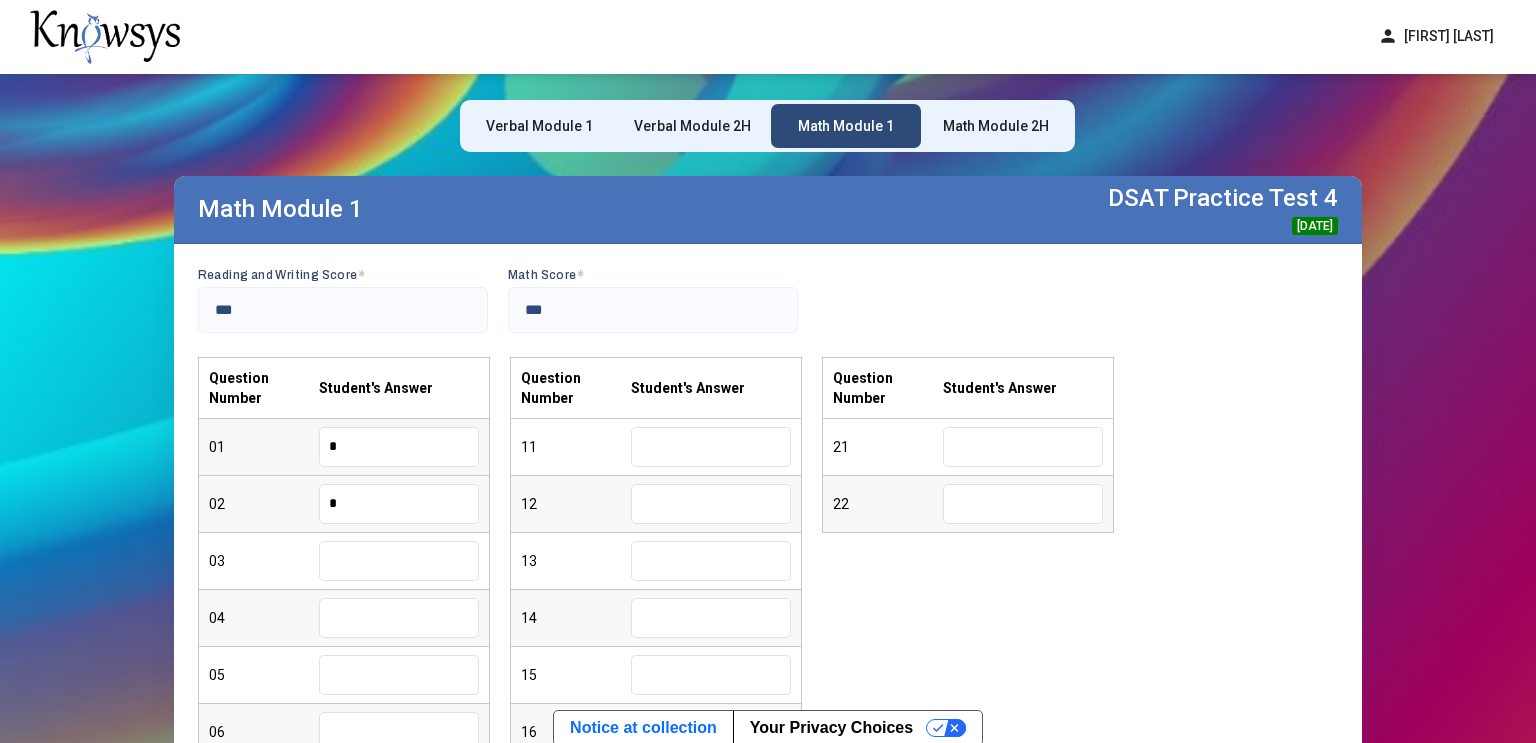 type on "*" 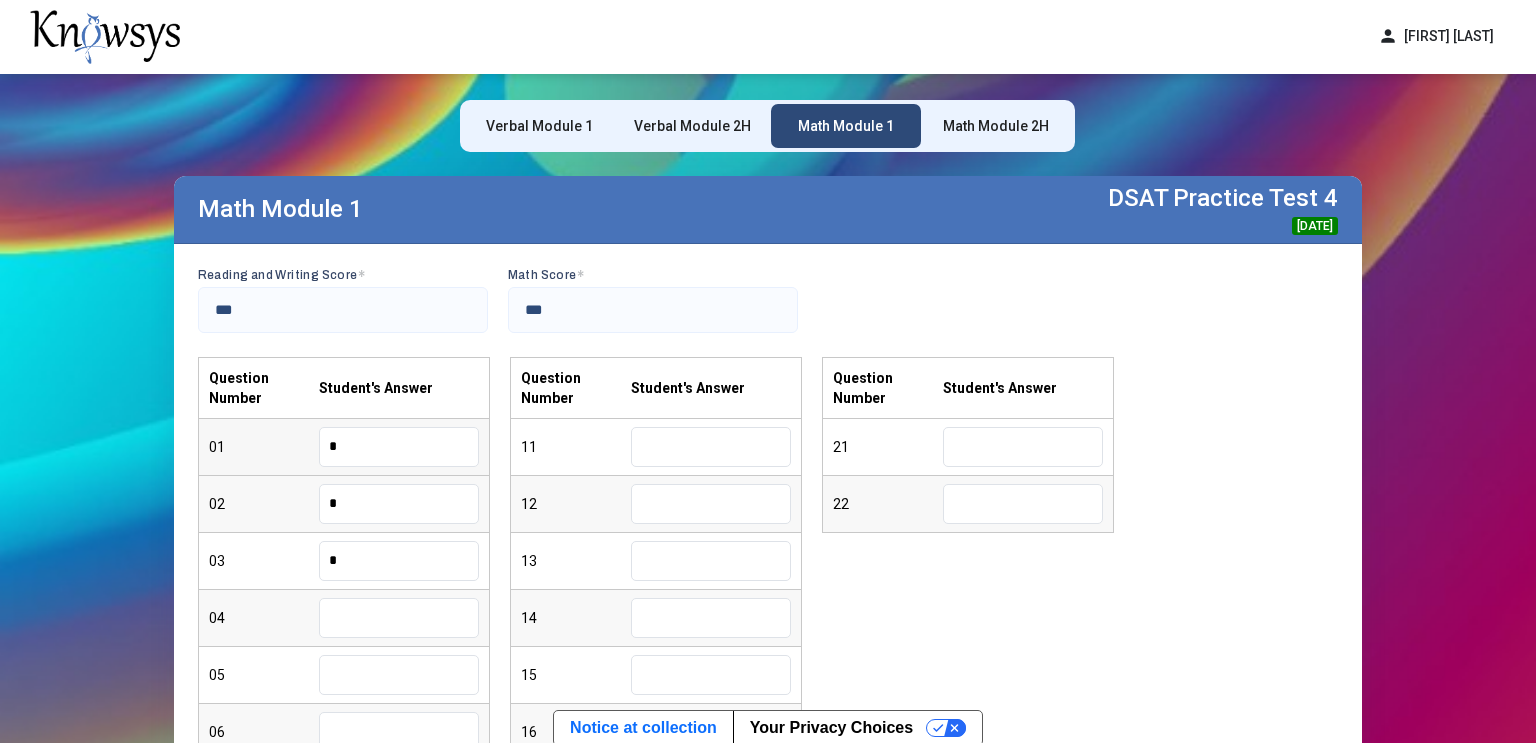 type on "*" 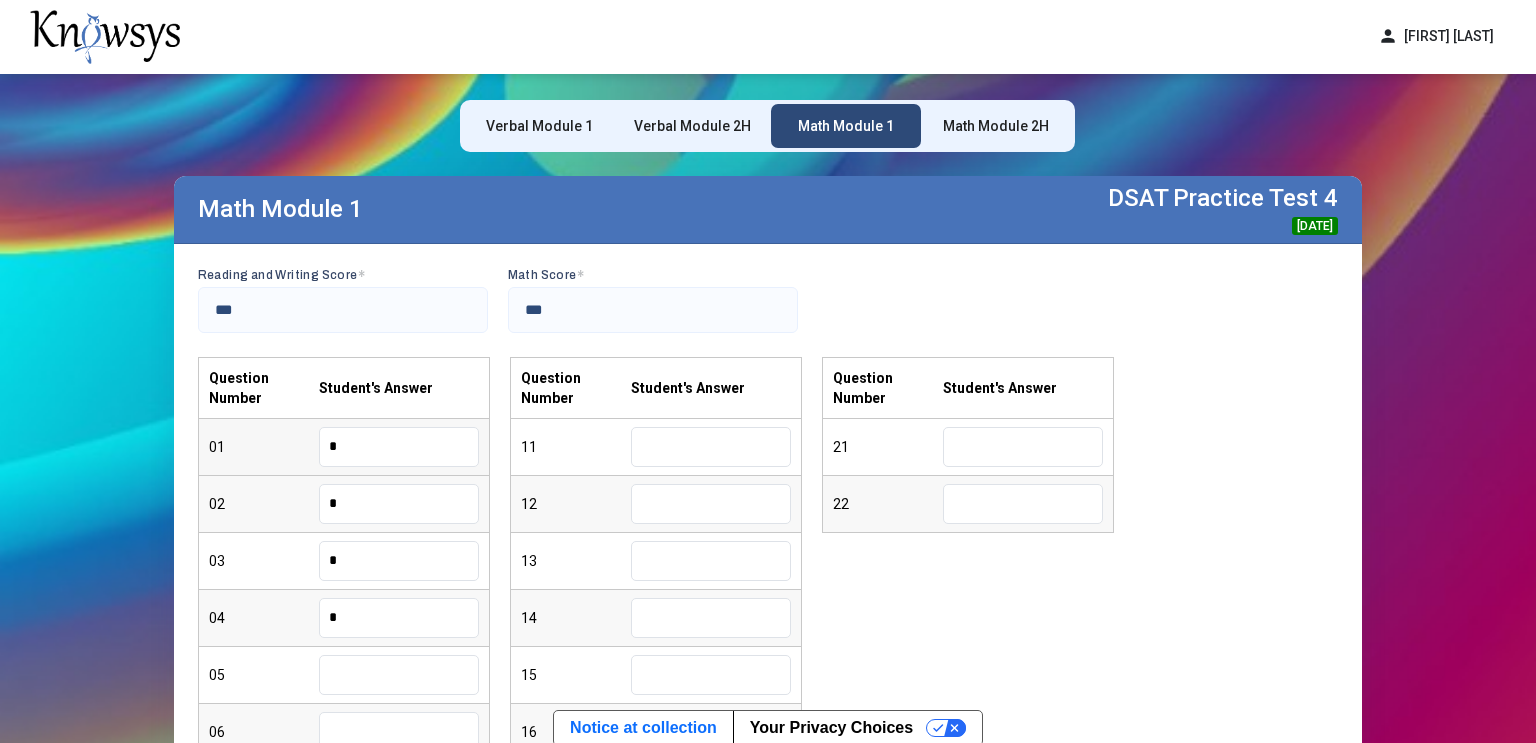 type on "*" 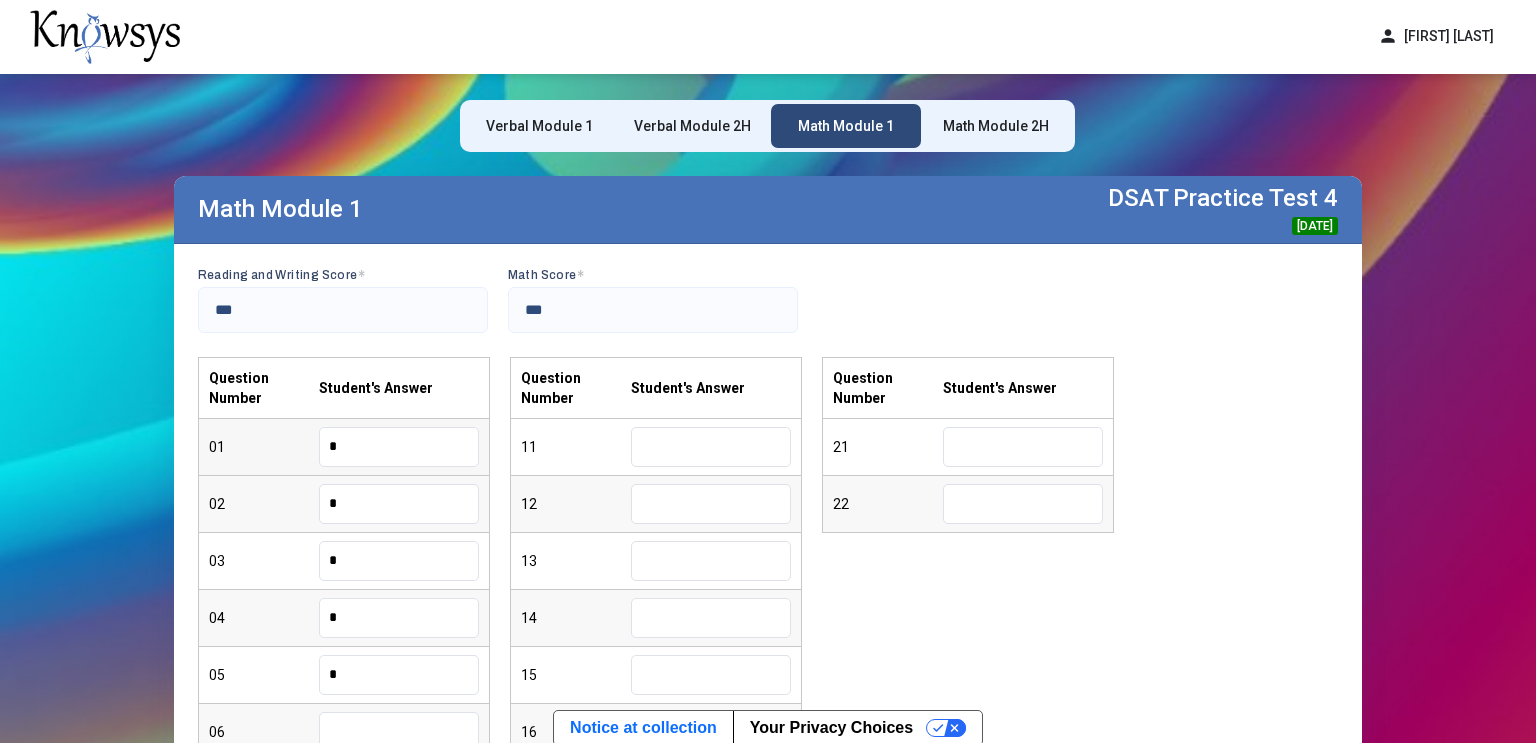 type on "*" 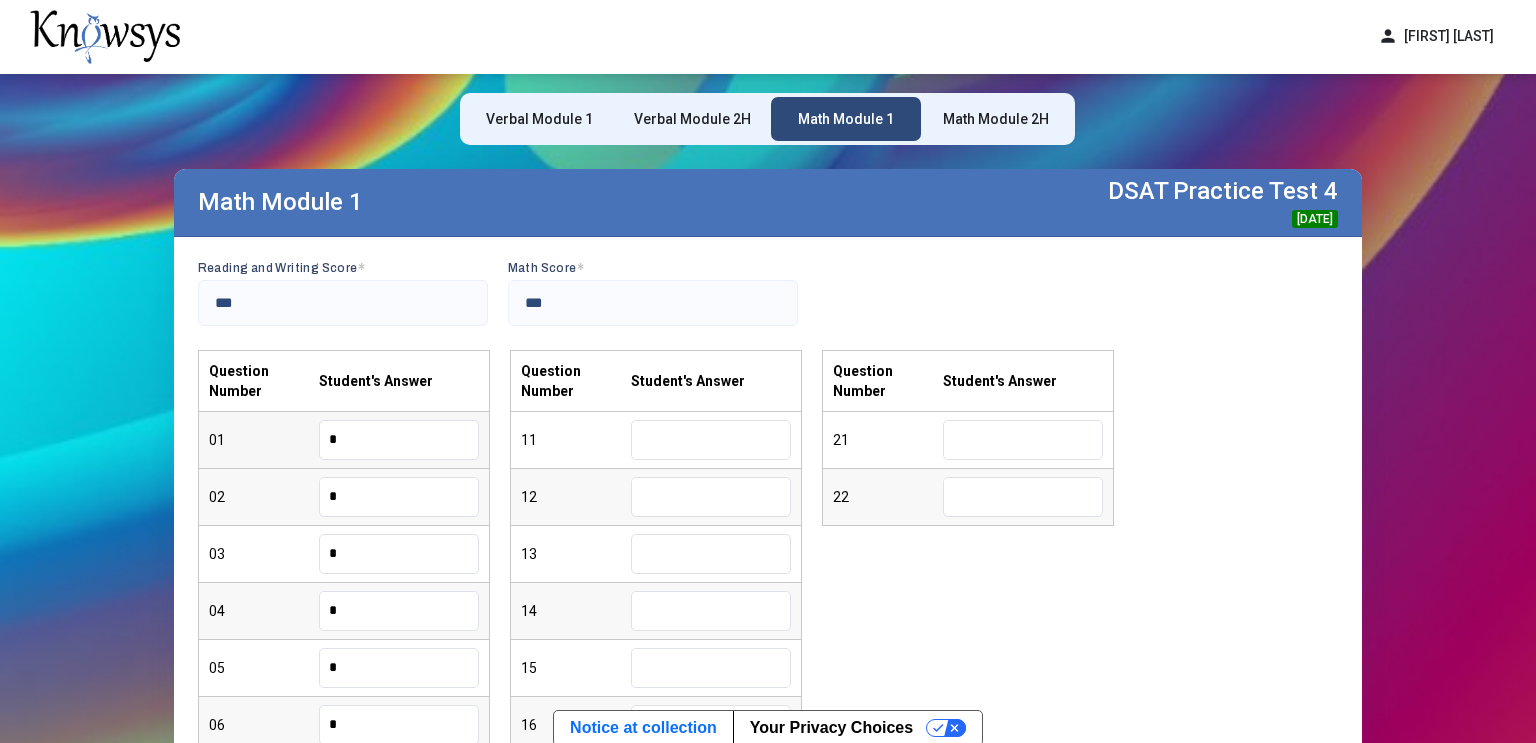 type on "*" 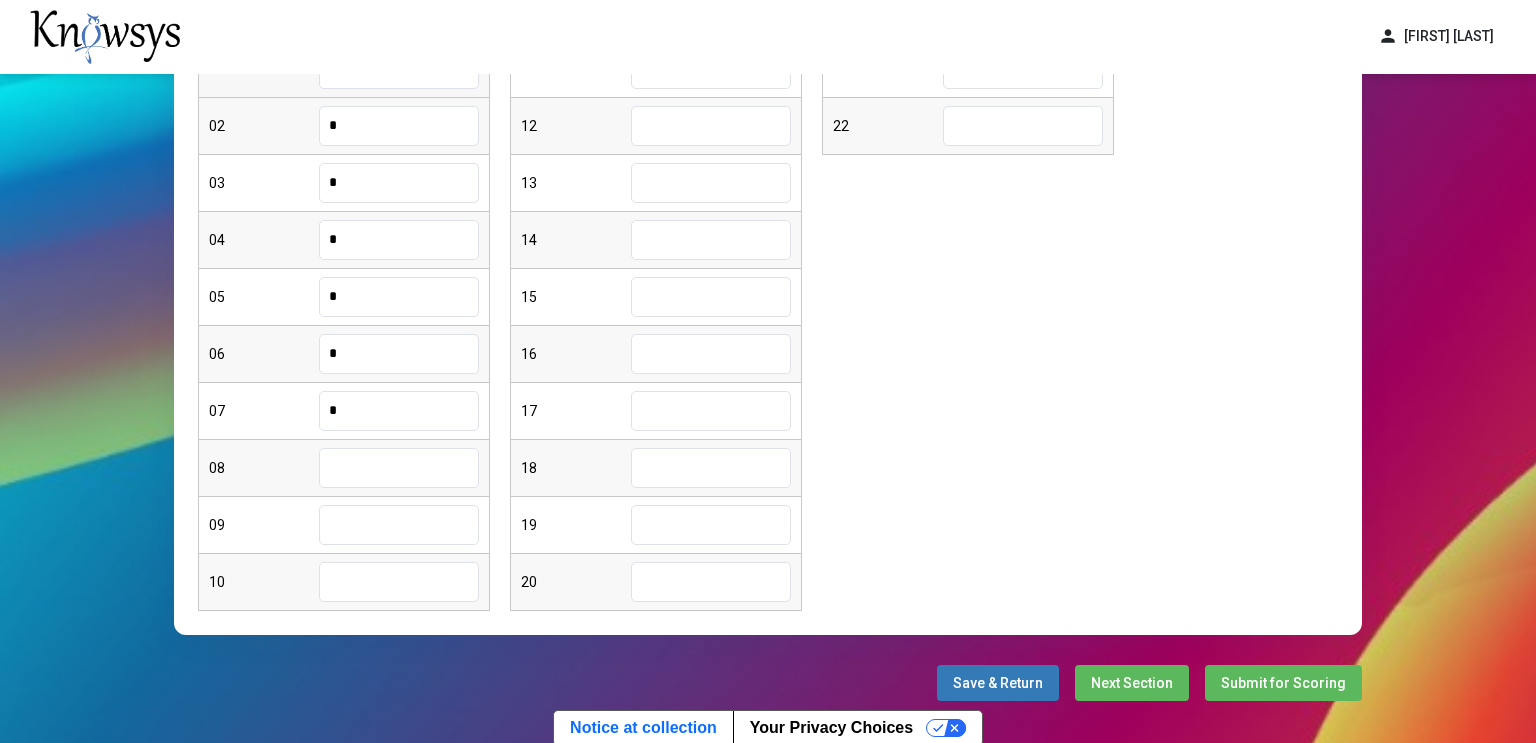 type on "*" 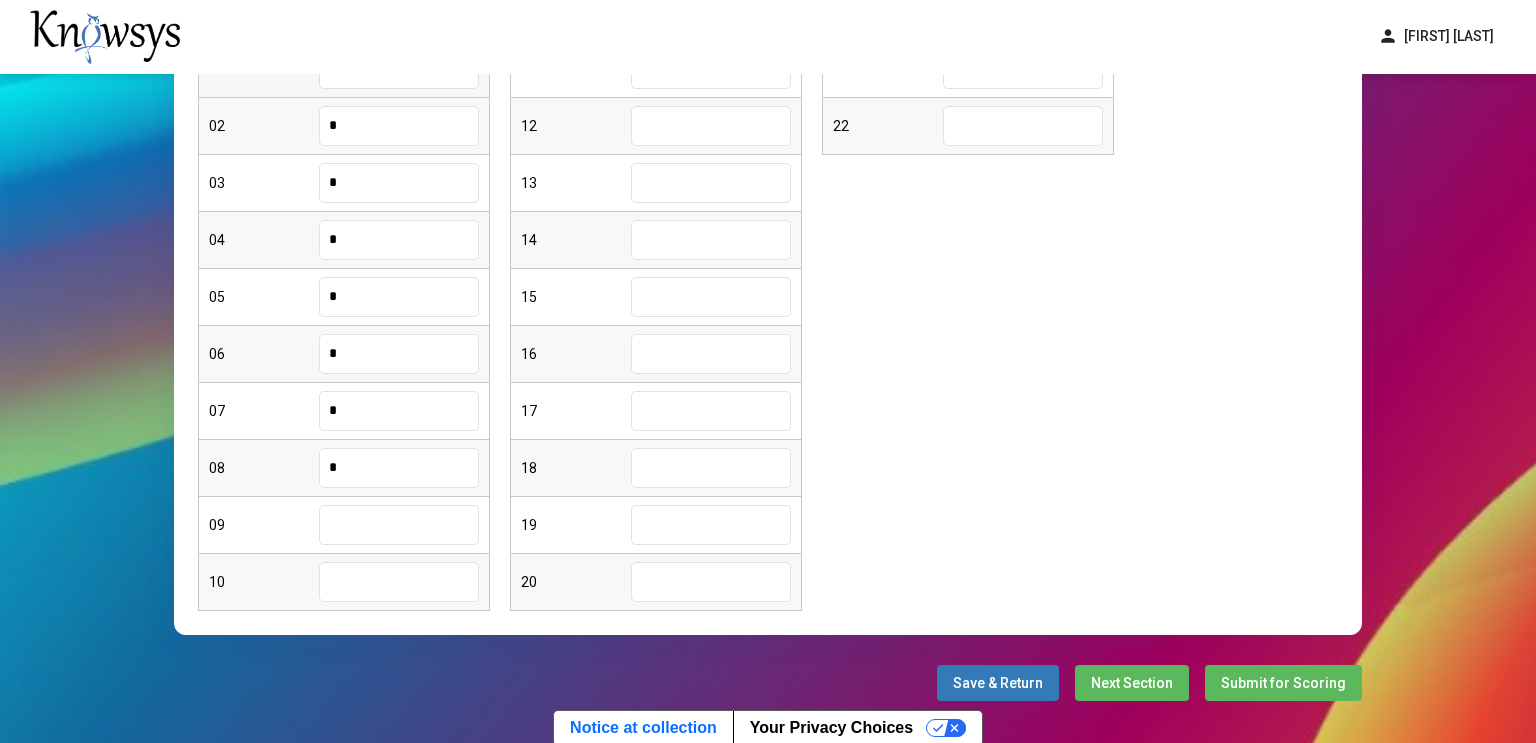 type on "*" 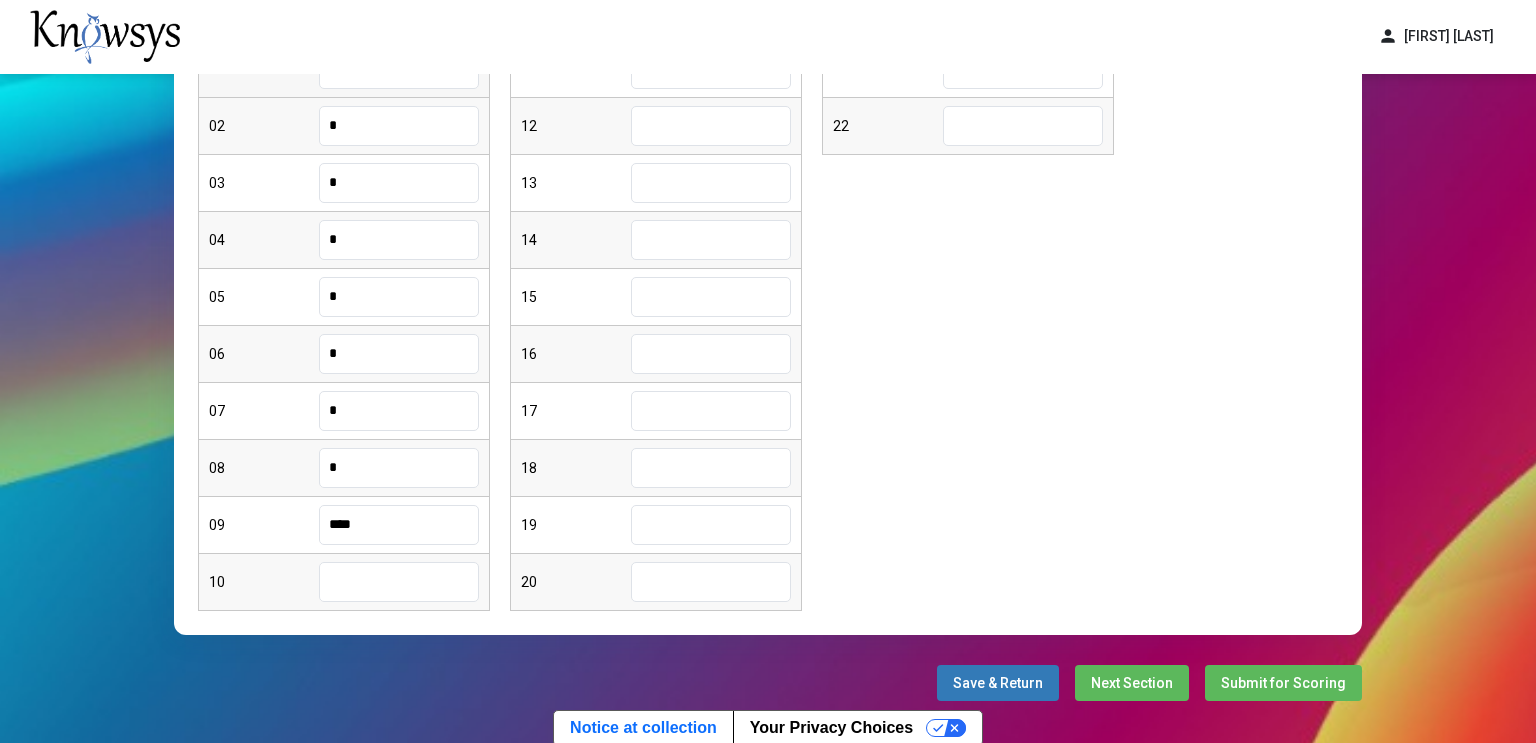 type on "****" 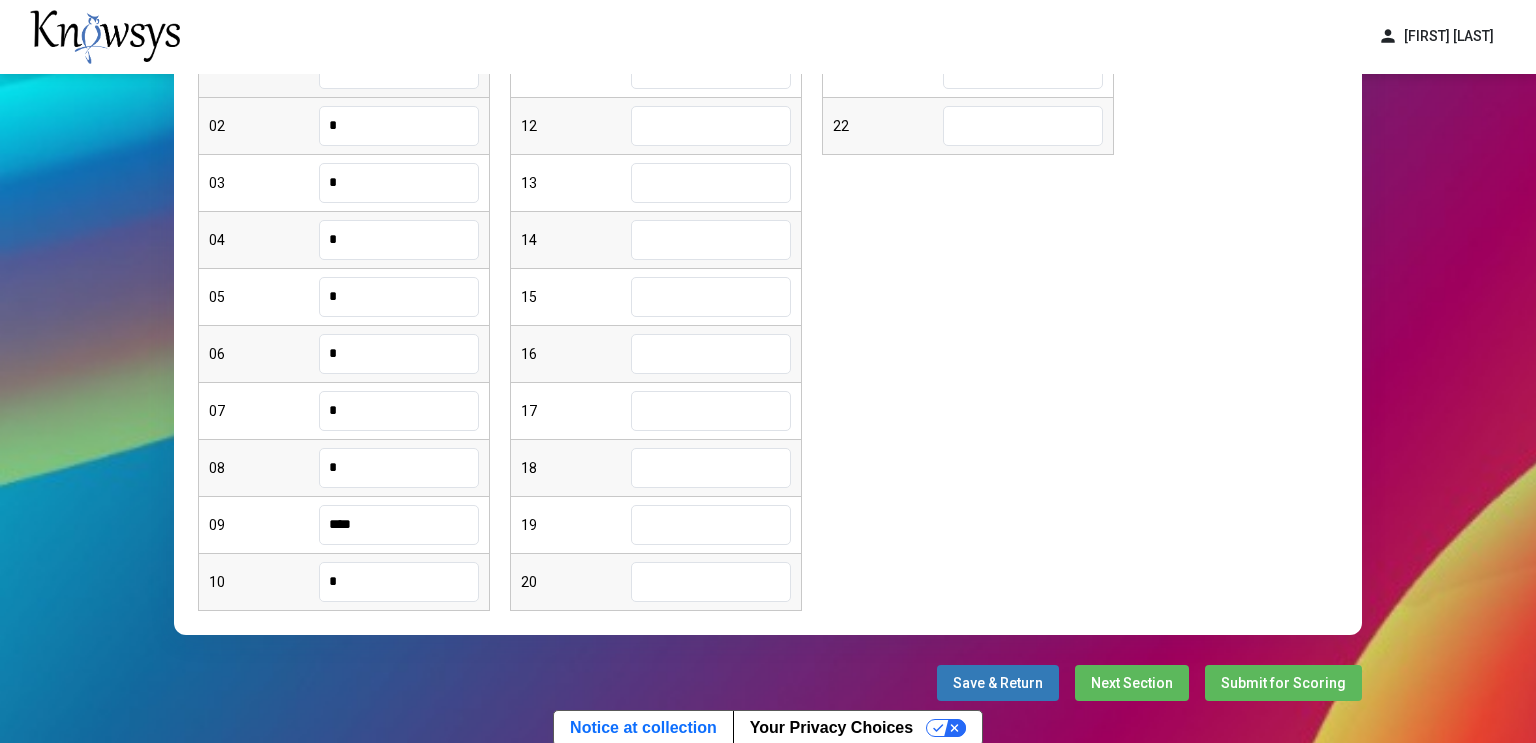 type on "*" 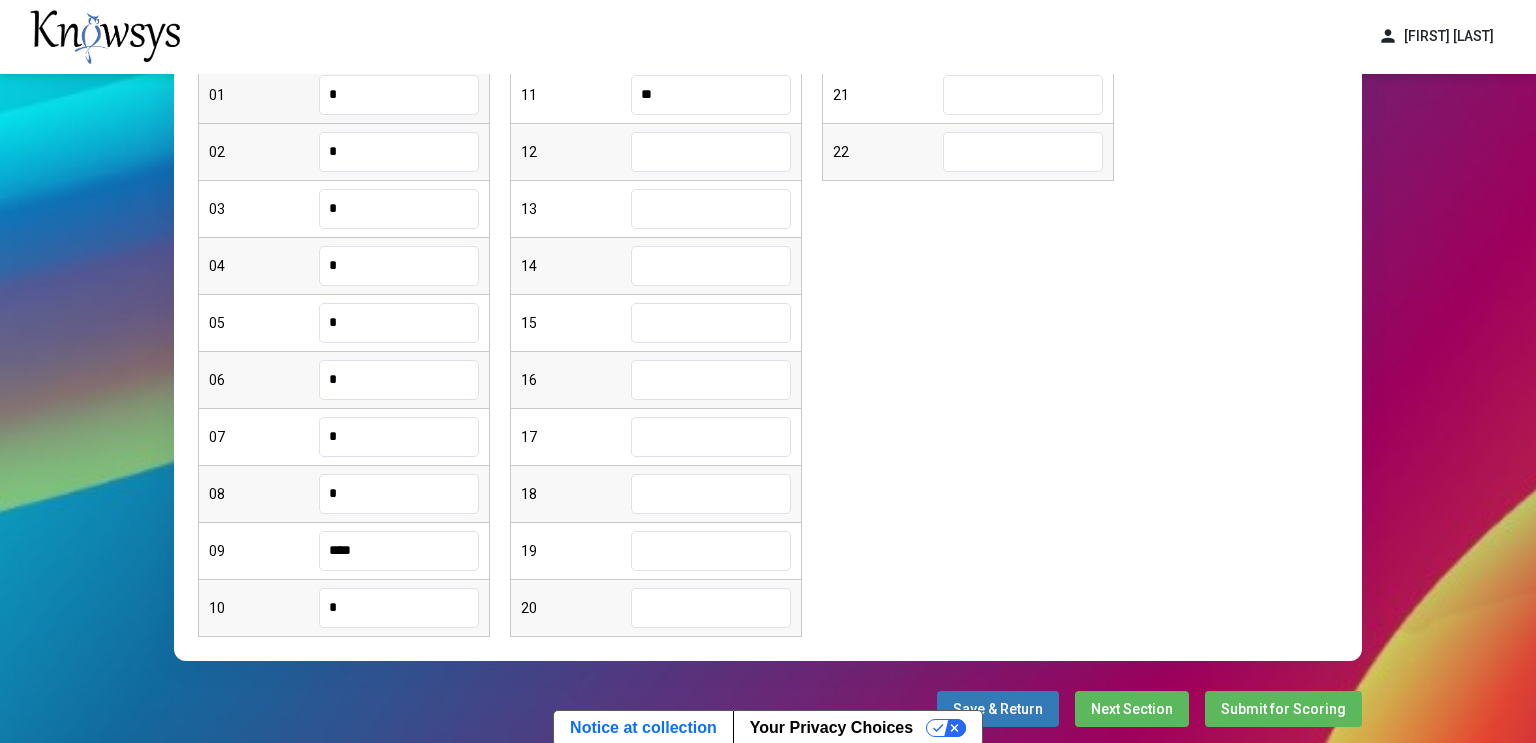 type on "**" 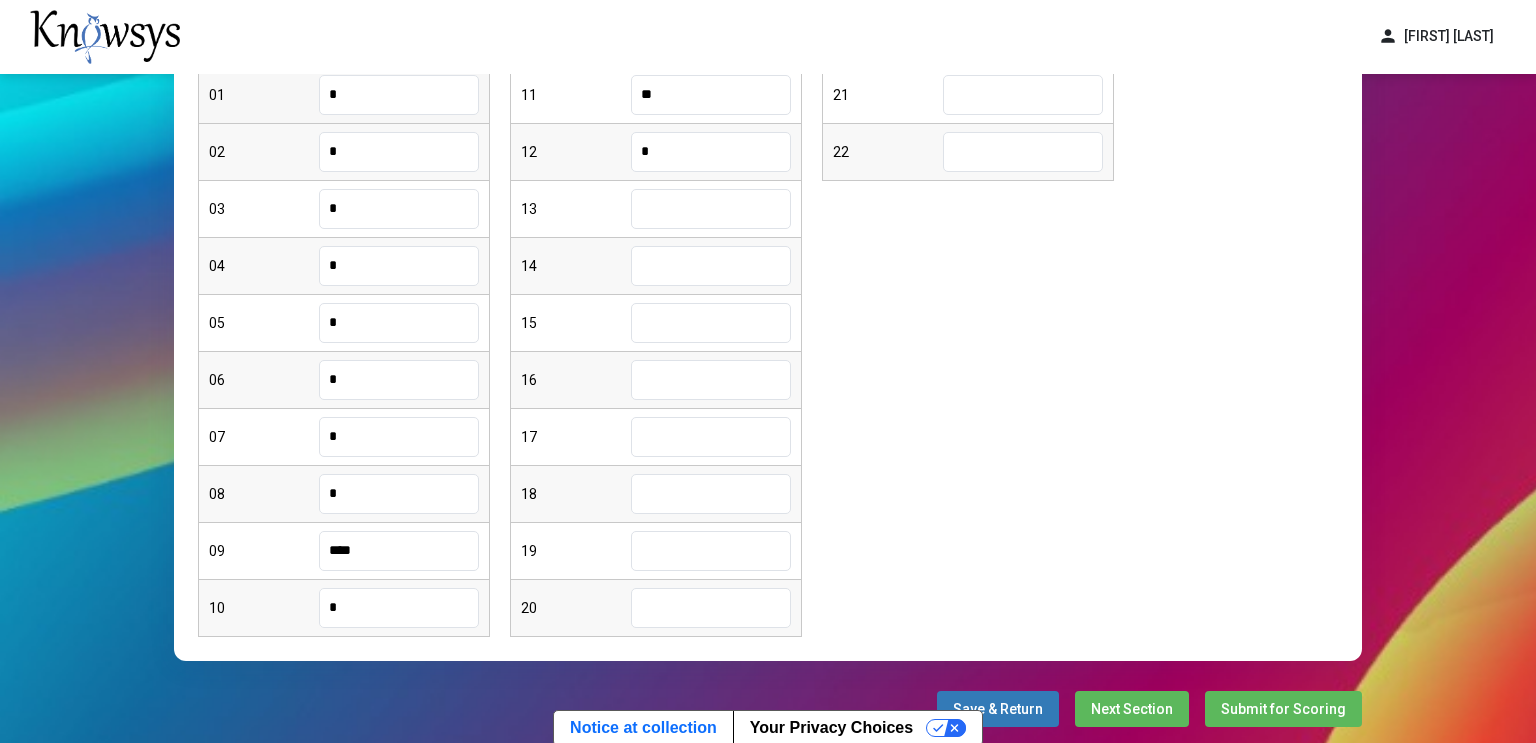 type on "*" 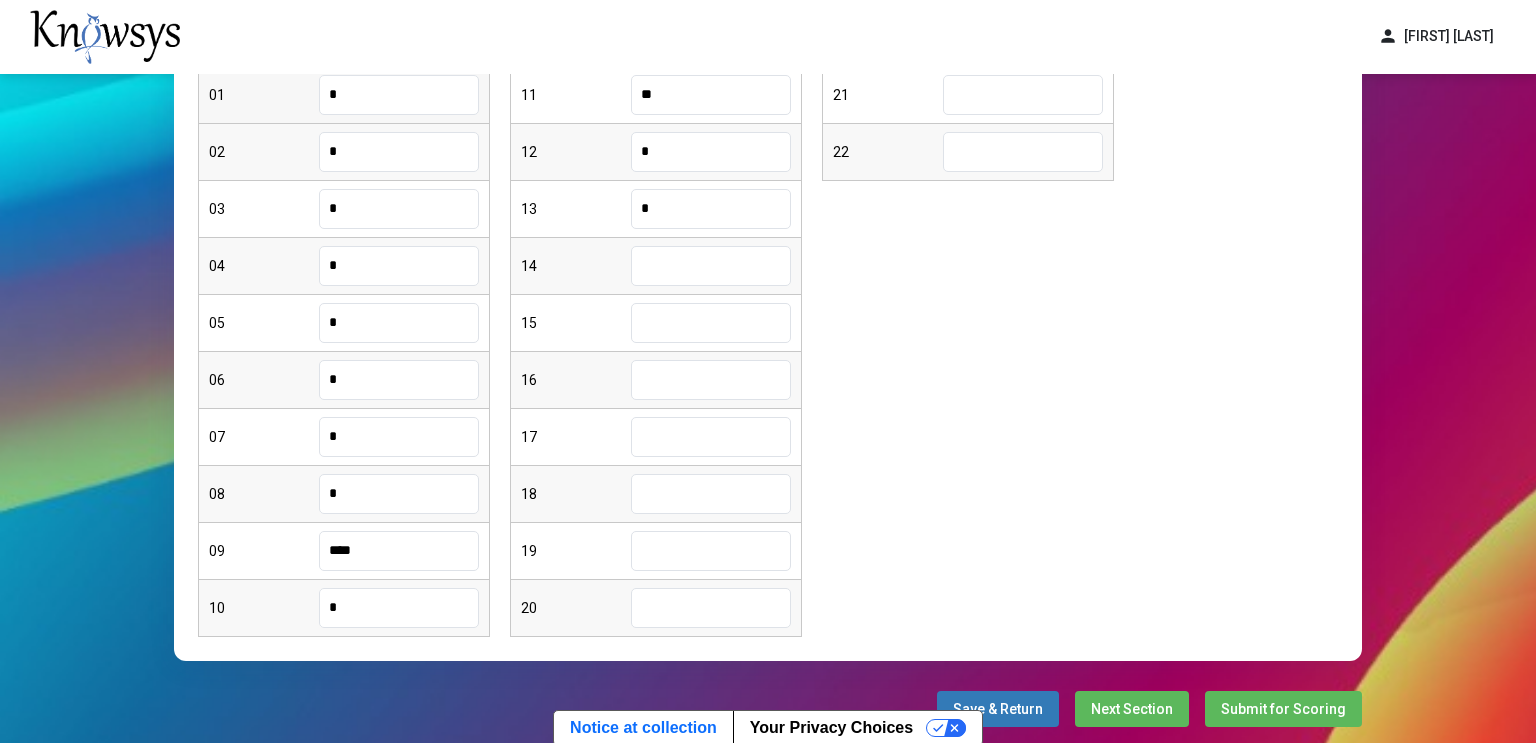 type on "*" 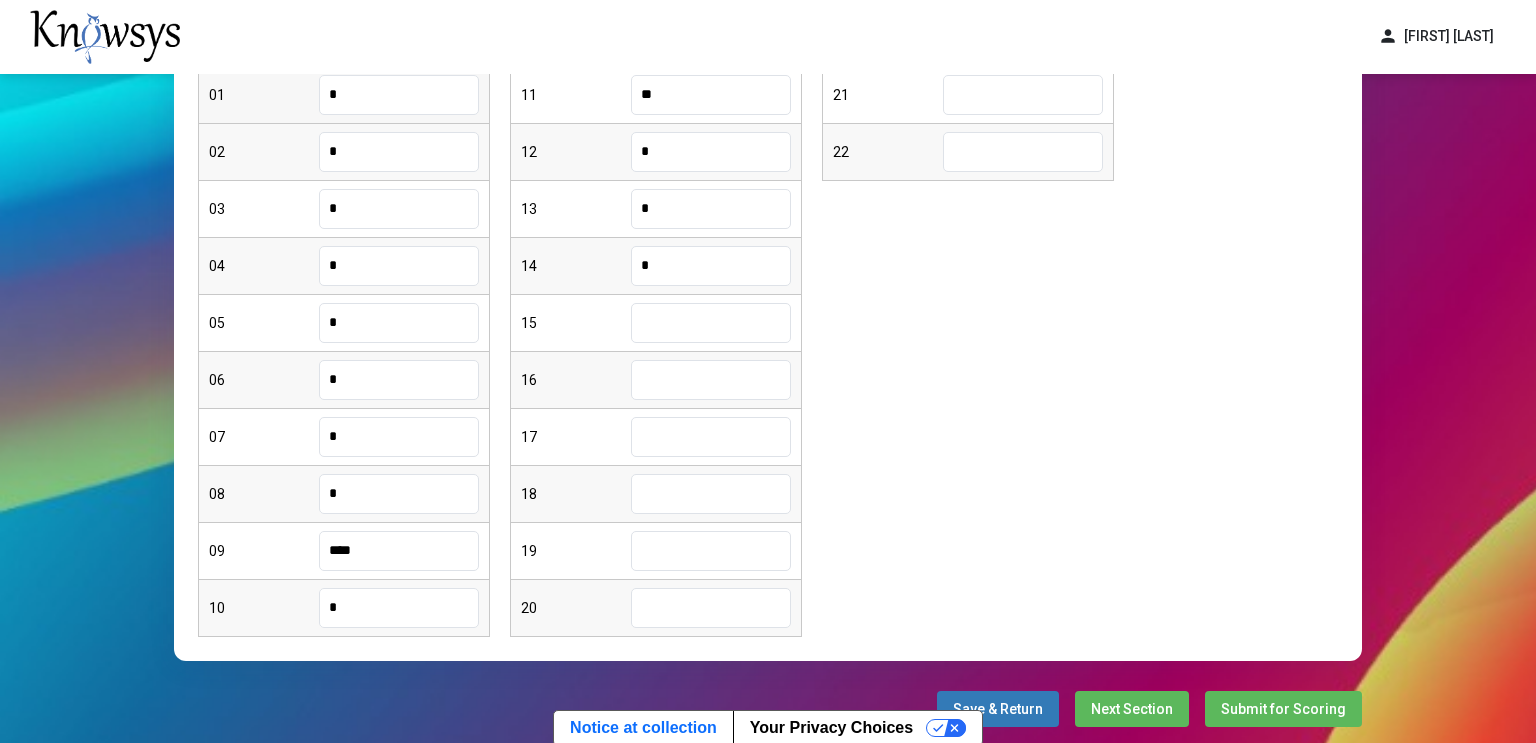 type on "*" 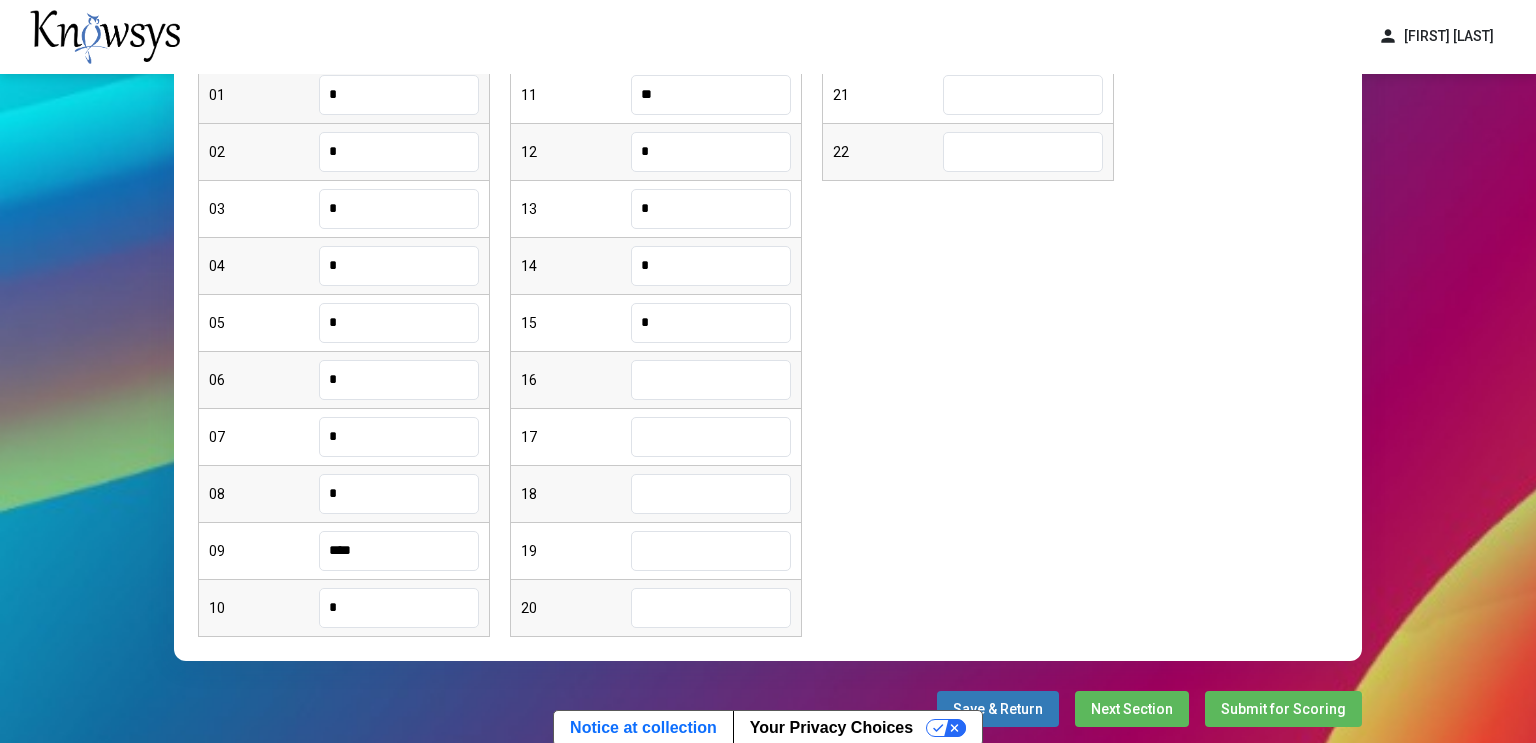 type on "*" 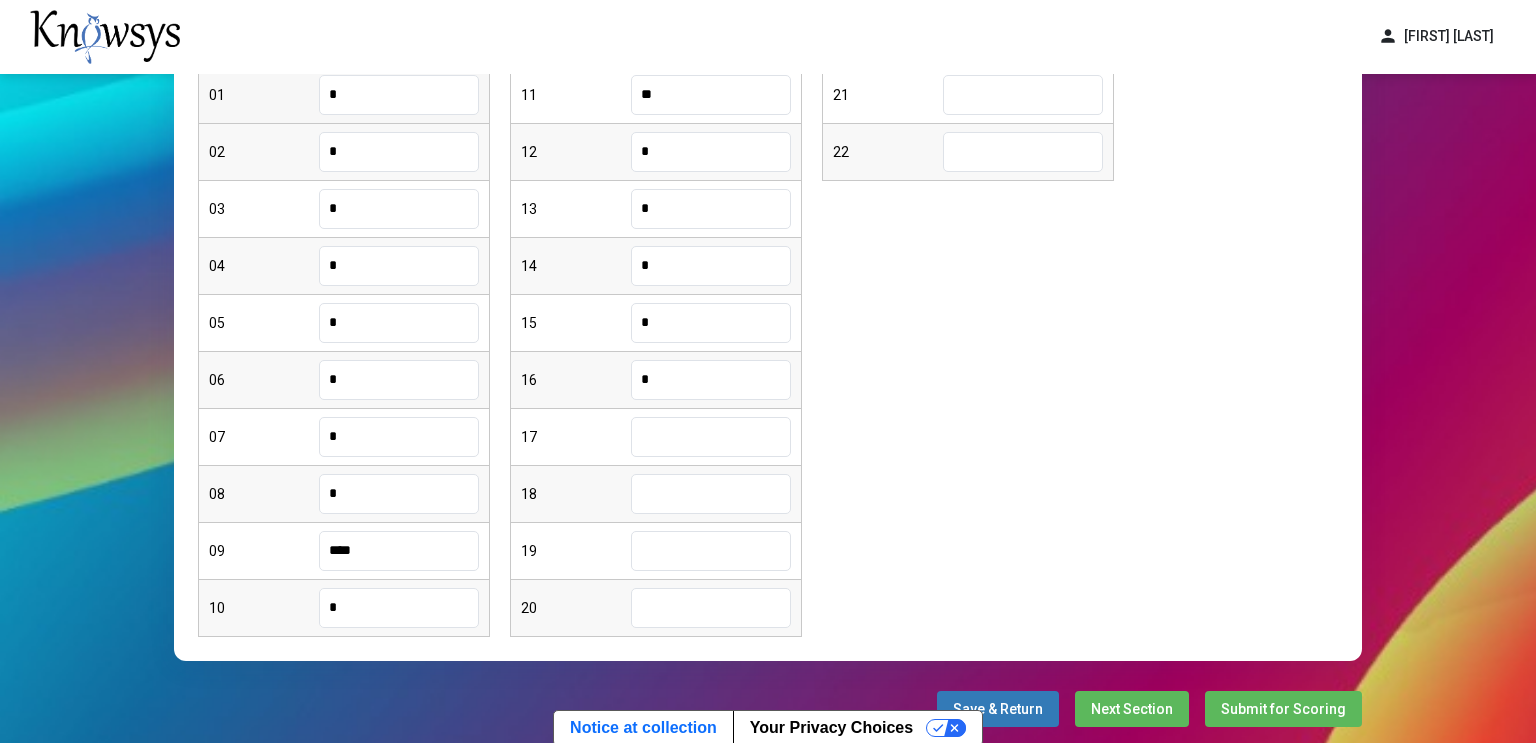 type on "*" 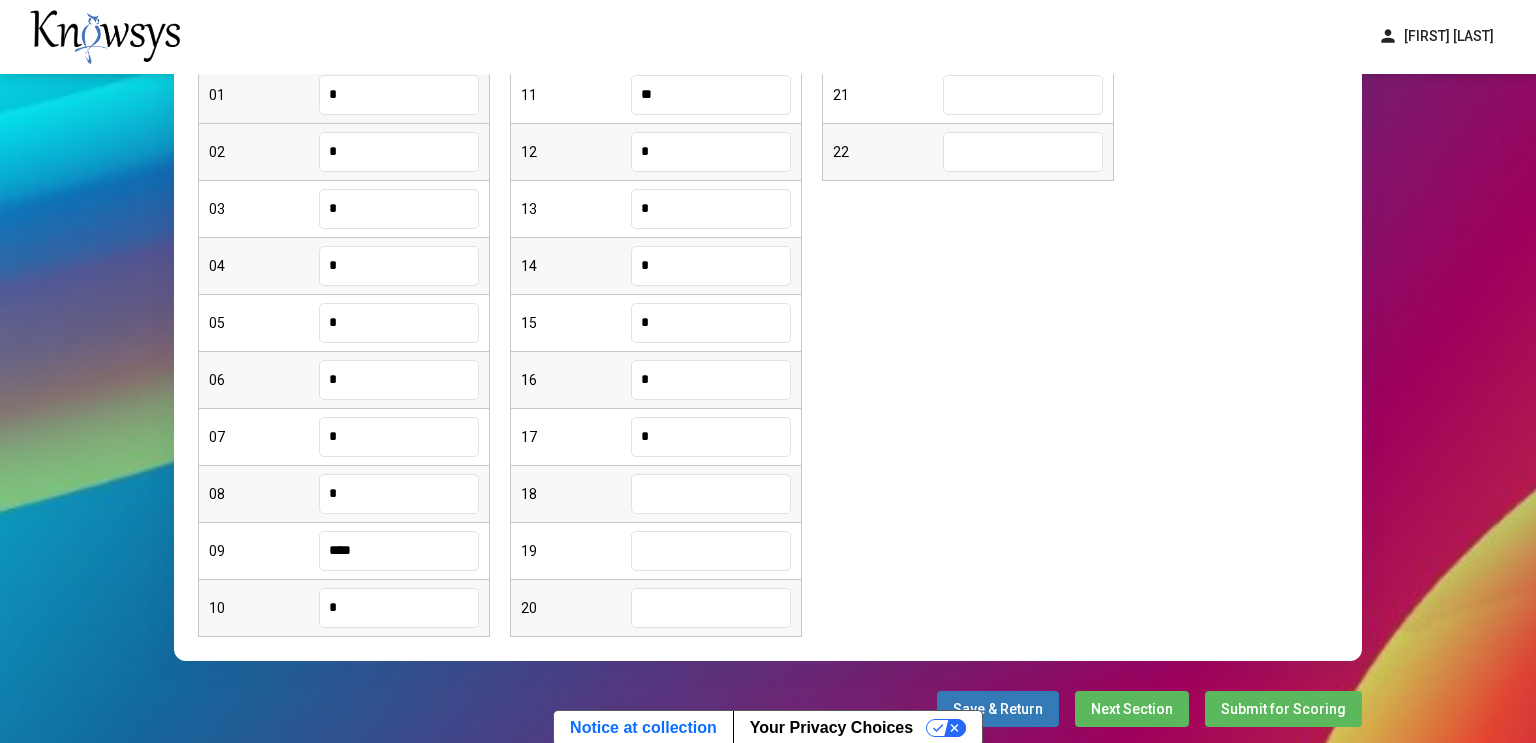 type on "*" 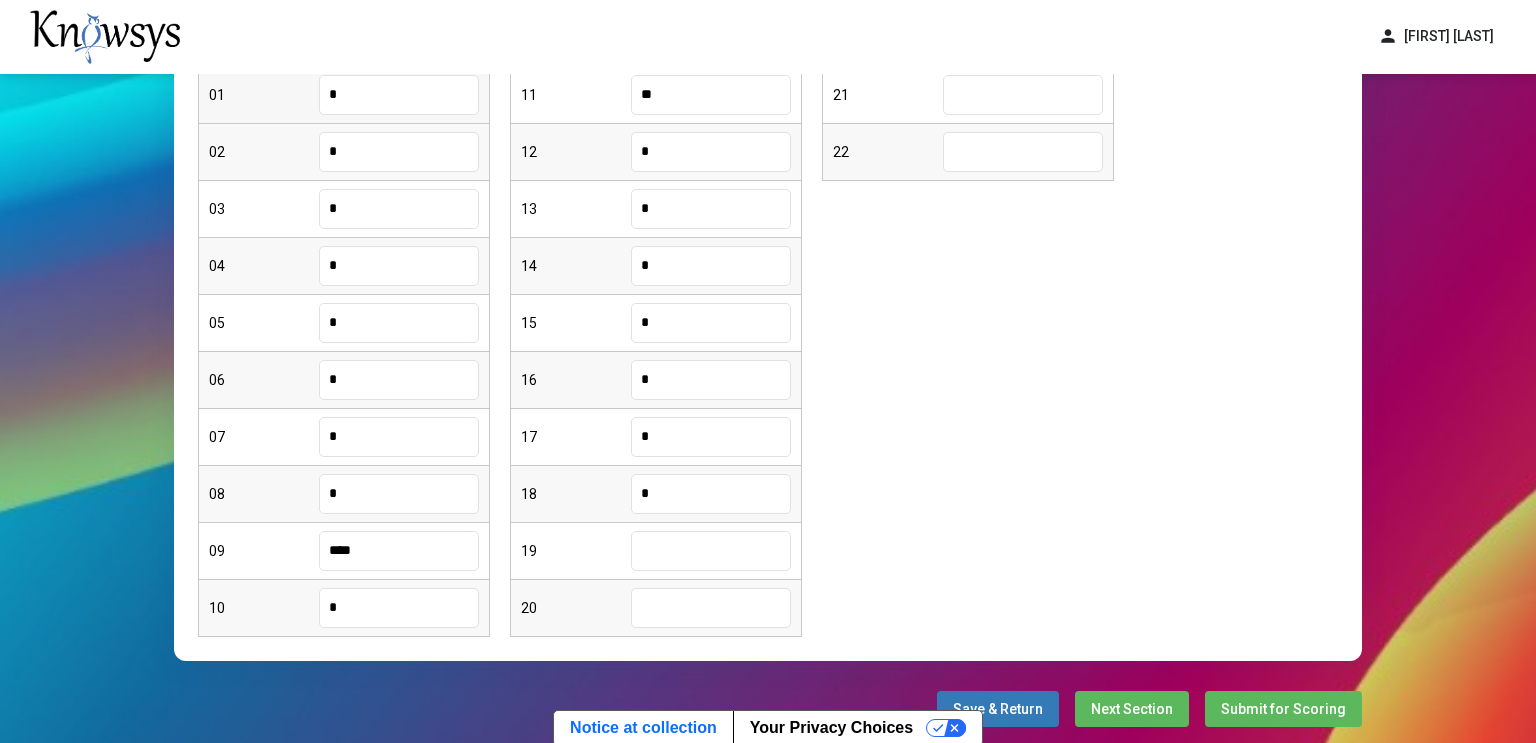 type on "*" 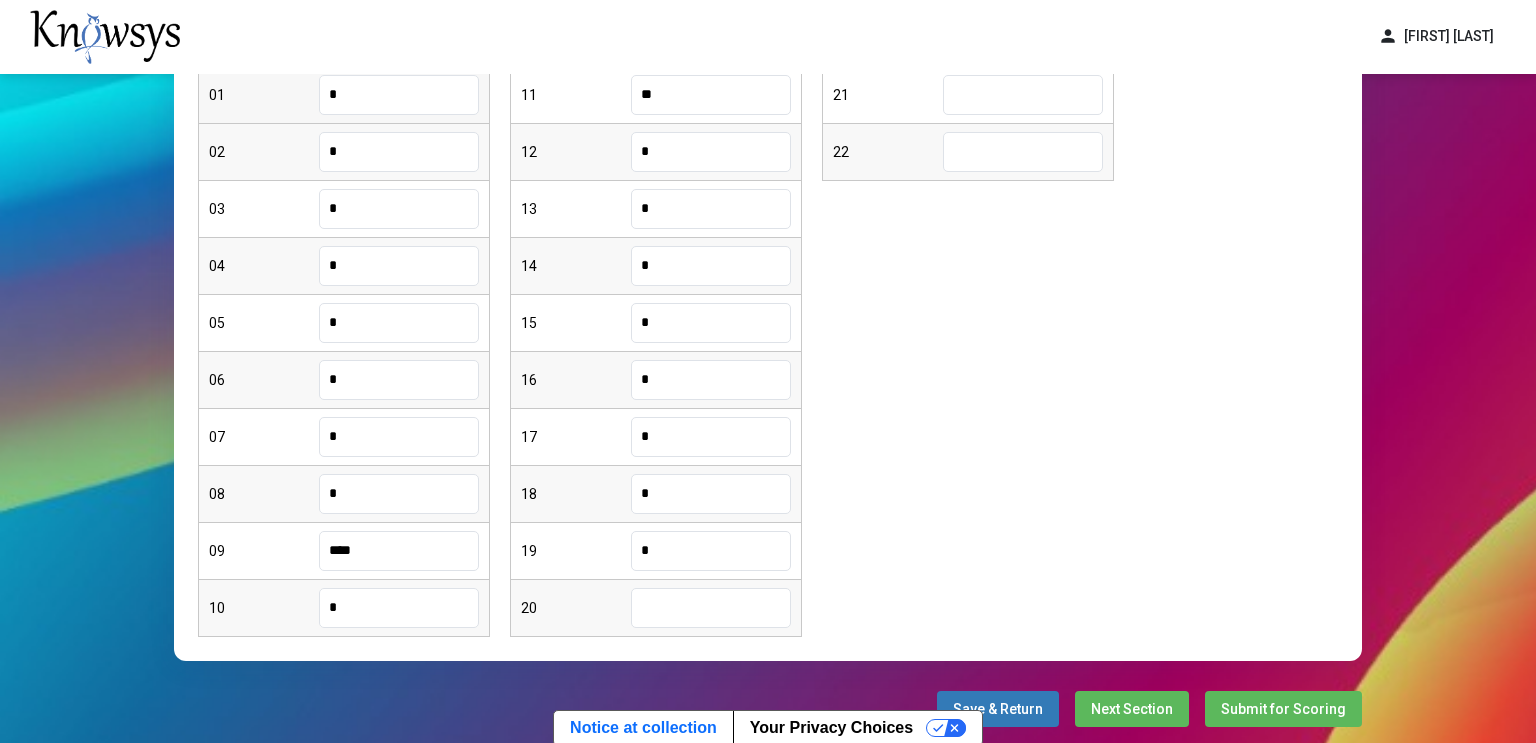 type on "*" 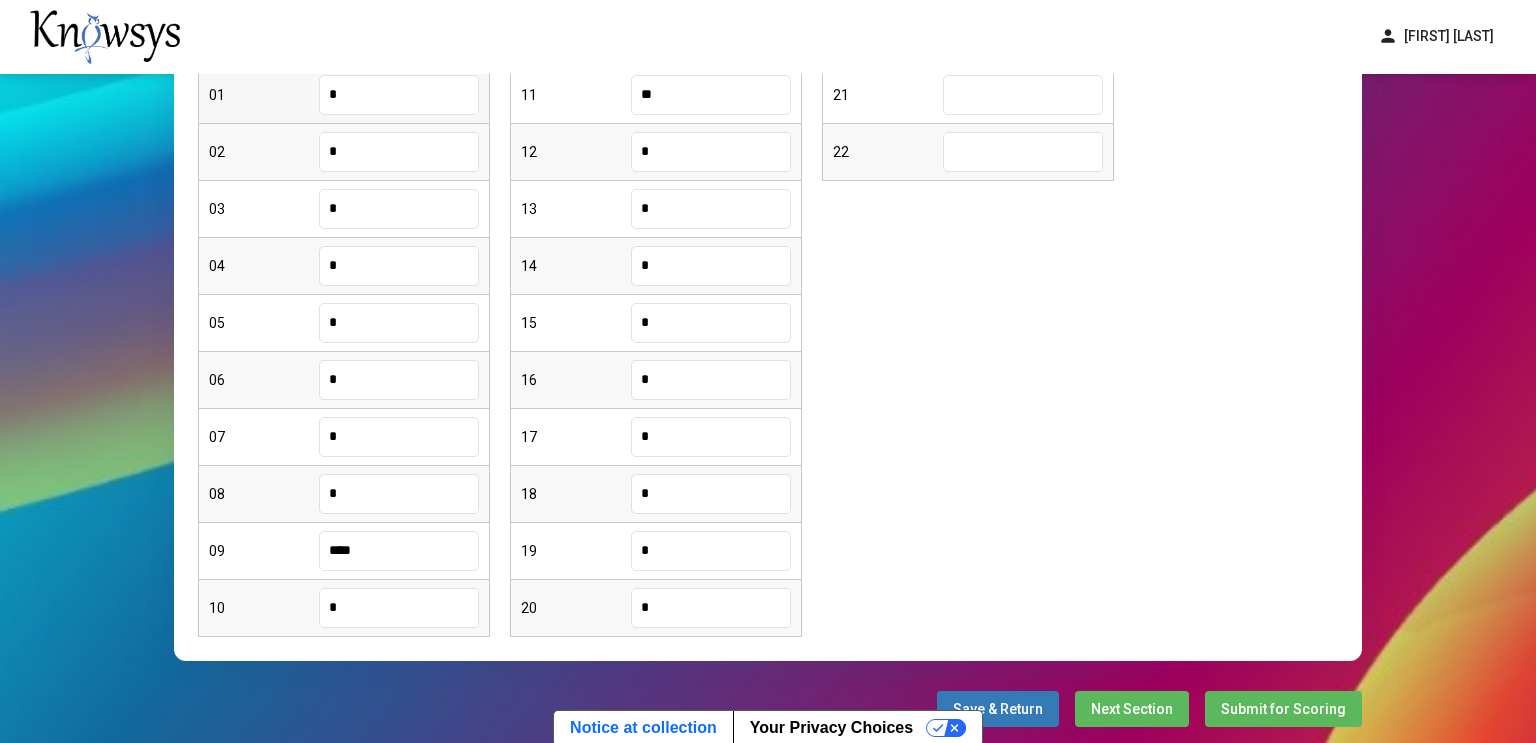 type on "*" 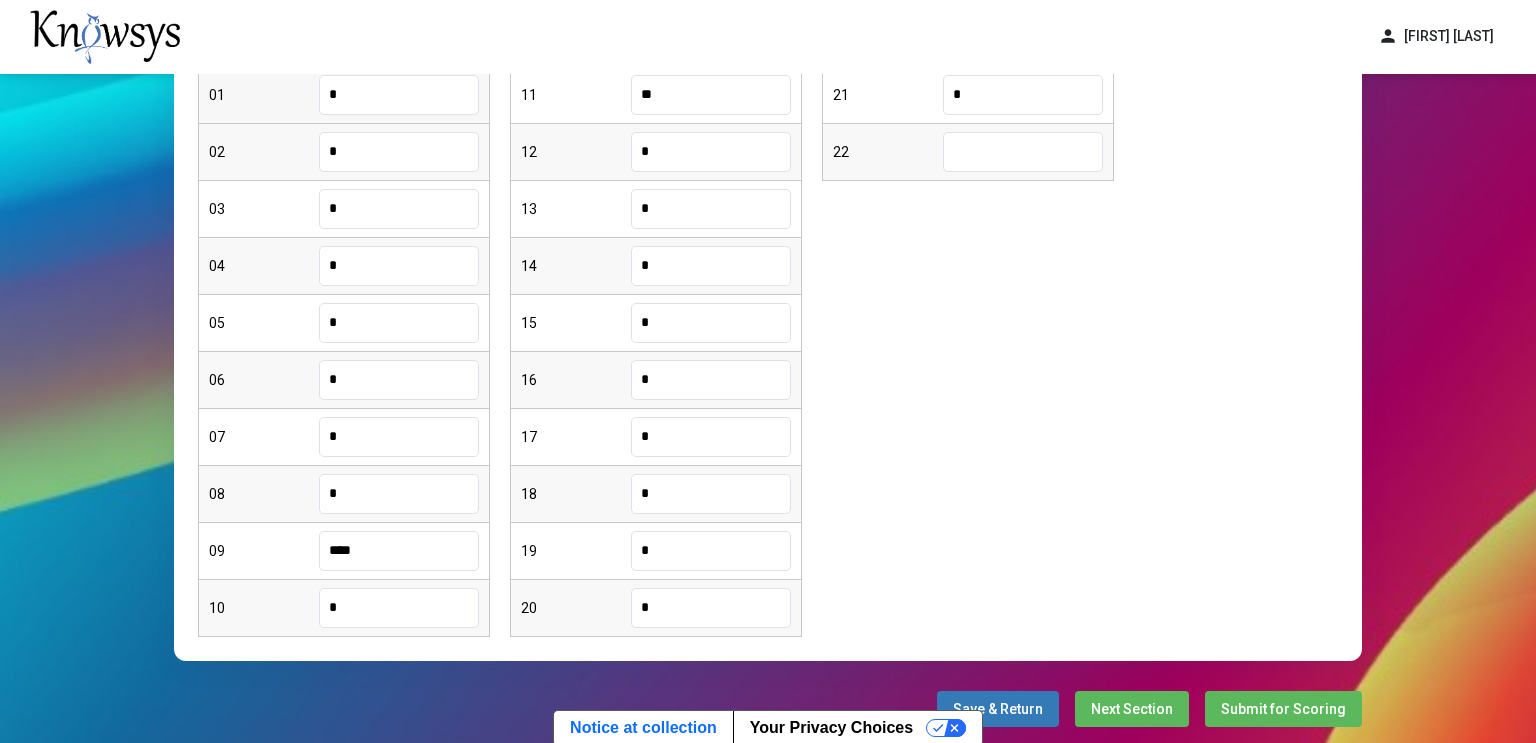 type on "*" 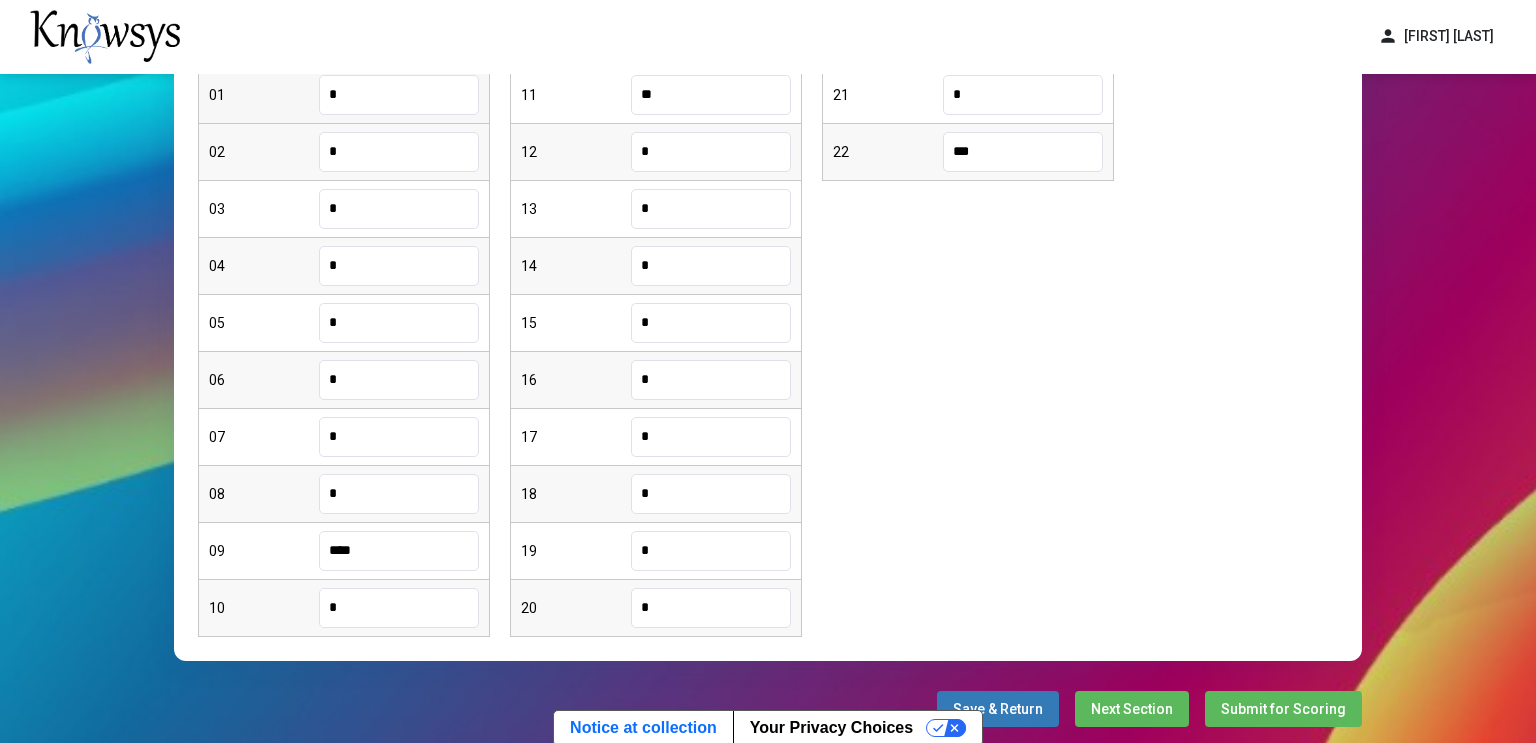 type on "***" 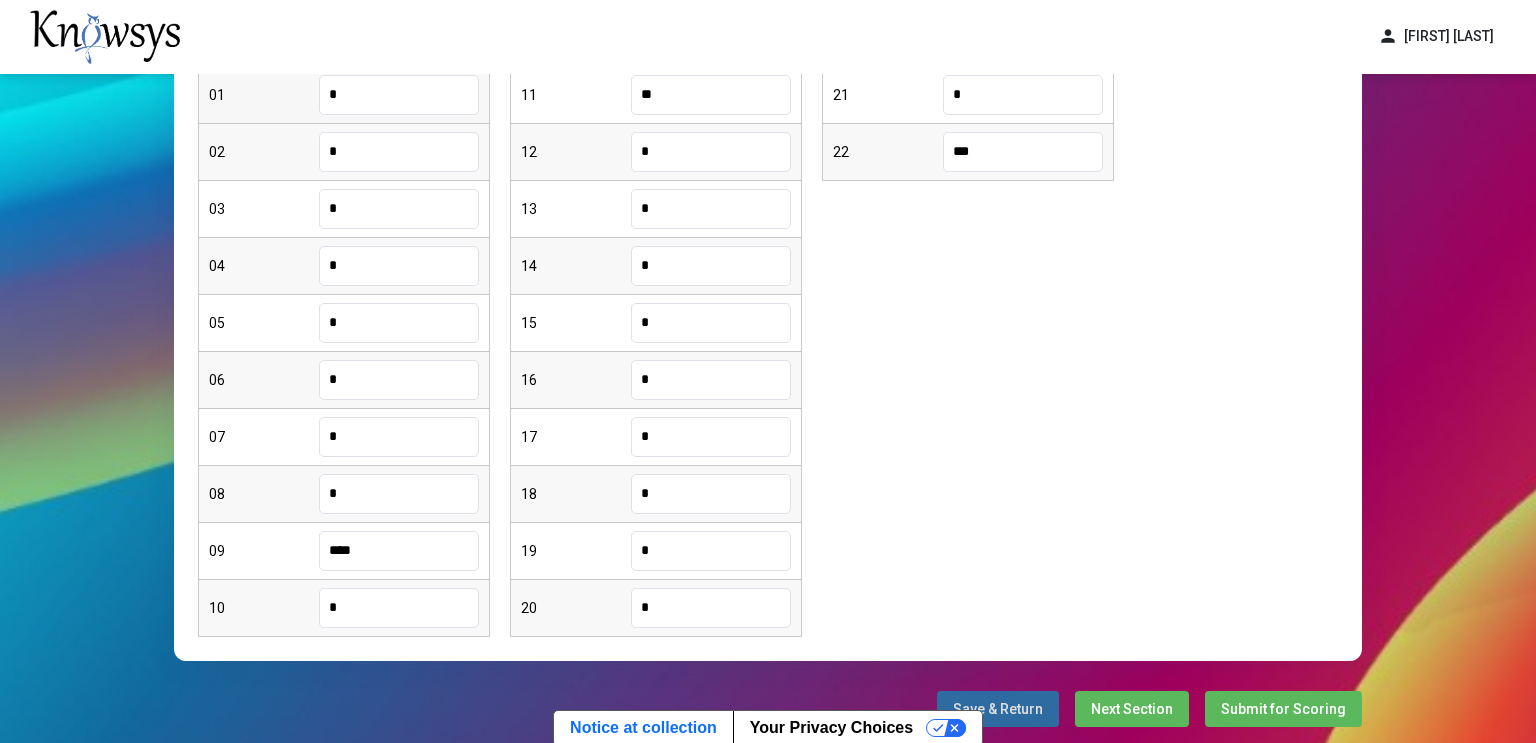 type 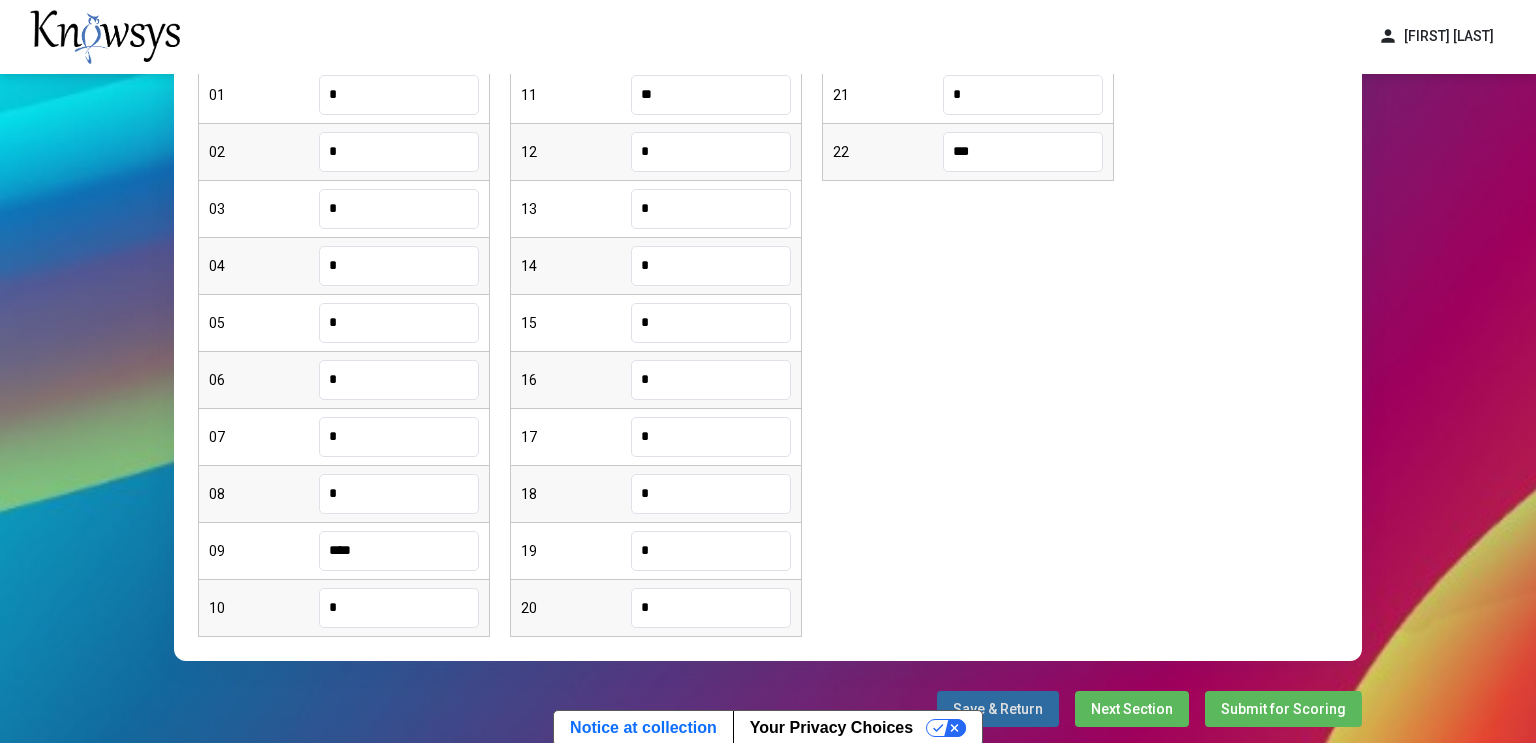 click on "Next Section" at bounding box center [1132, 709] 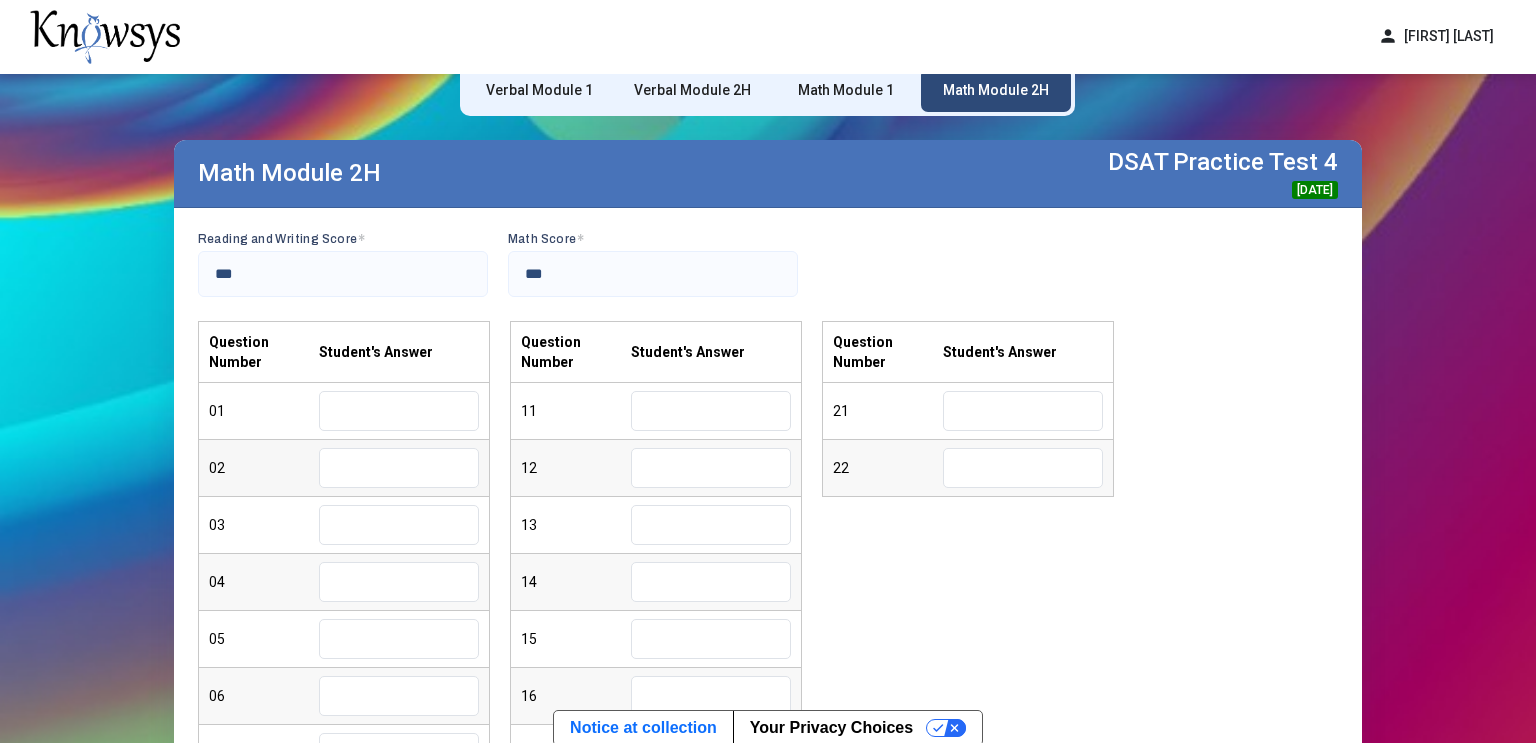 scroll, scrollTop: 61, scrollLeft: 0, axis: vertical 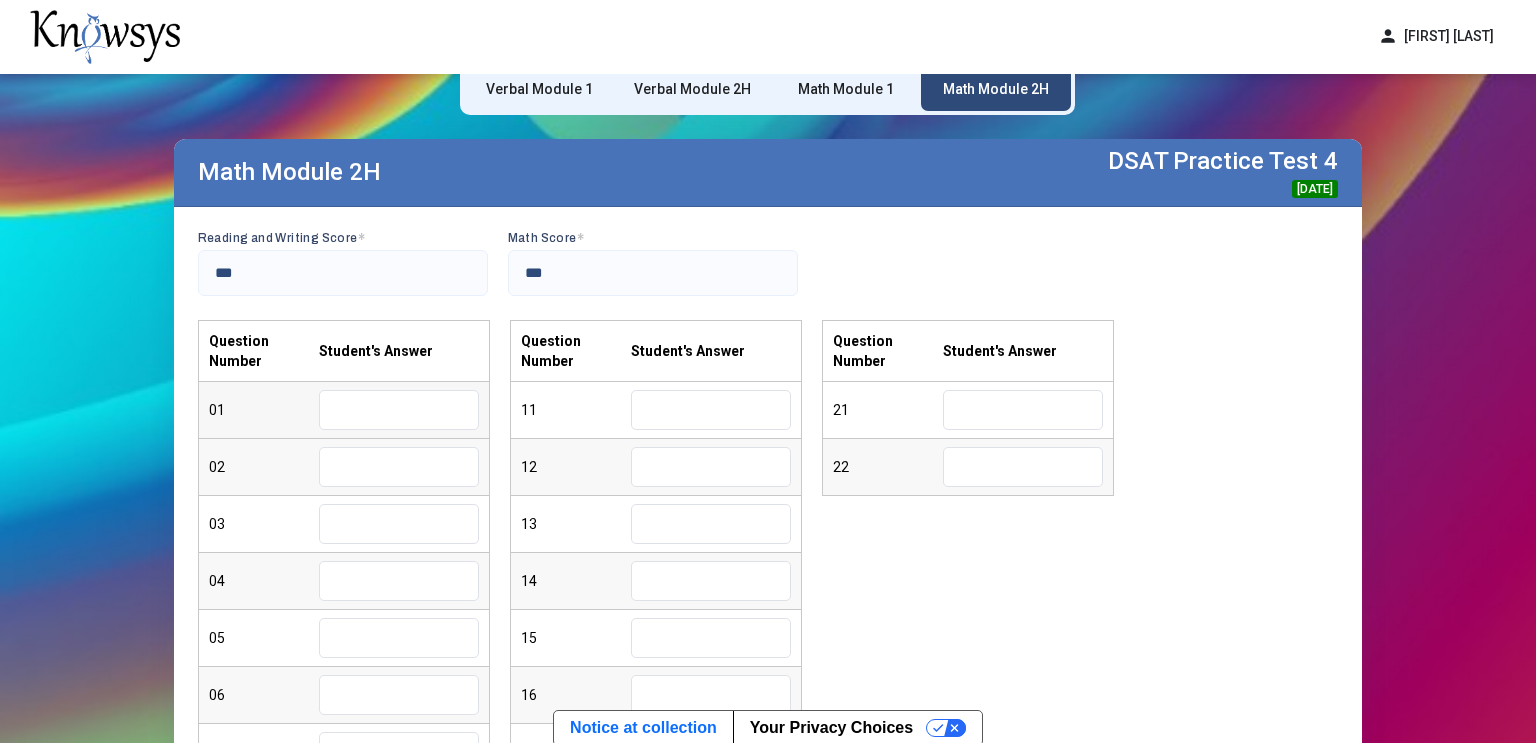 click at bounding box center [399, 410] 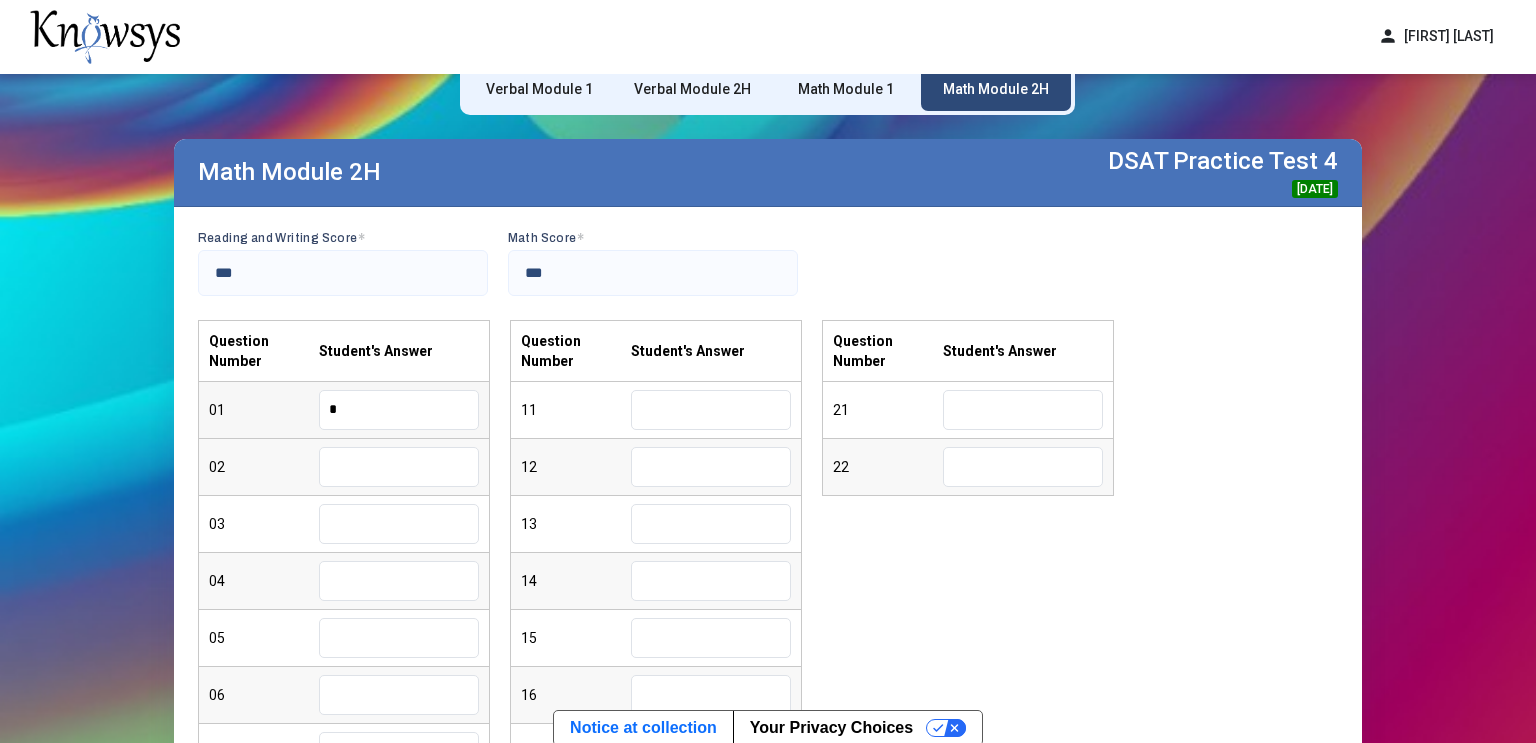 type on "*" 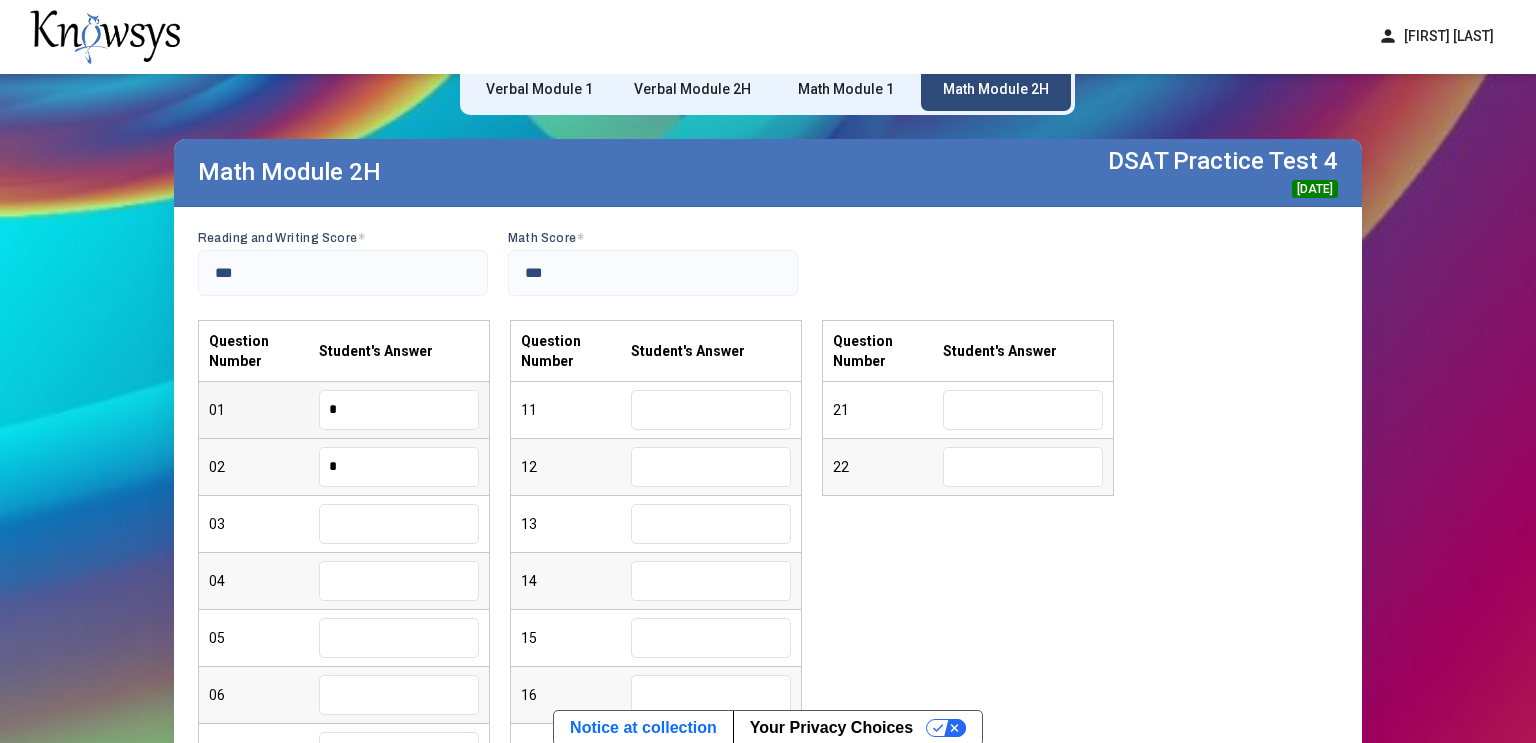 type on "*" 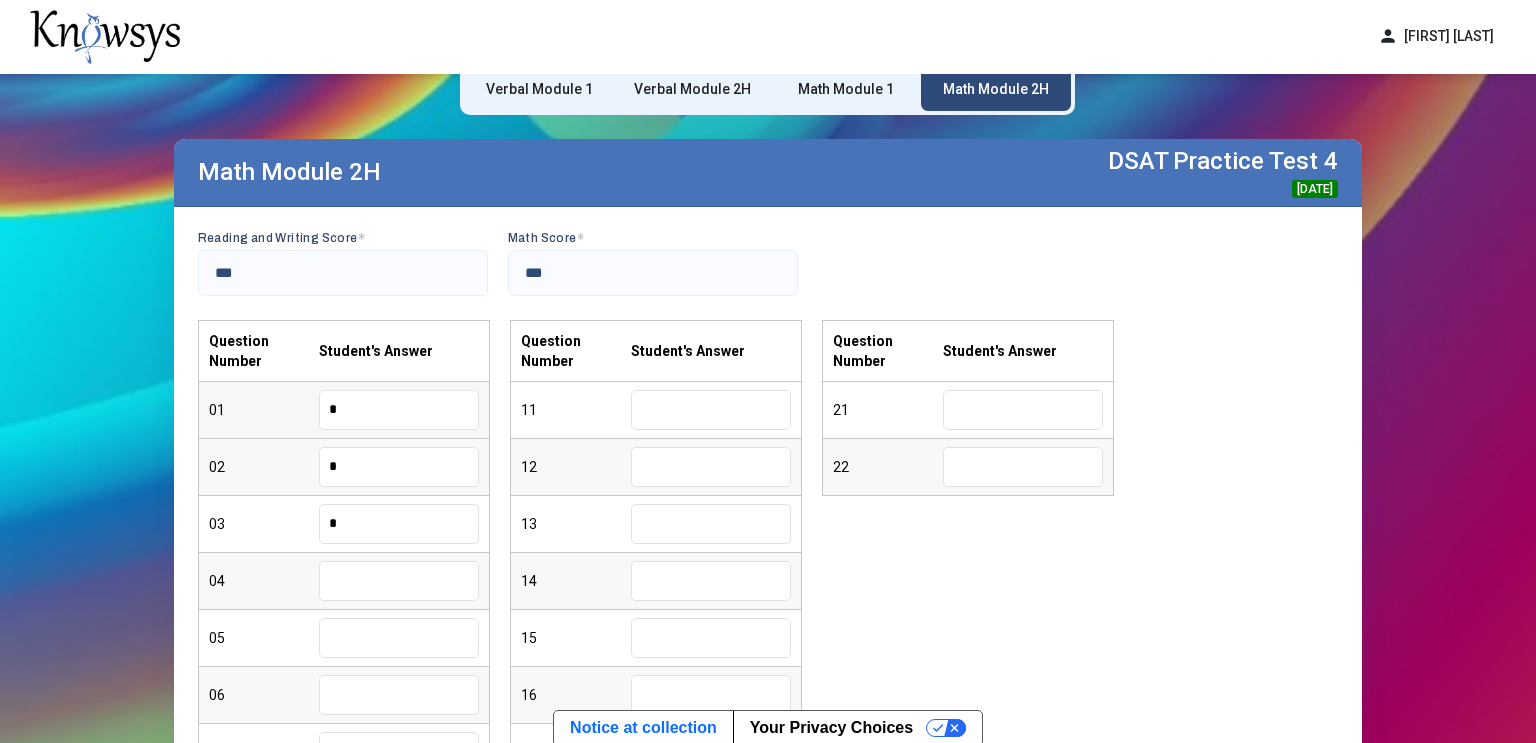 type on "*" 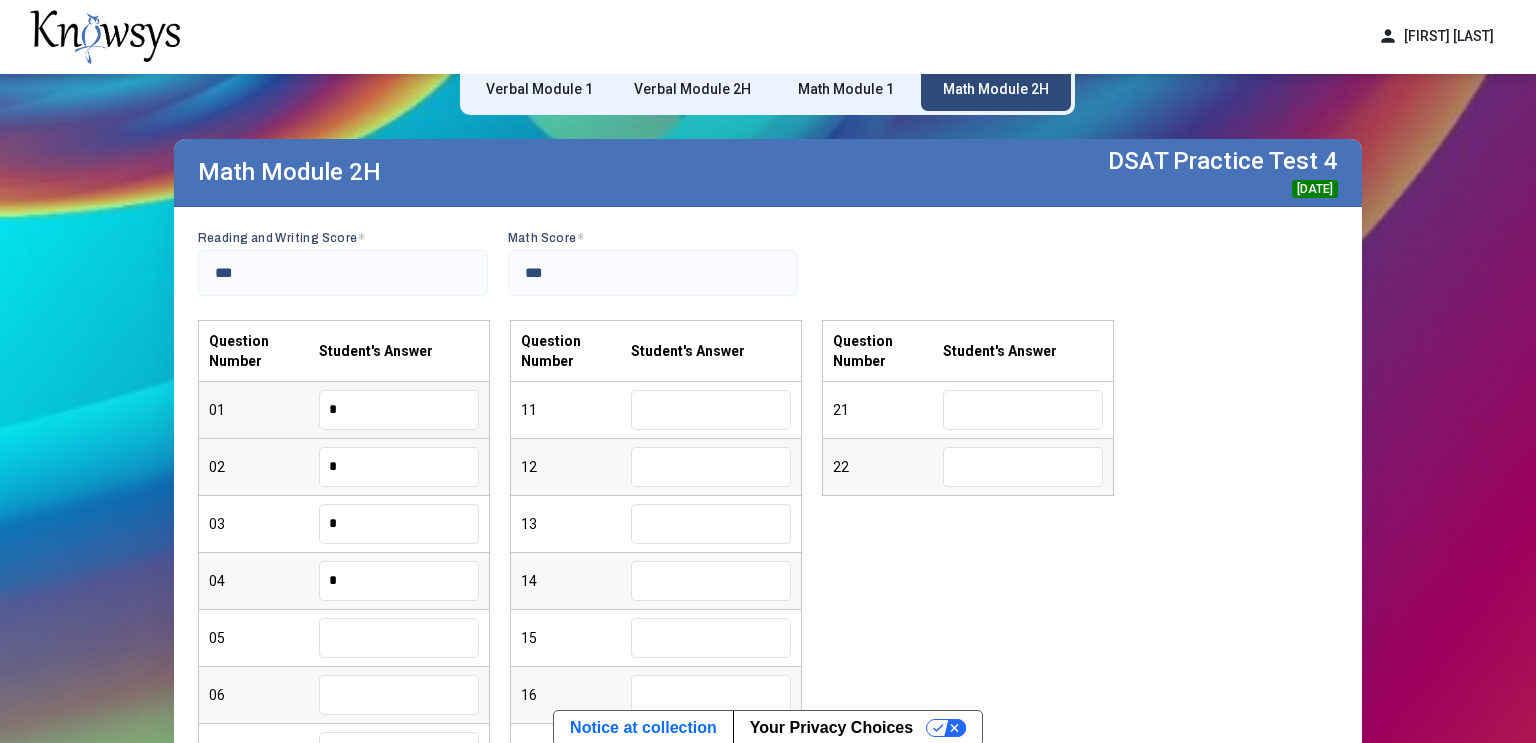 type on "*" 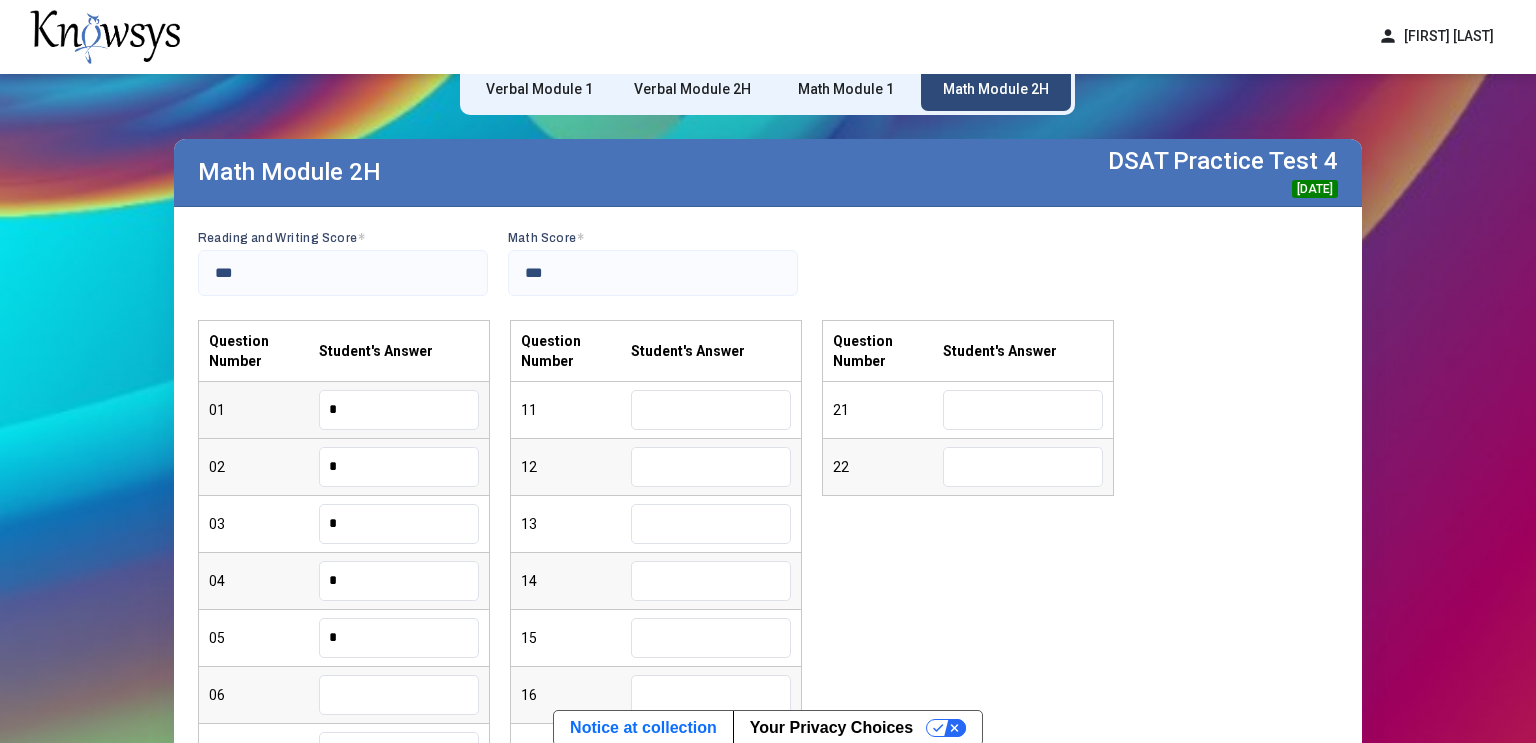 type on "*" 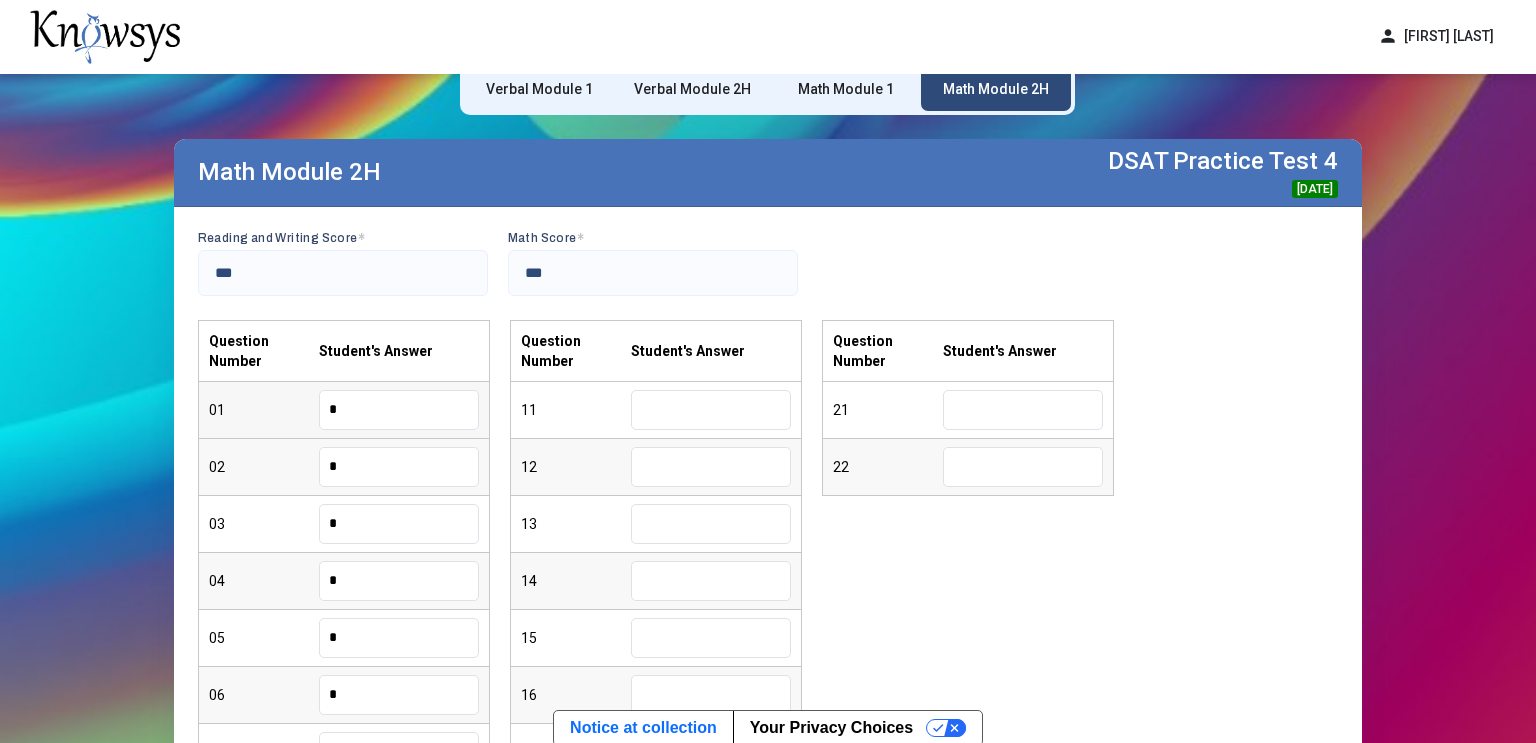type on "*" 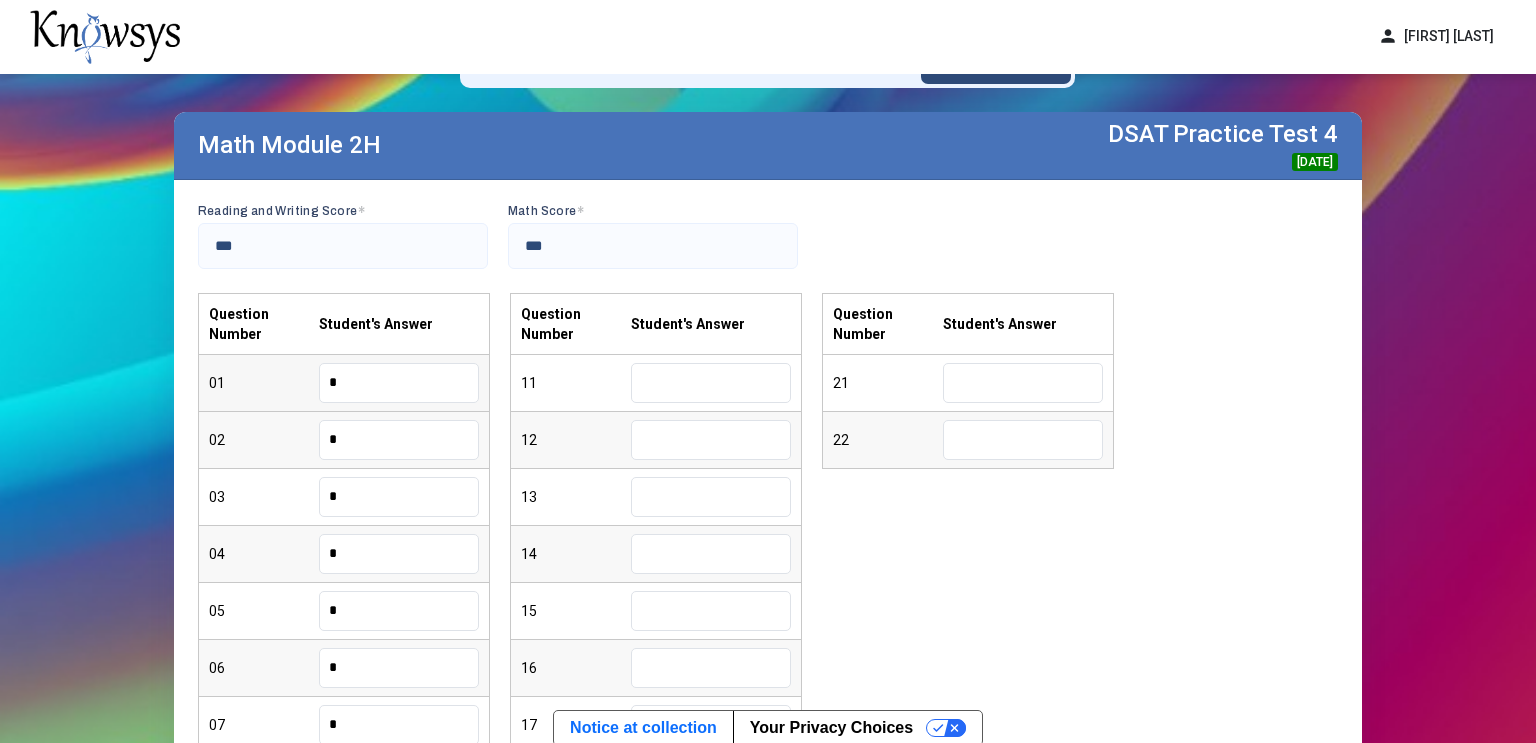 type on "*" 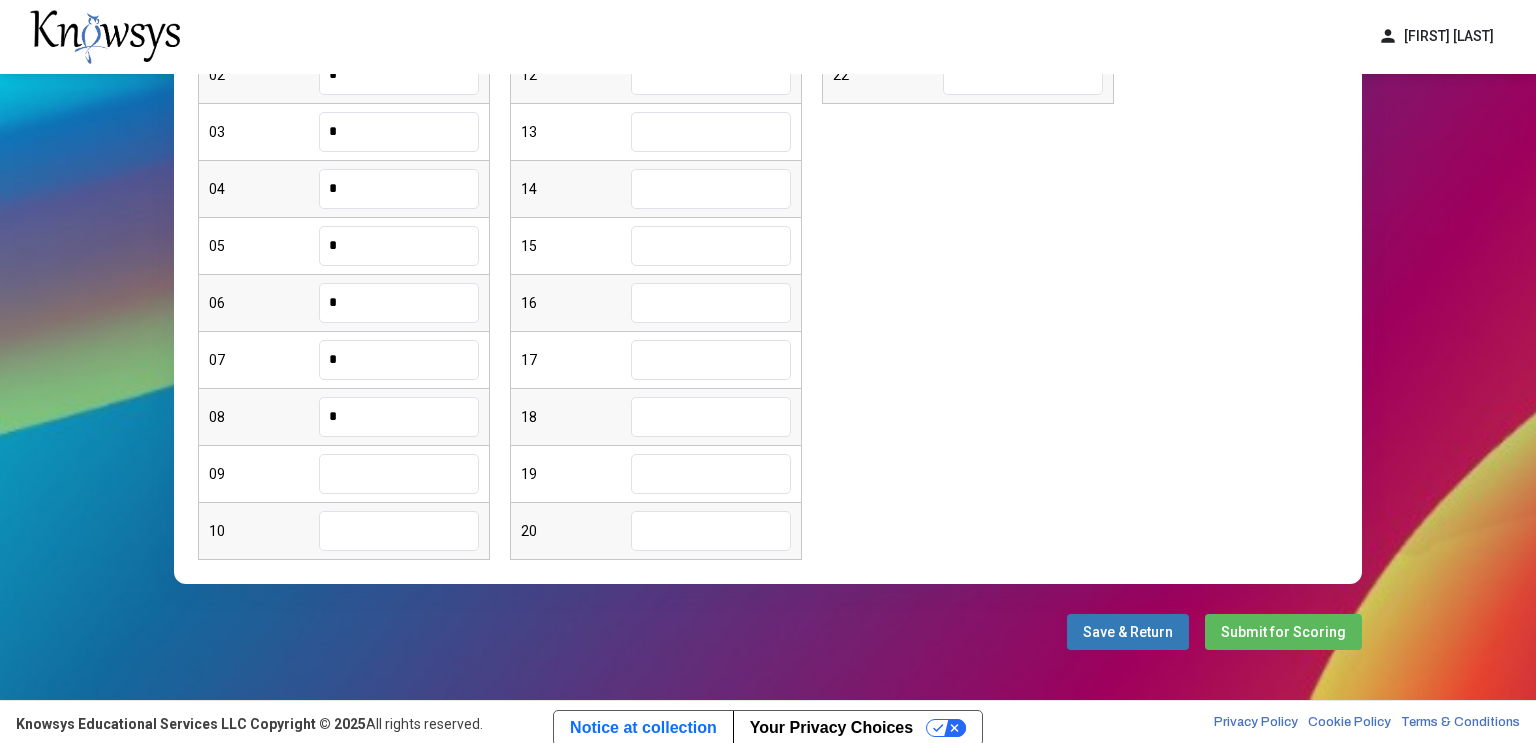 type on "*" 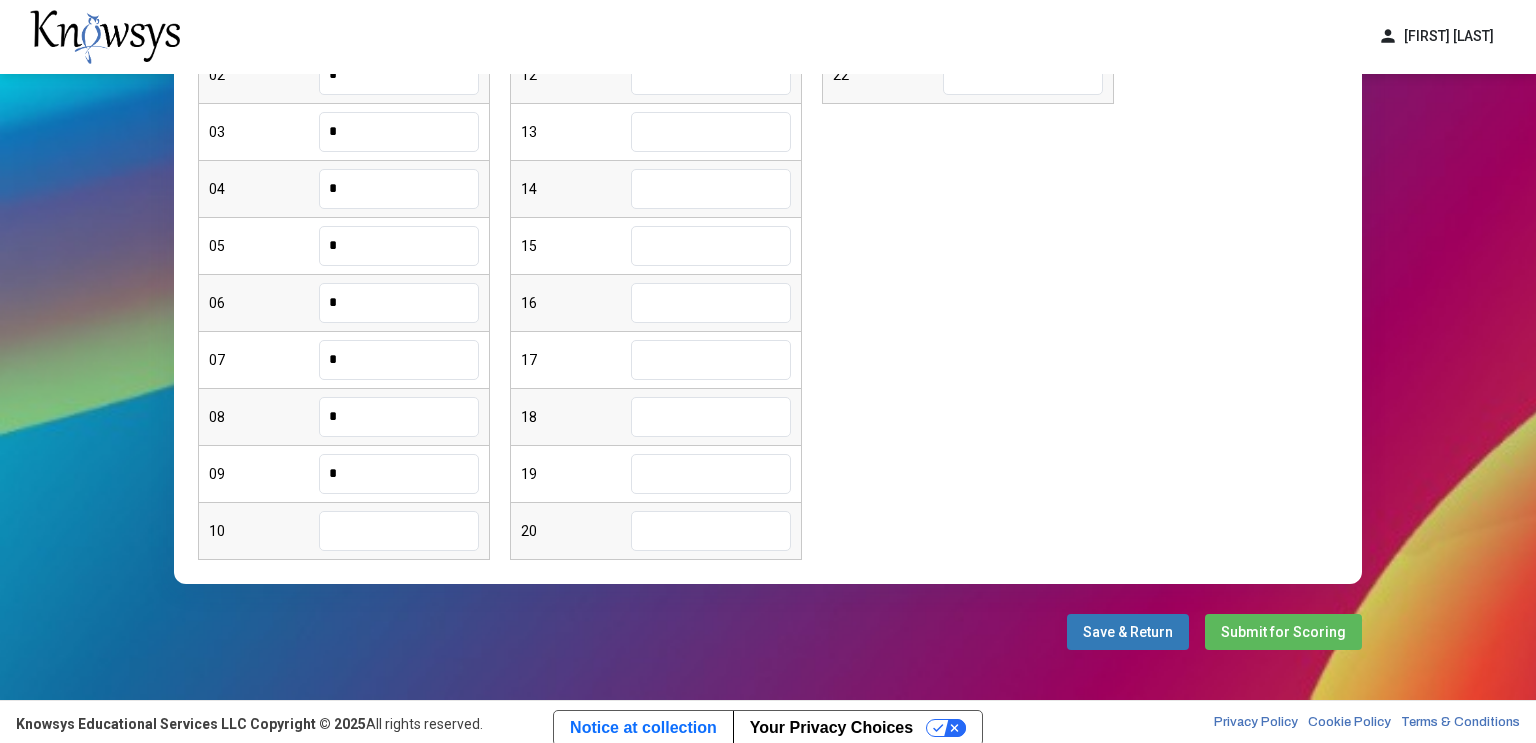 type on "*" 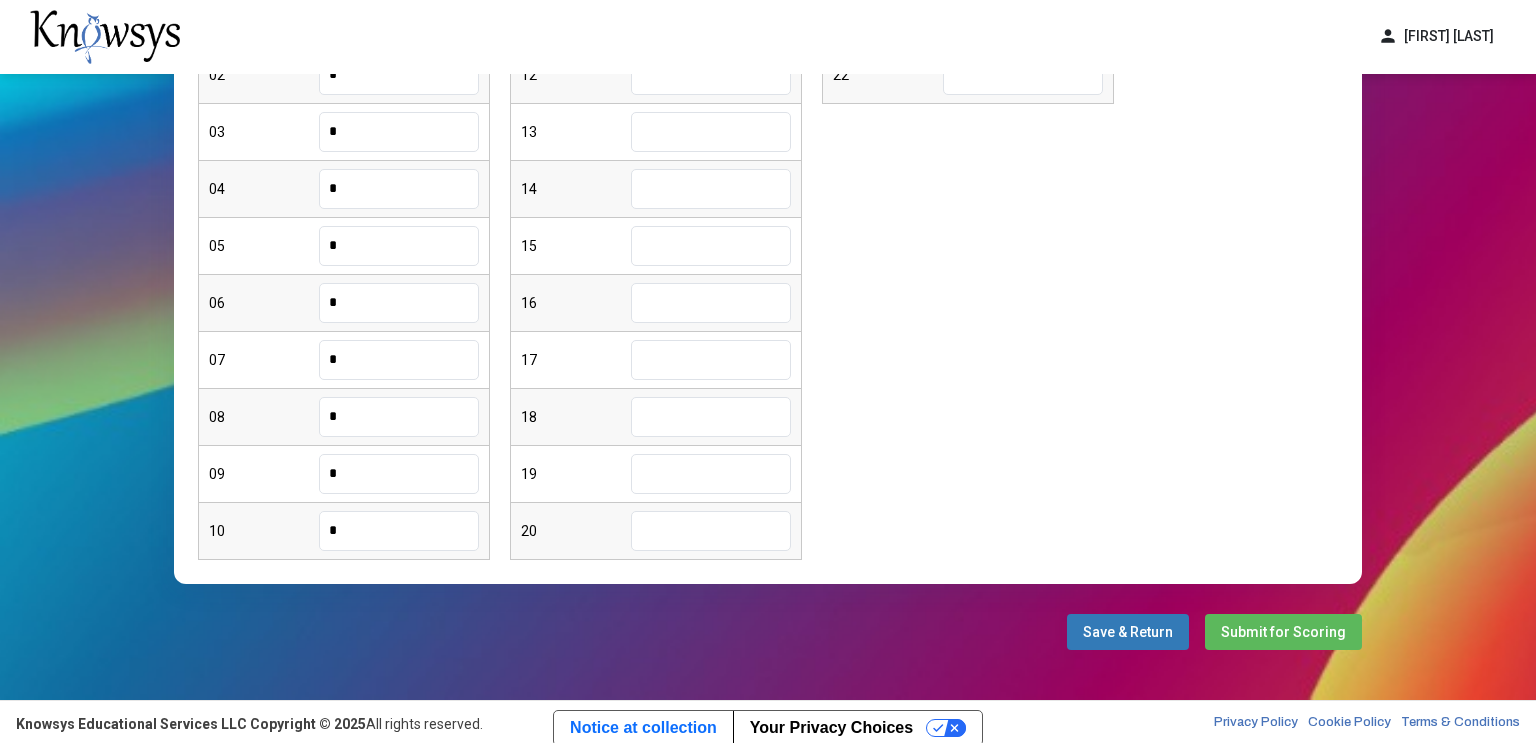 type on "*" 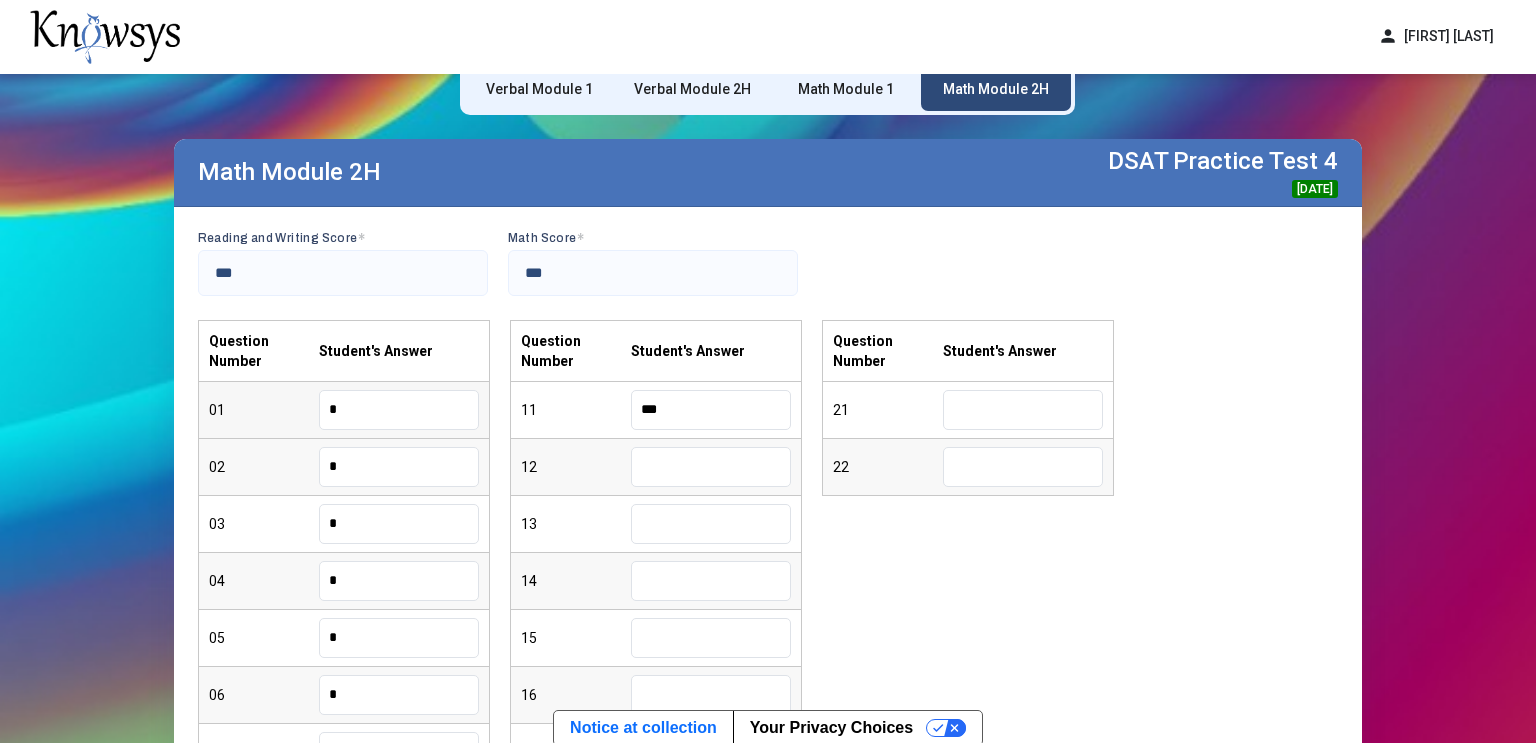 type on "***" 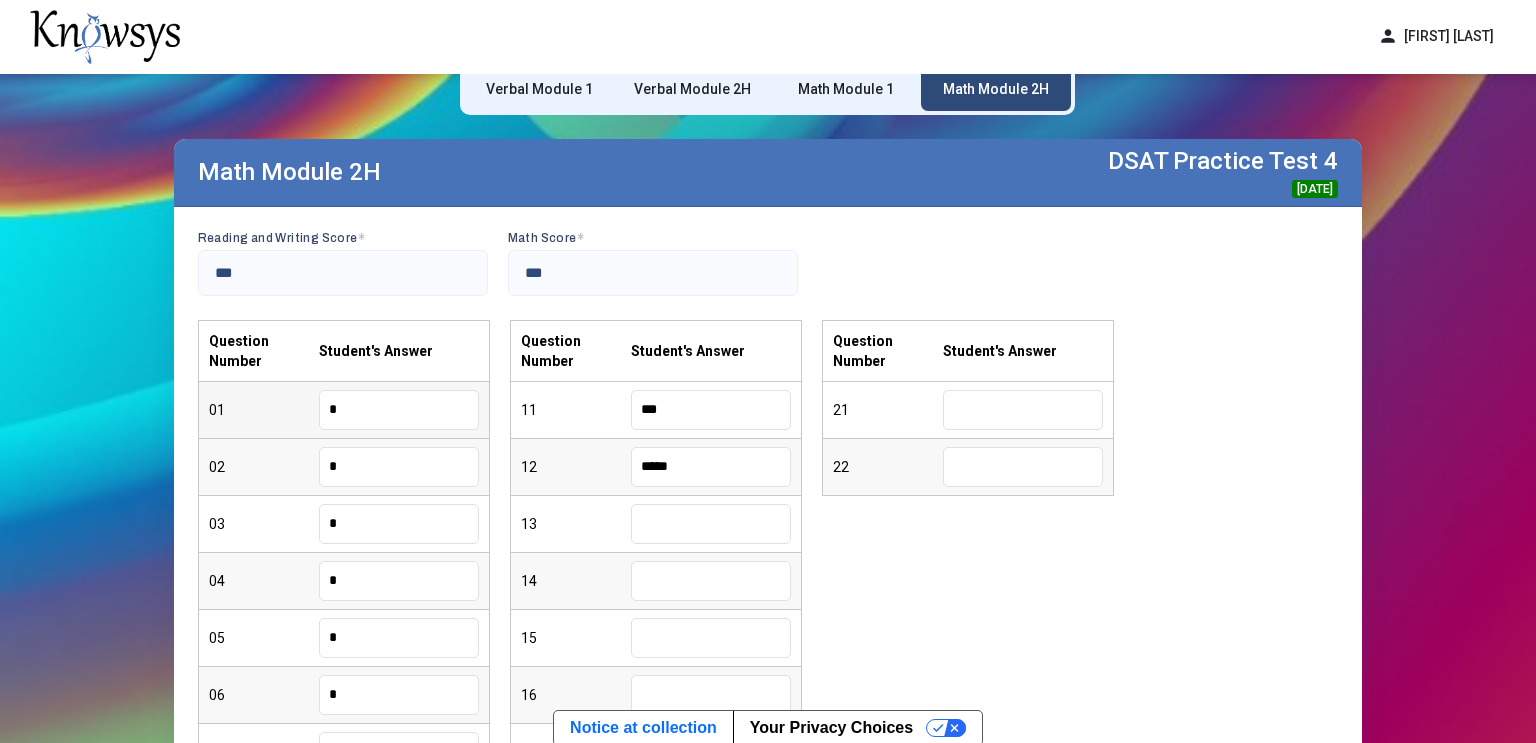 type on "*****" 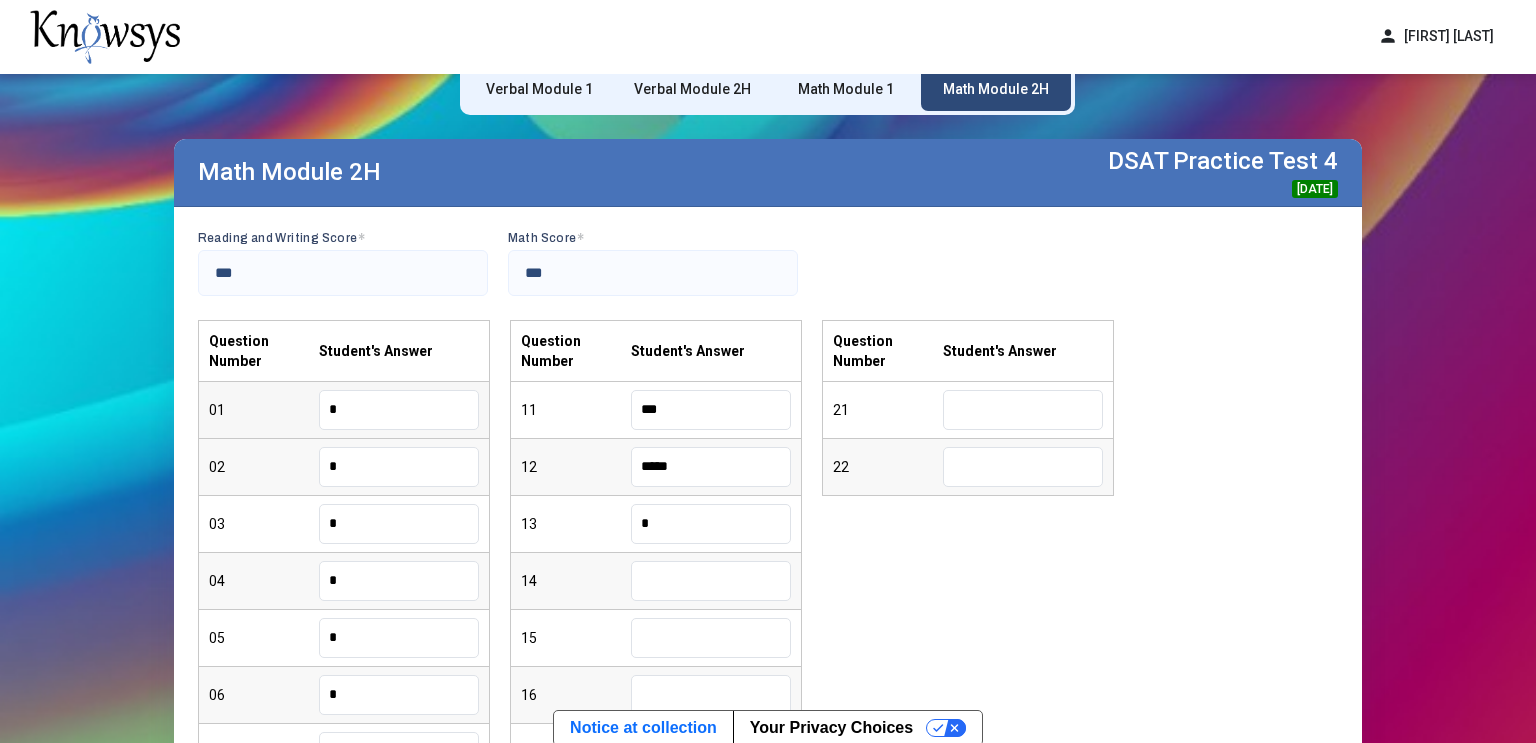 type on "*" 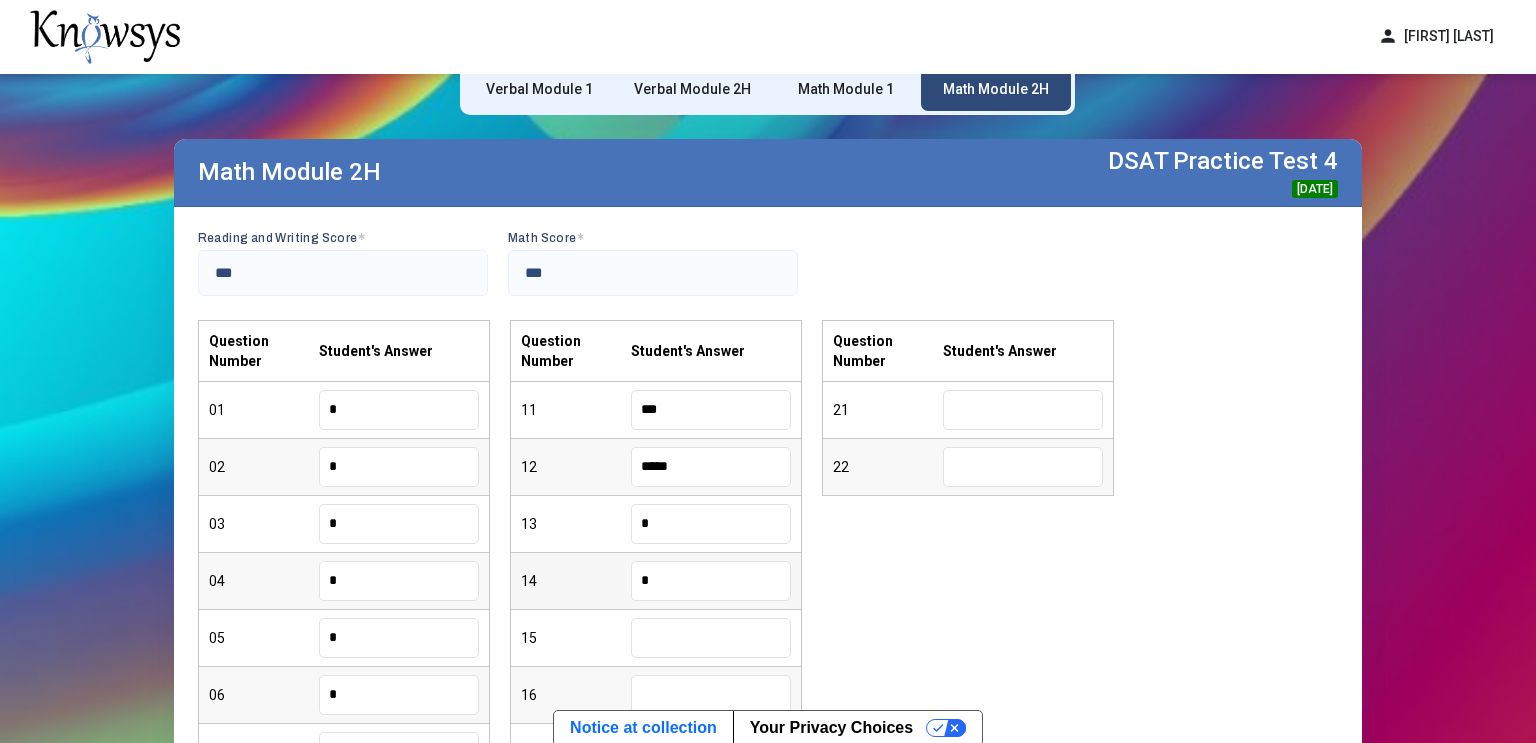 click on "*" at bounding box center [711, 581] 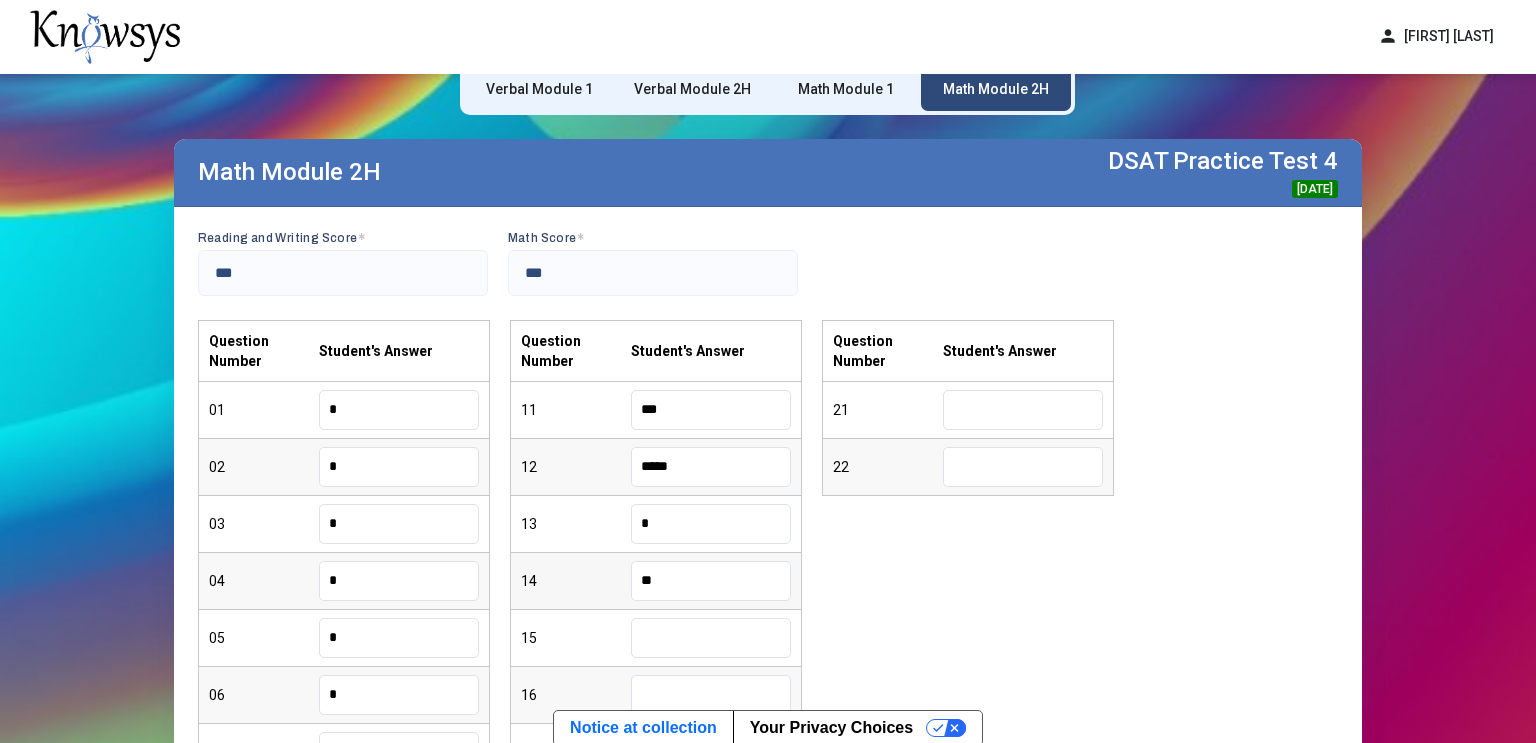 type on "**" 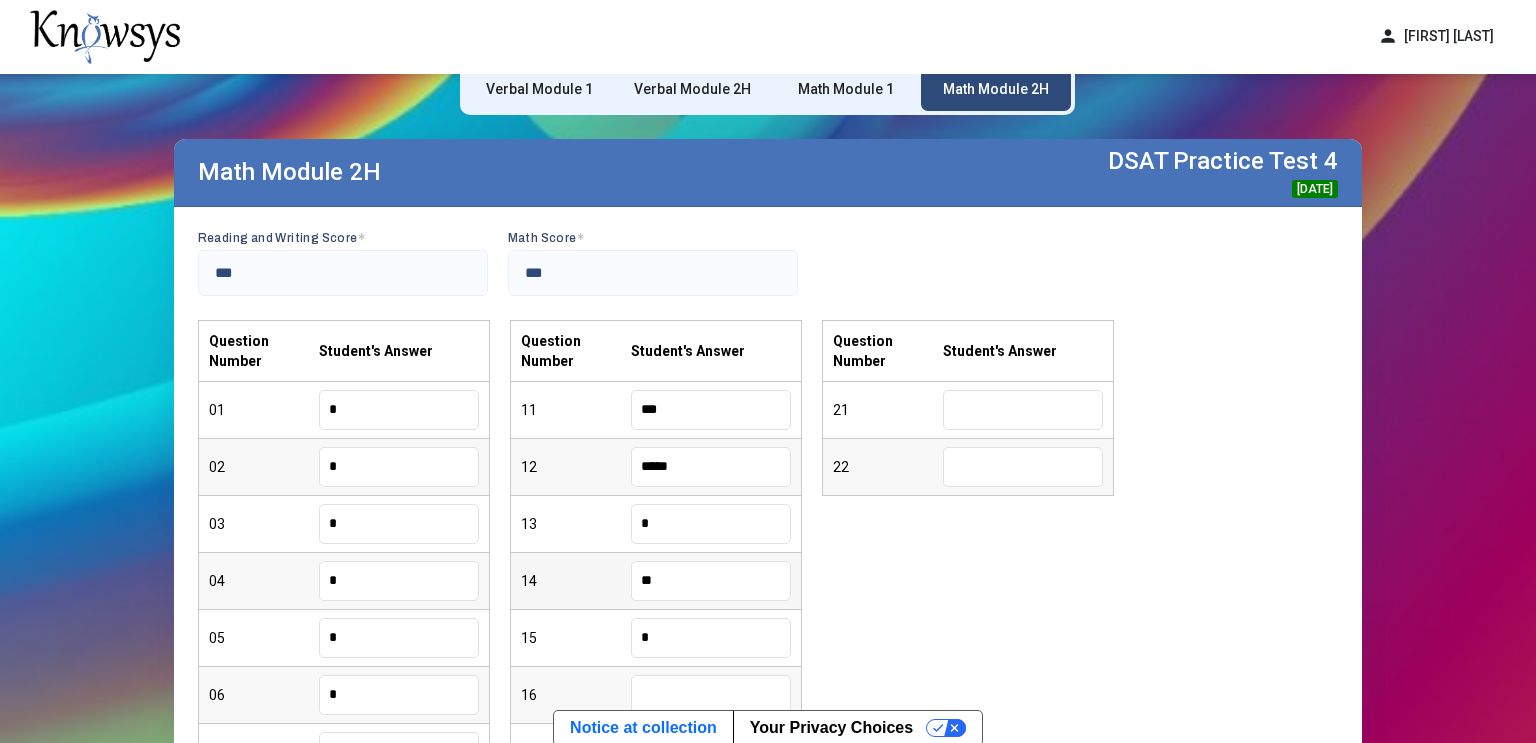 type on "*" 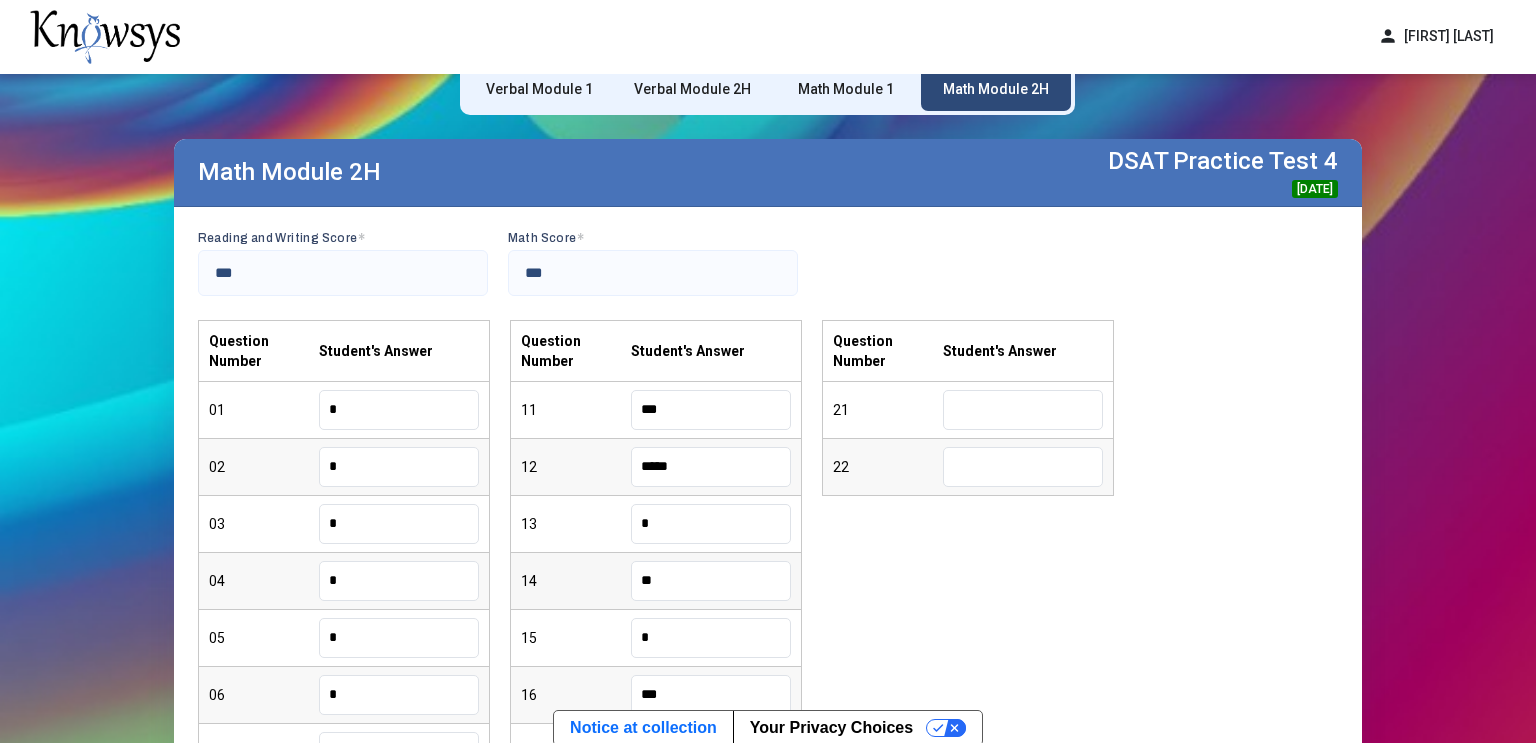 type on "***" 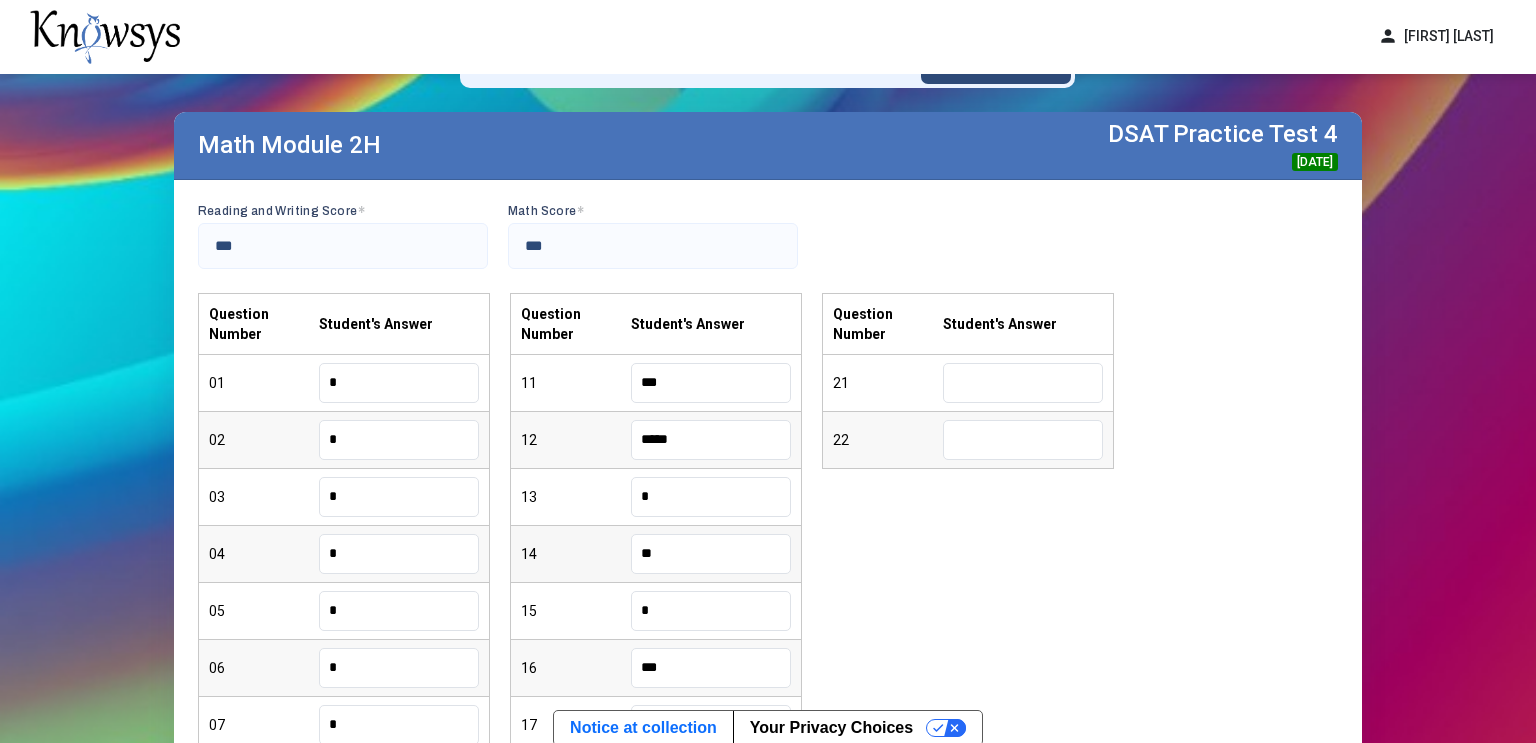 type on "*" 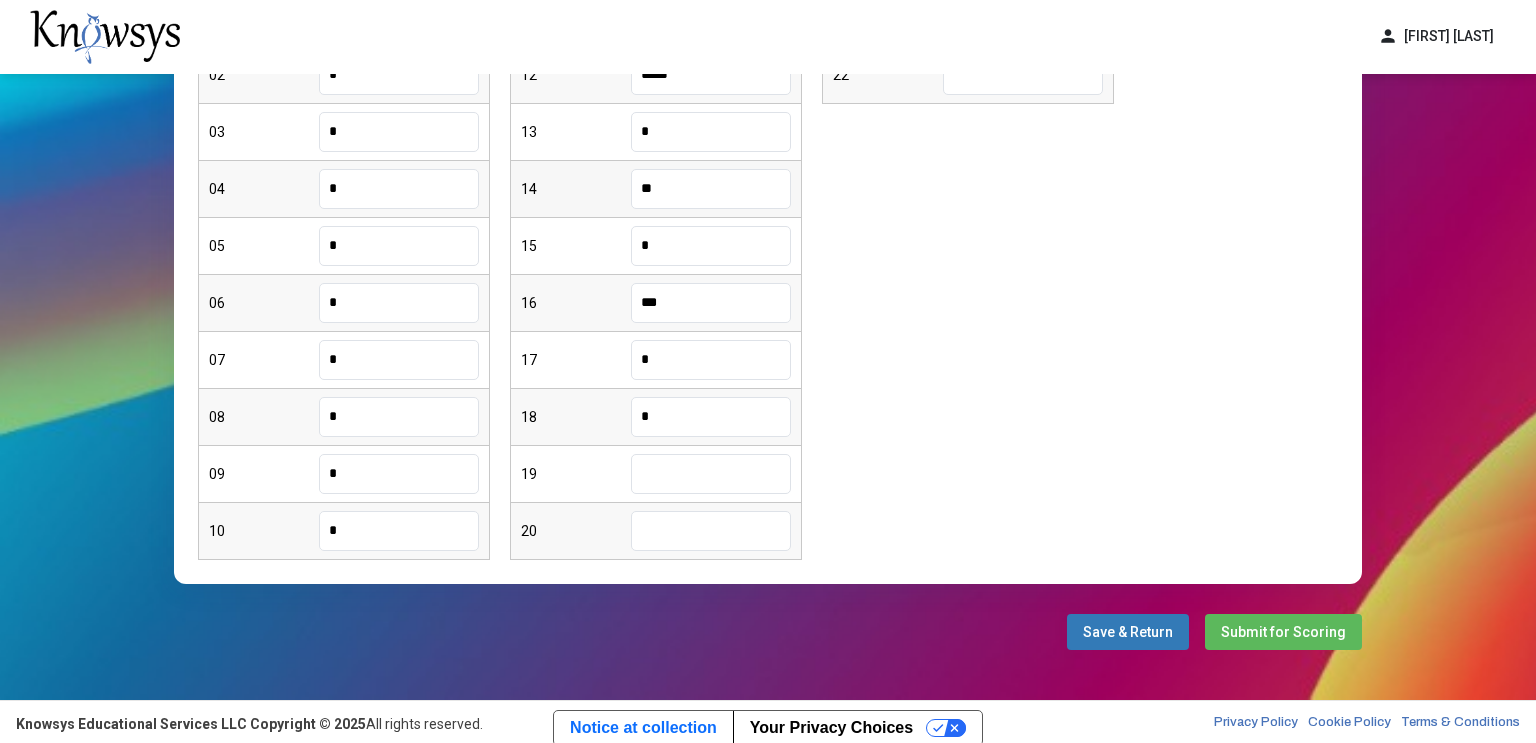 type on "*" 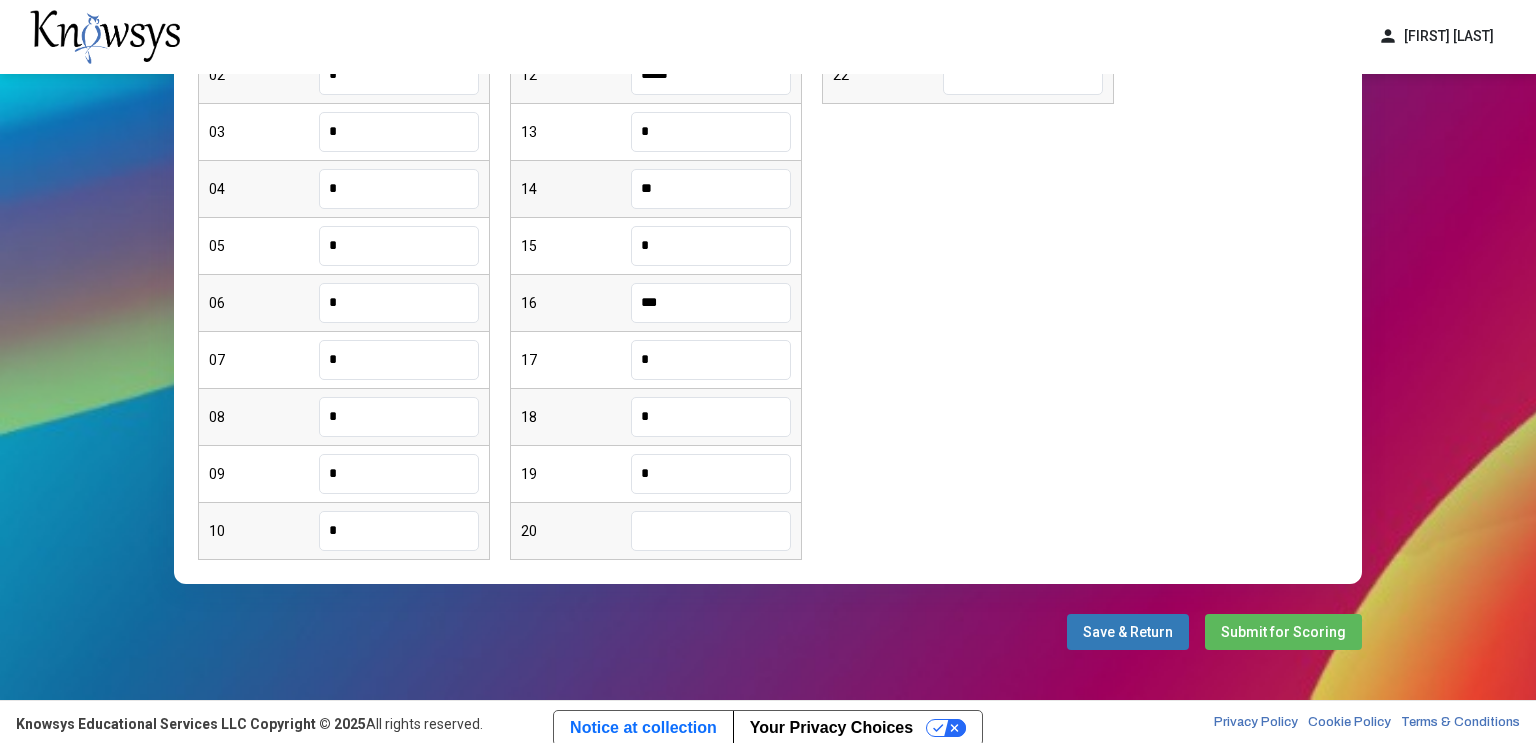 type on "*" 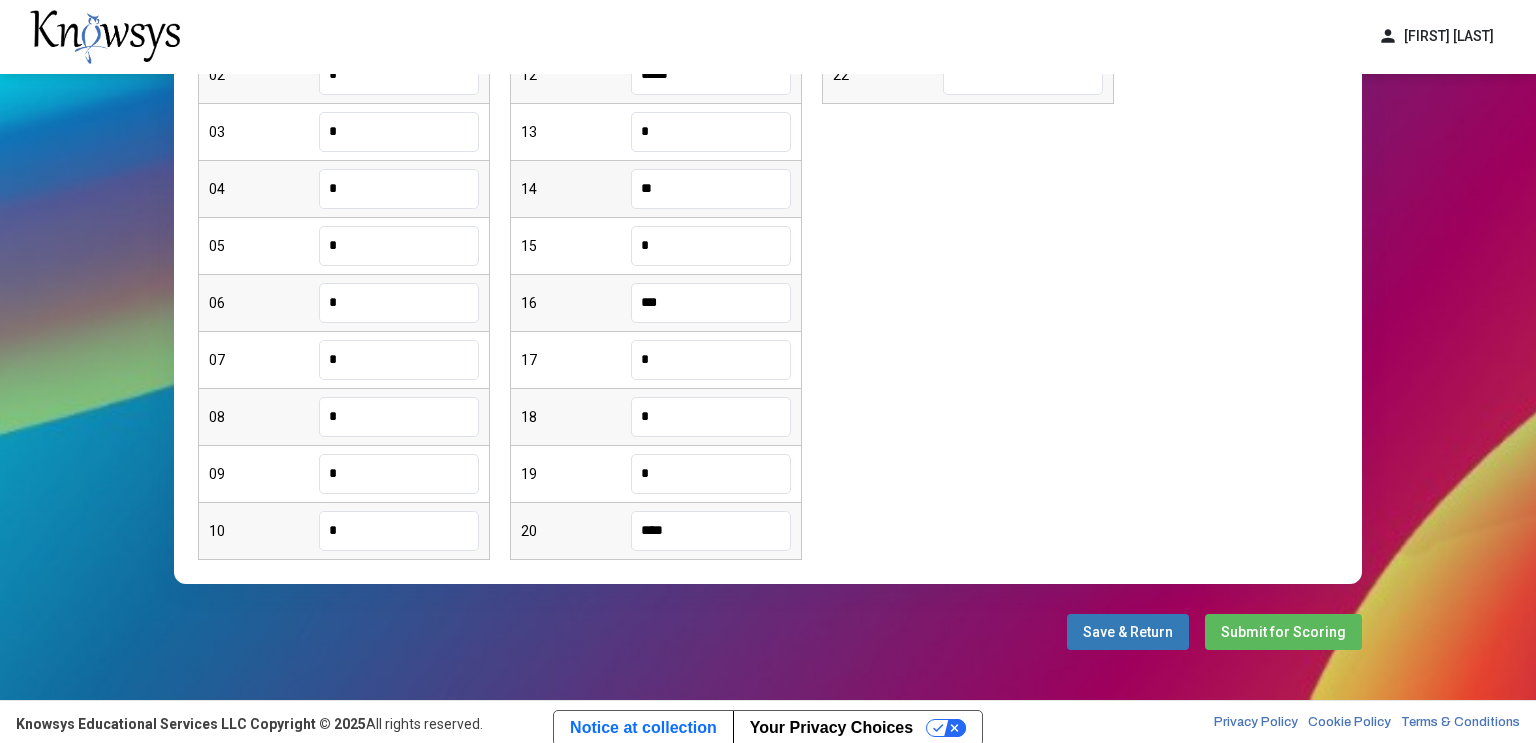 type on "****" 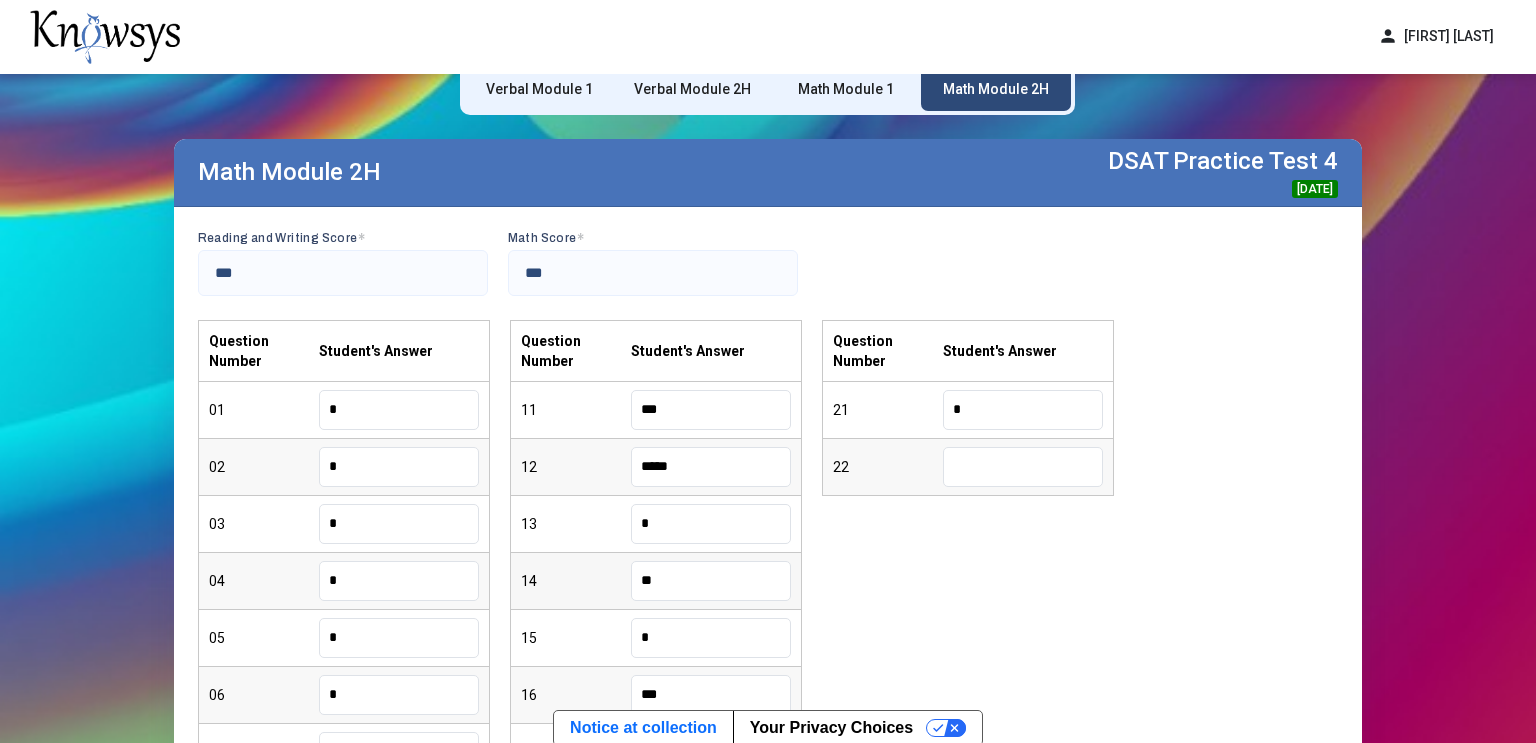 type on "*" 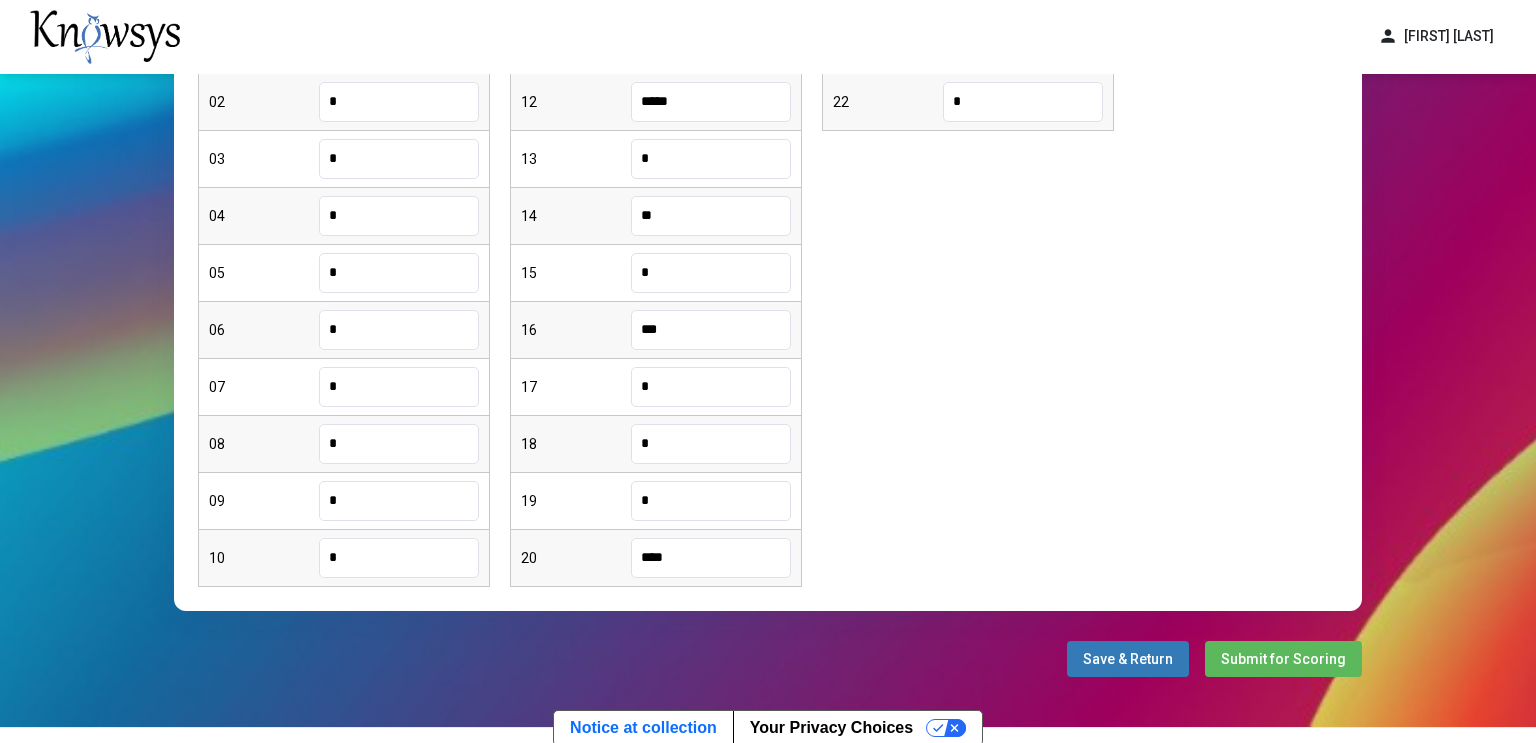 scroll, scrollTop: 453, scrollLeft: 0, axis: vertical 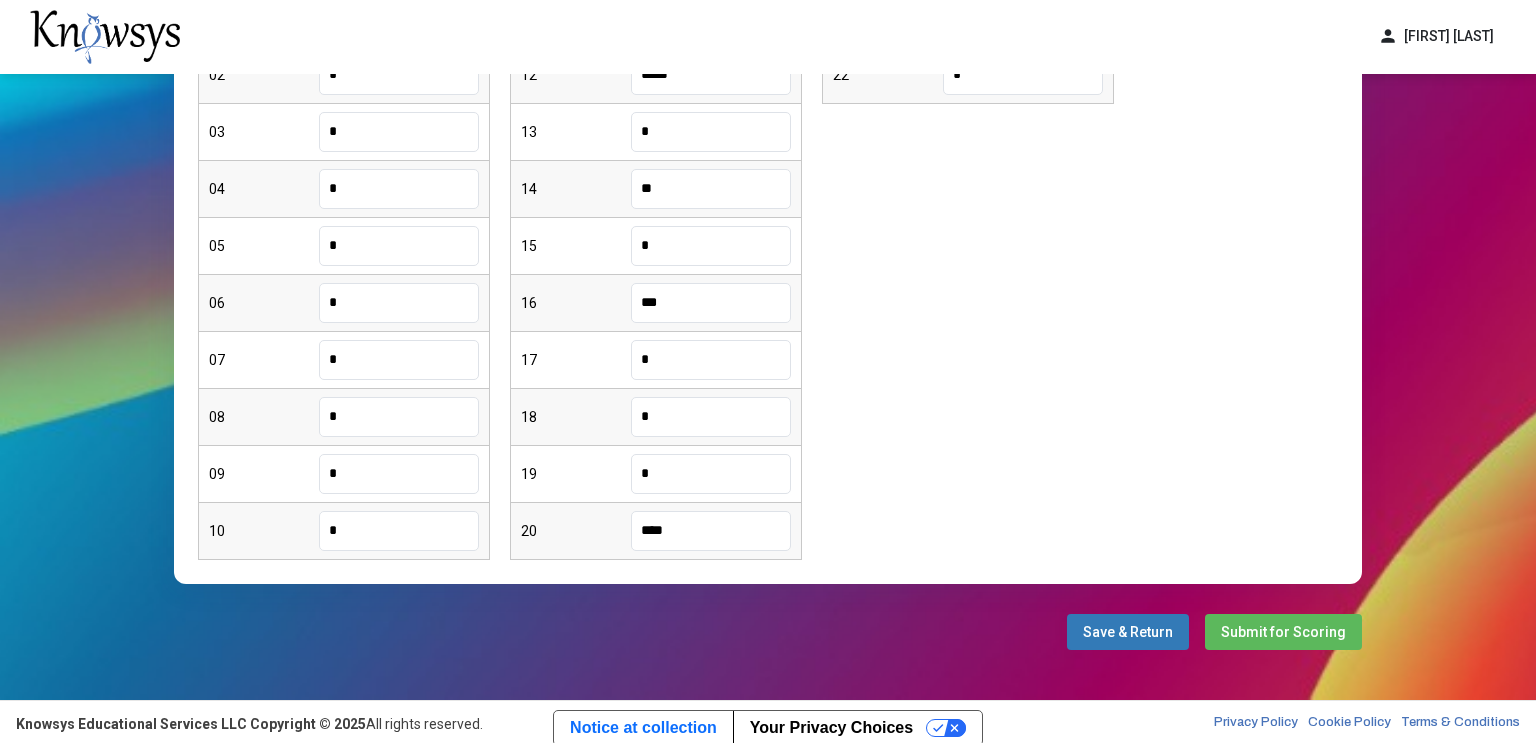type on "*" 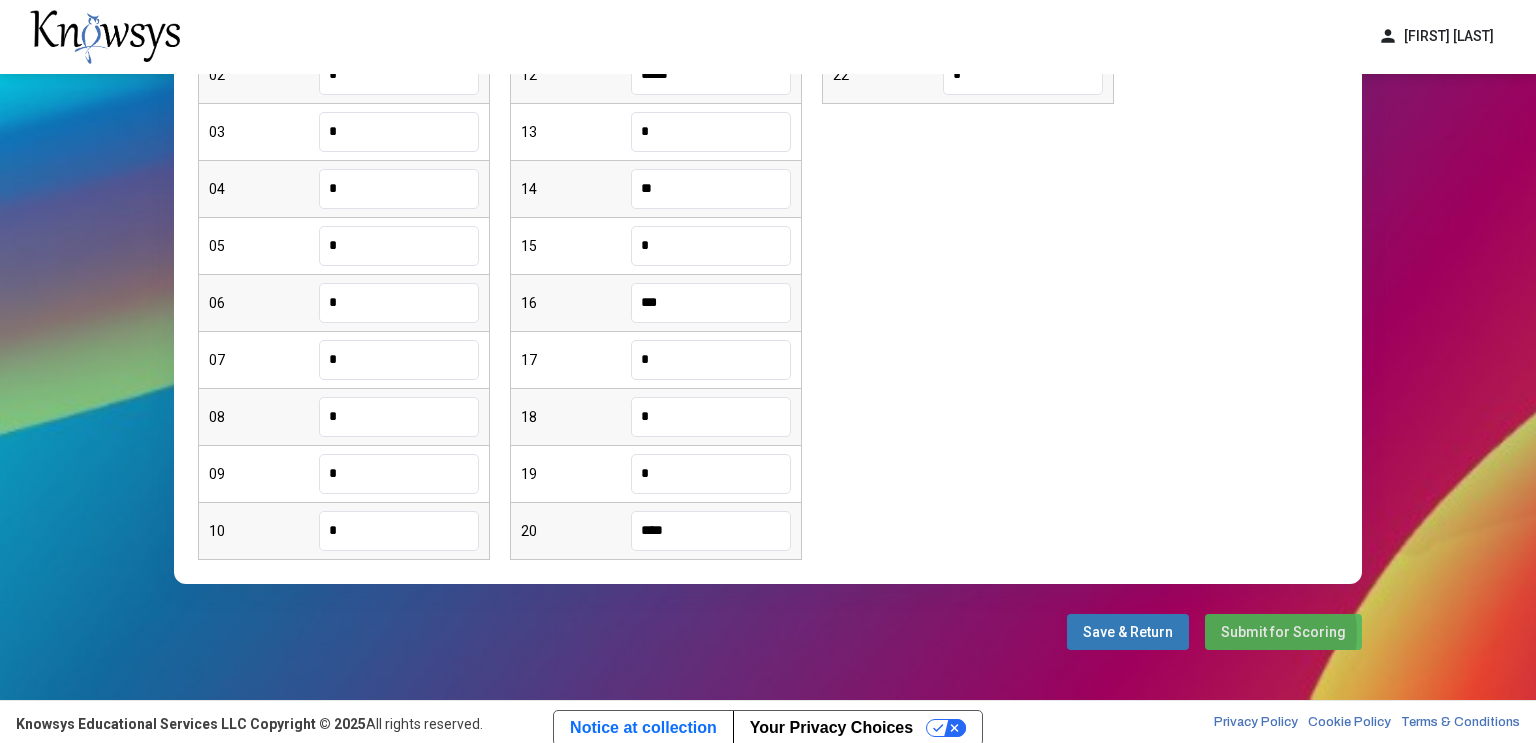 click on "Submit for Scoring" at bounding box center (1283, 632) 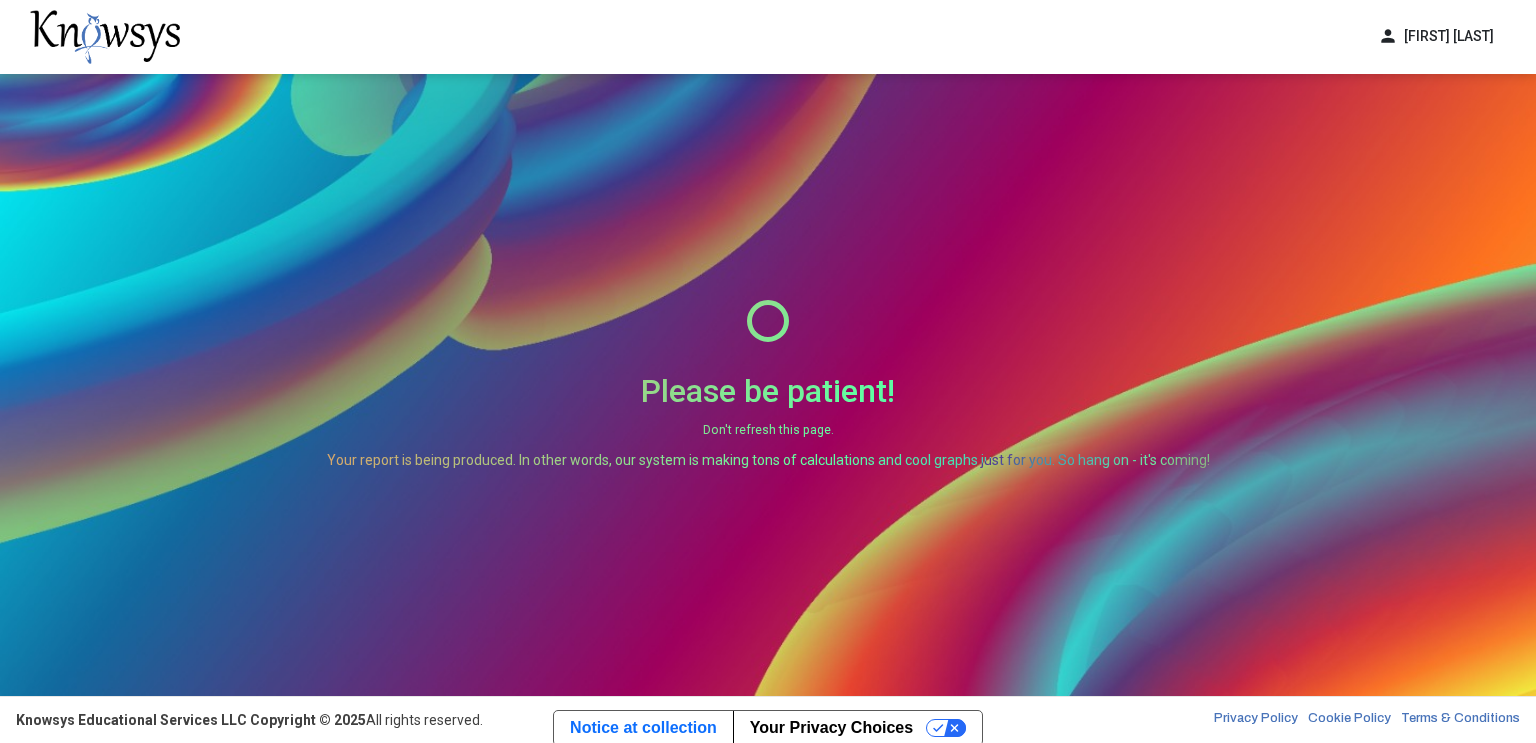 scroll, scrollTop: 0, scrollLeft: 0, axis: both 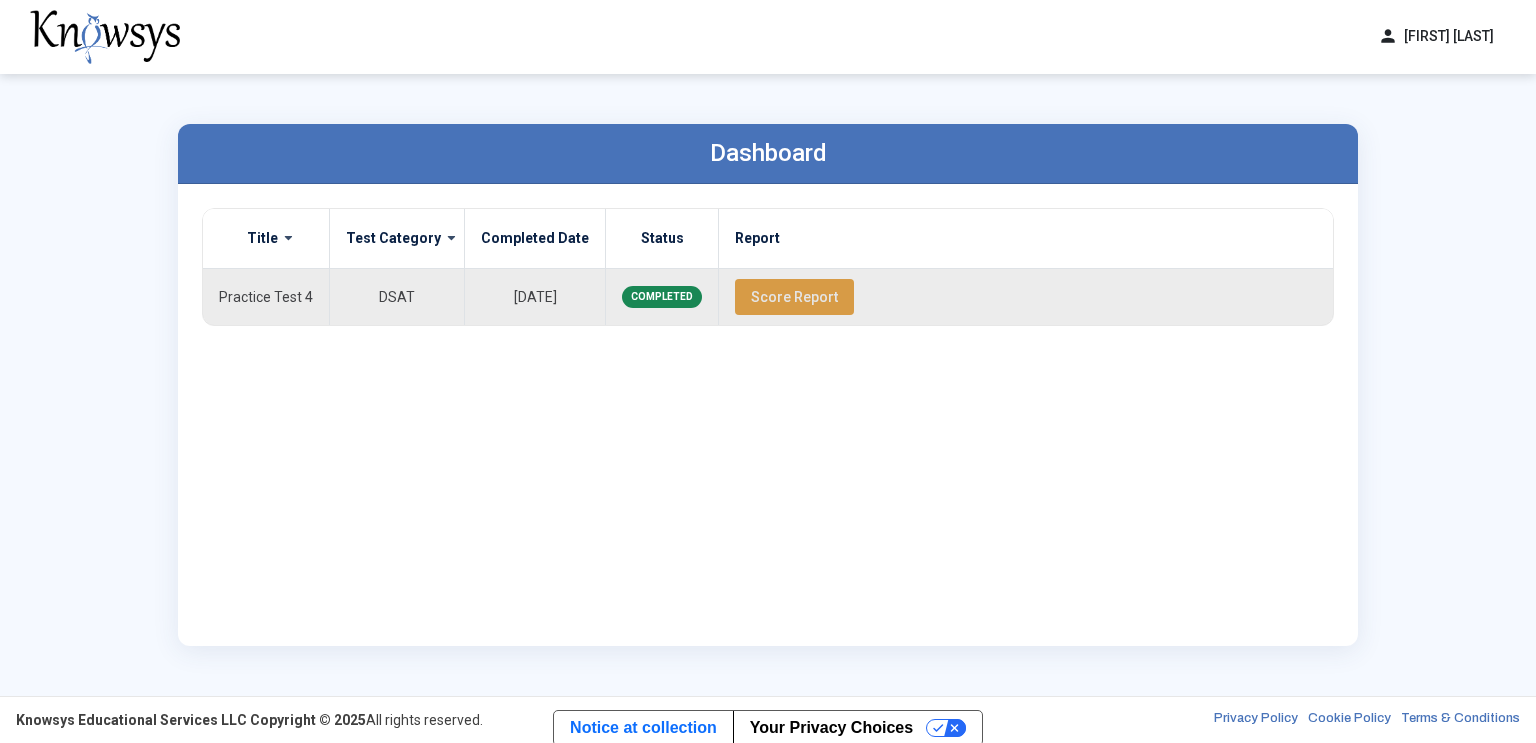 click on "Score Report" at bounding box center [794, 297] 